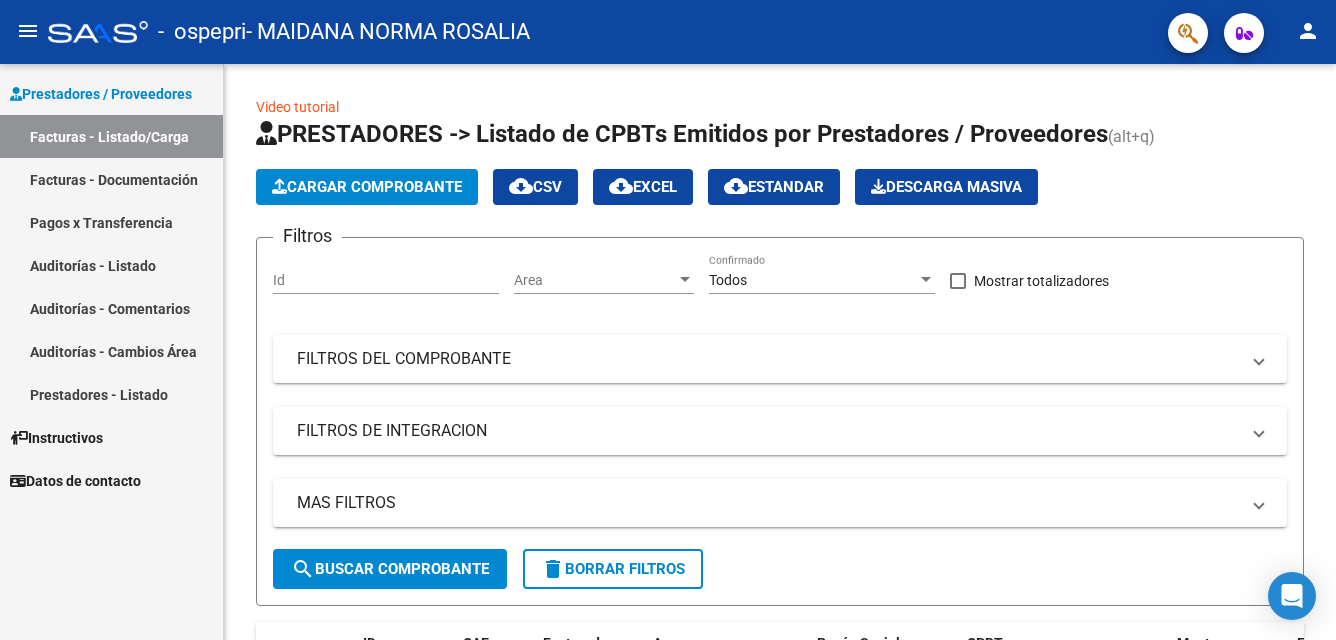 scroll, scrollTop: 0, scrollLeft: 0, axis: both 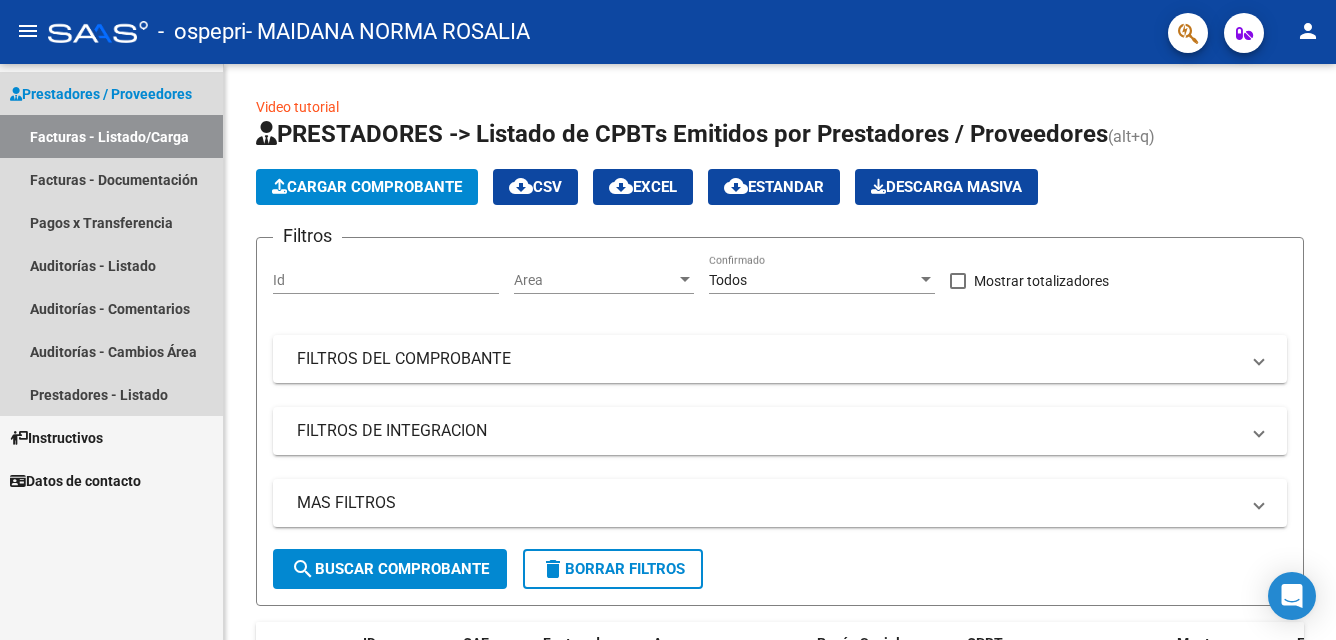 click on "Facturas - Listado/Carga" at bounding box center (111, 136) 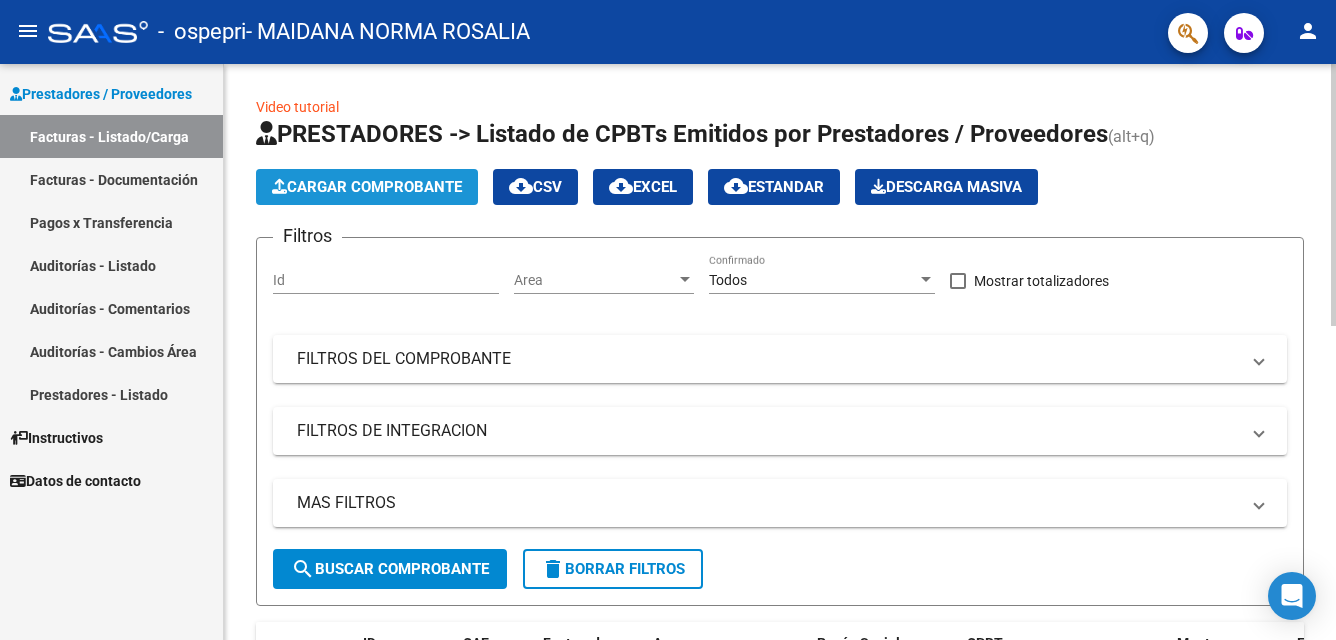 click on "Cargar Comprobante" 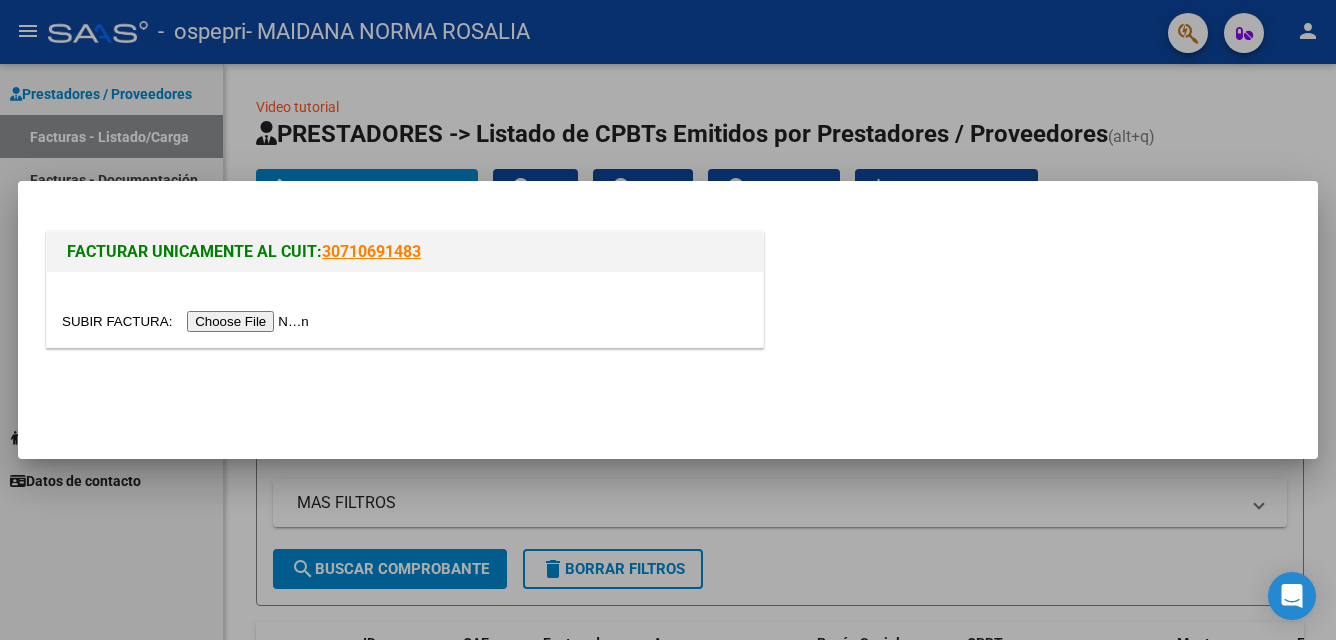 click at bounding box center [188, 321] 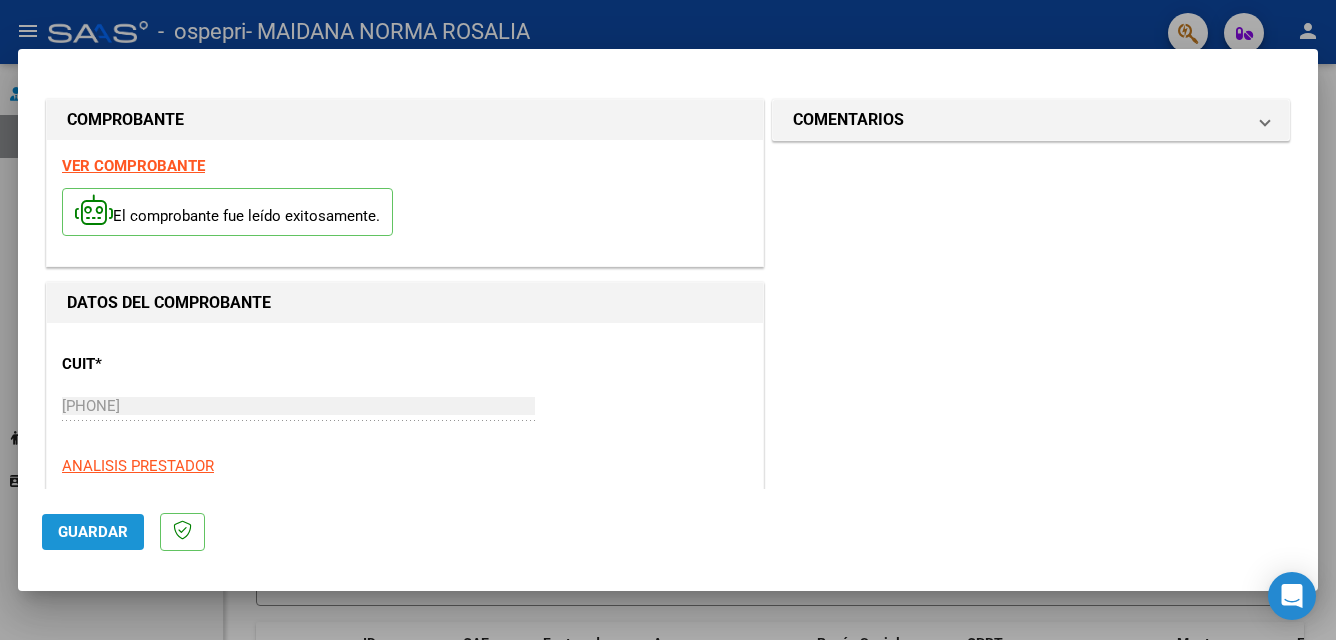 click on "Guardar" 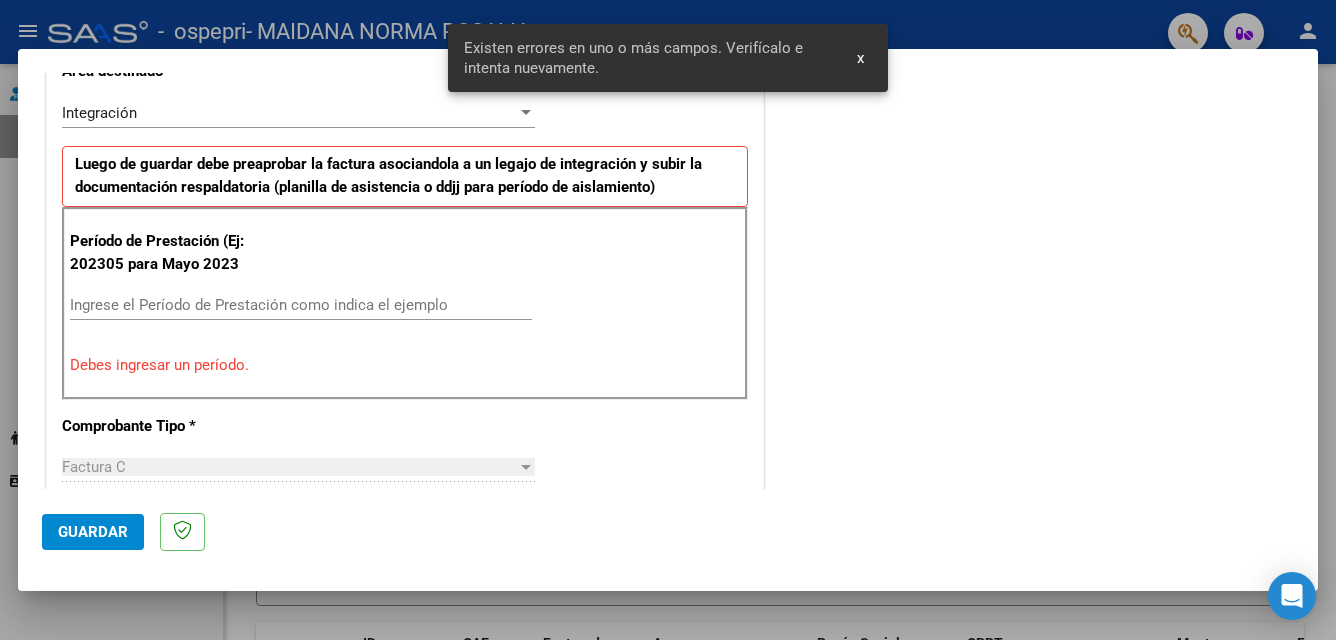 scroll, scrollTop: 451, scrollLeft: 0, axis: vertical 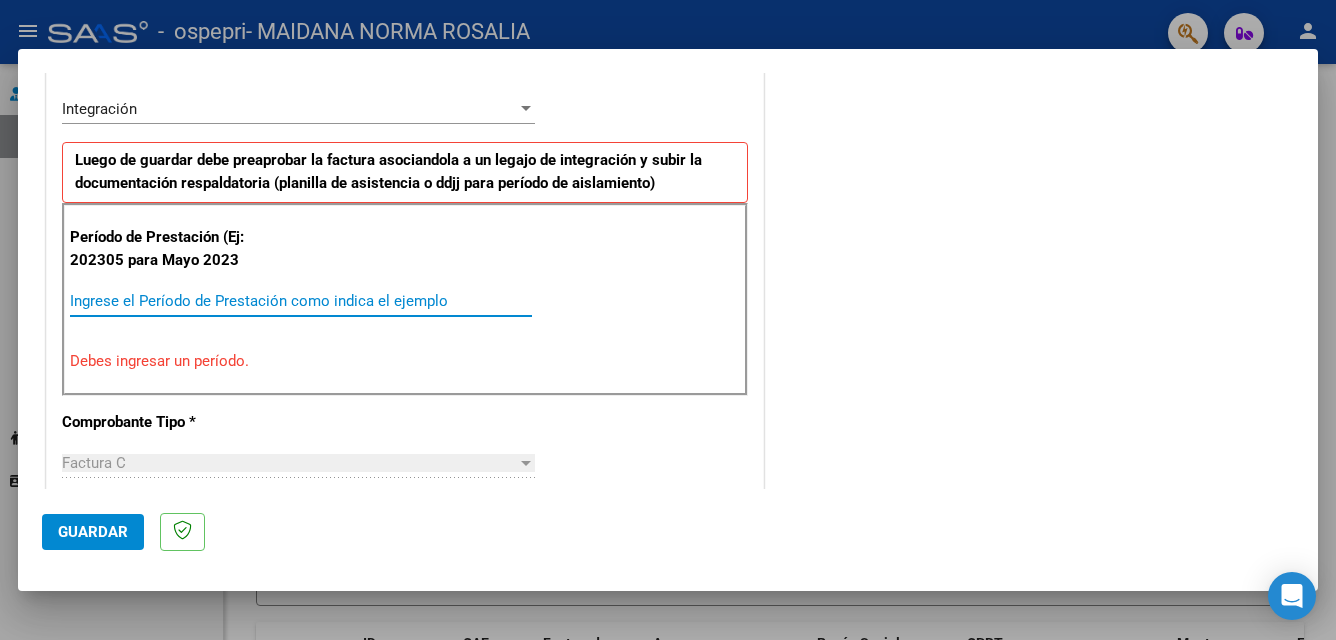 click on "Ingrese el Período de Prestación como indica el ejemplo" at bounding box center [301, 301] 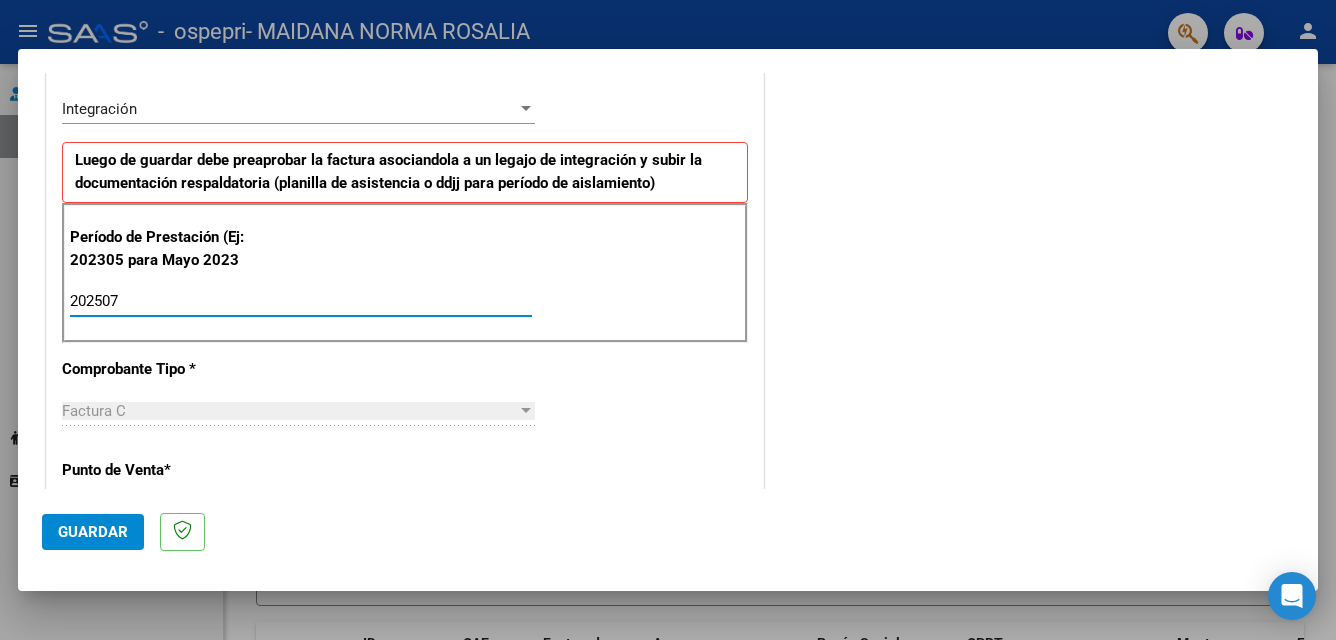 type on "202507" 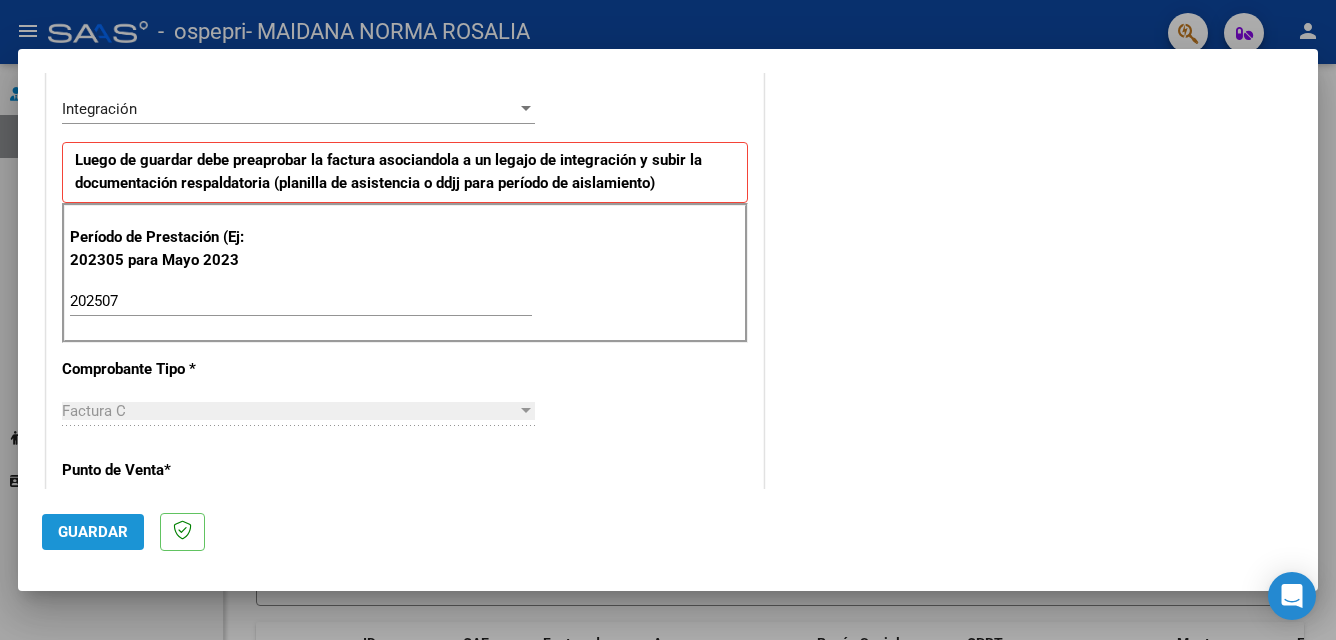click on "Guardar" 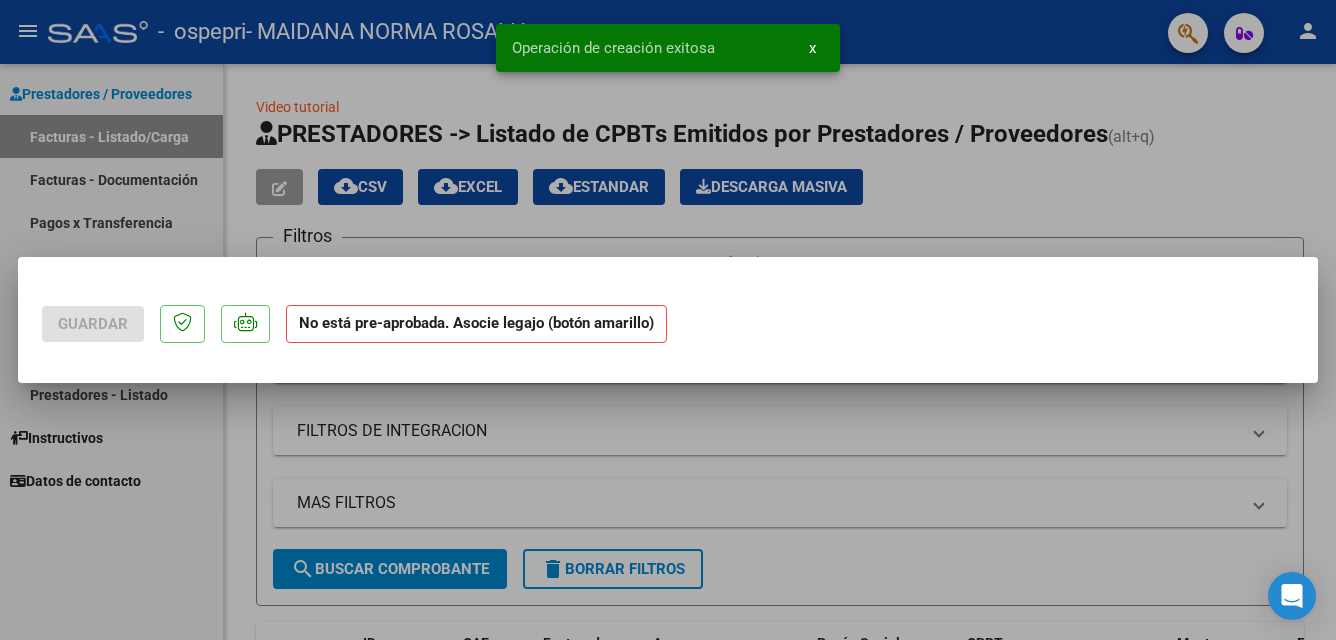 scroll, scrollTop: 0, scrollLeft: 0, axis: both 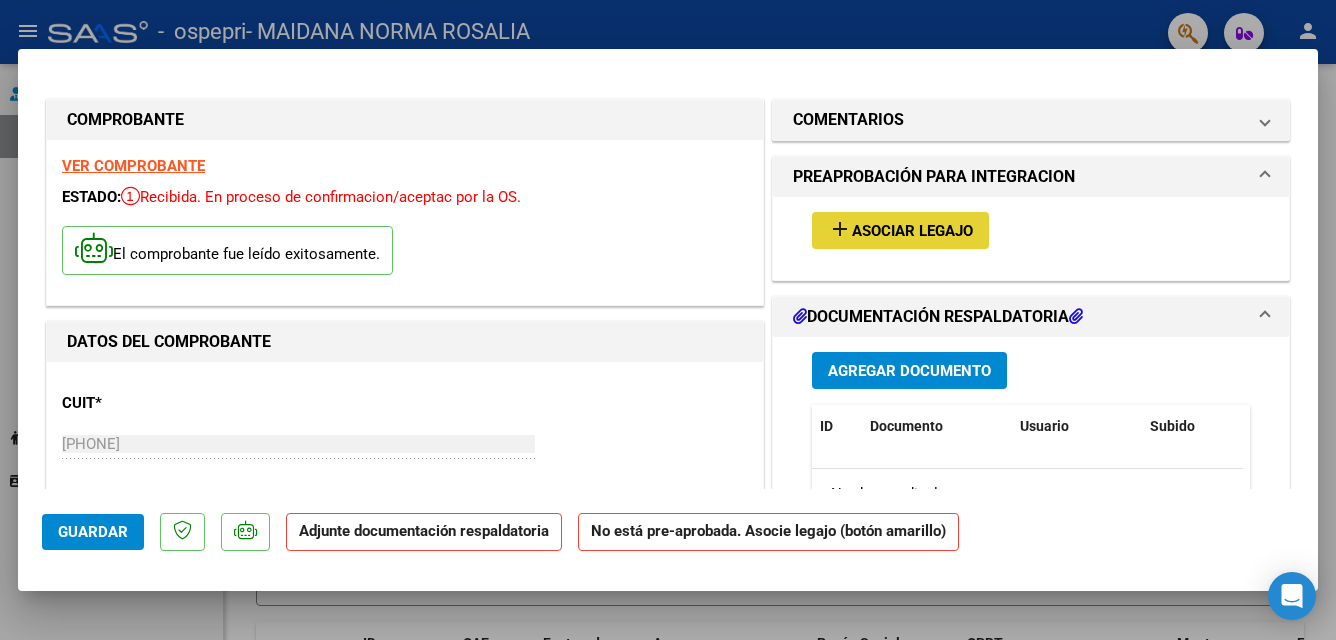 click on "Asociar Legajo" at bounding box center [912, 231] 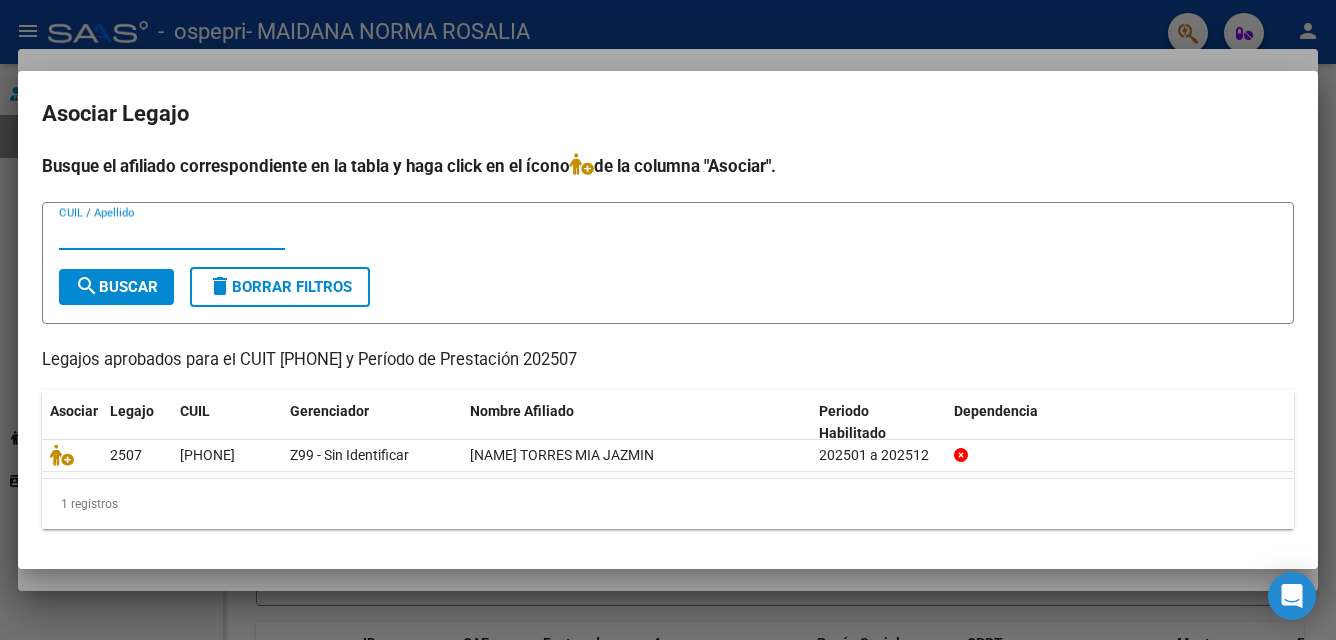 type on "s" 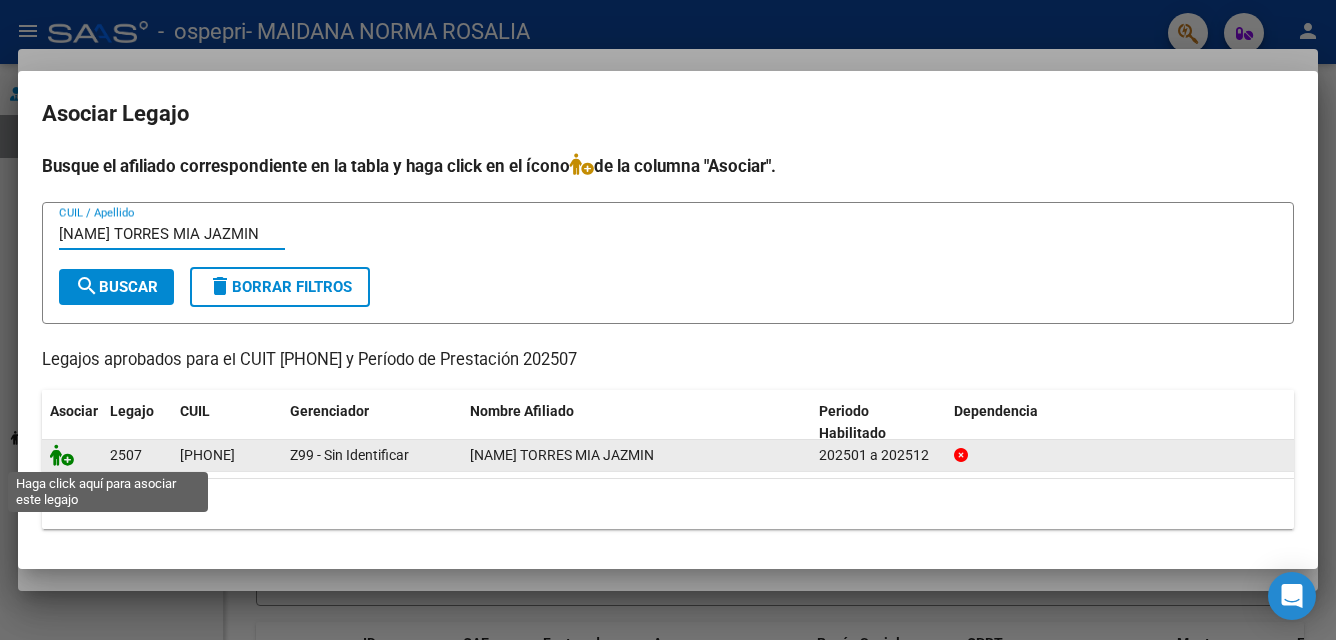 type on "[LAST] [FIRST]" 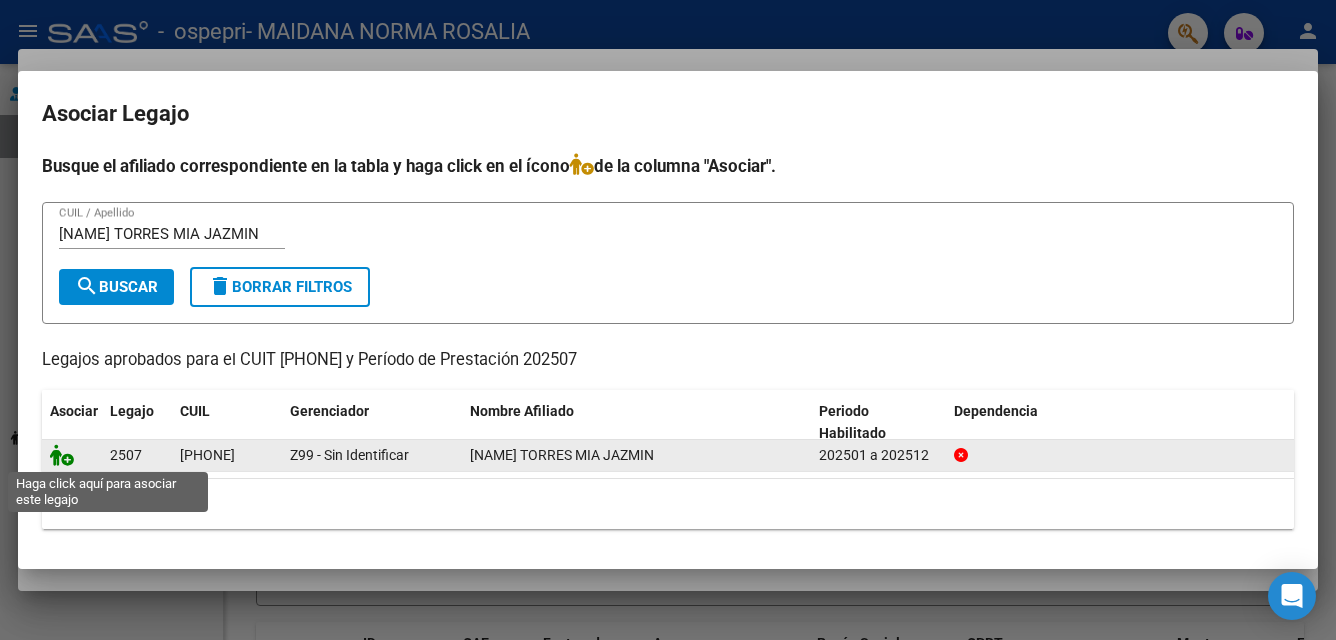 click 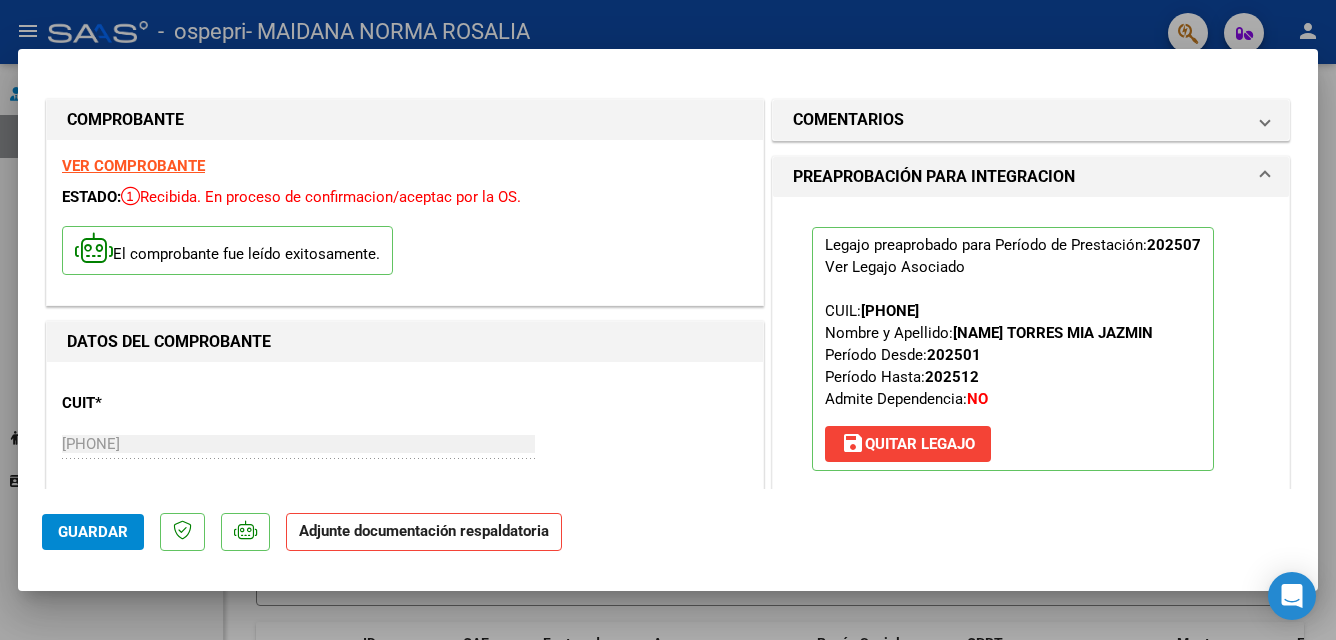 click at bounding box center [1265, 177] 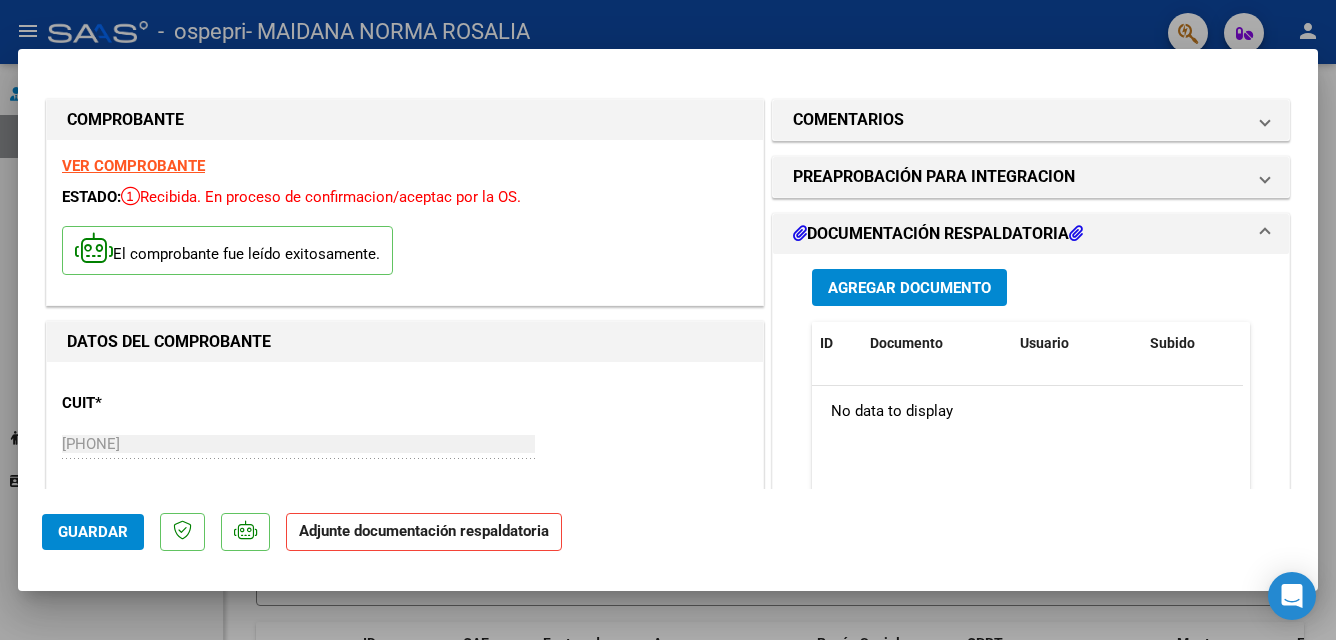 click on "Agregar Documento" at bounding box center (909, 288) 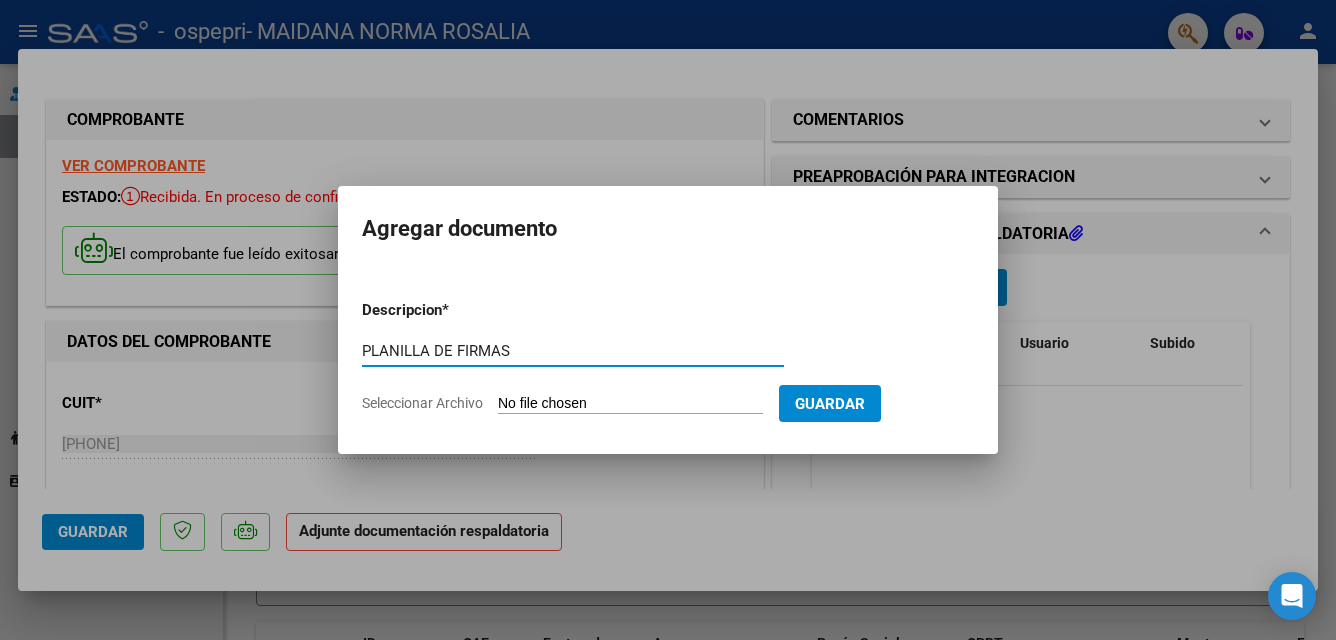 type on "PLANILLA DE FIRMAS" 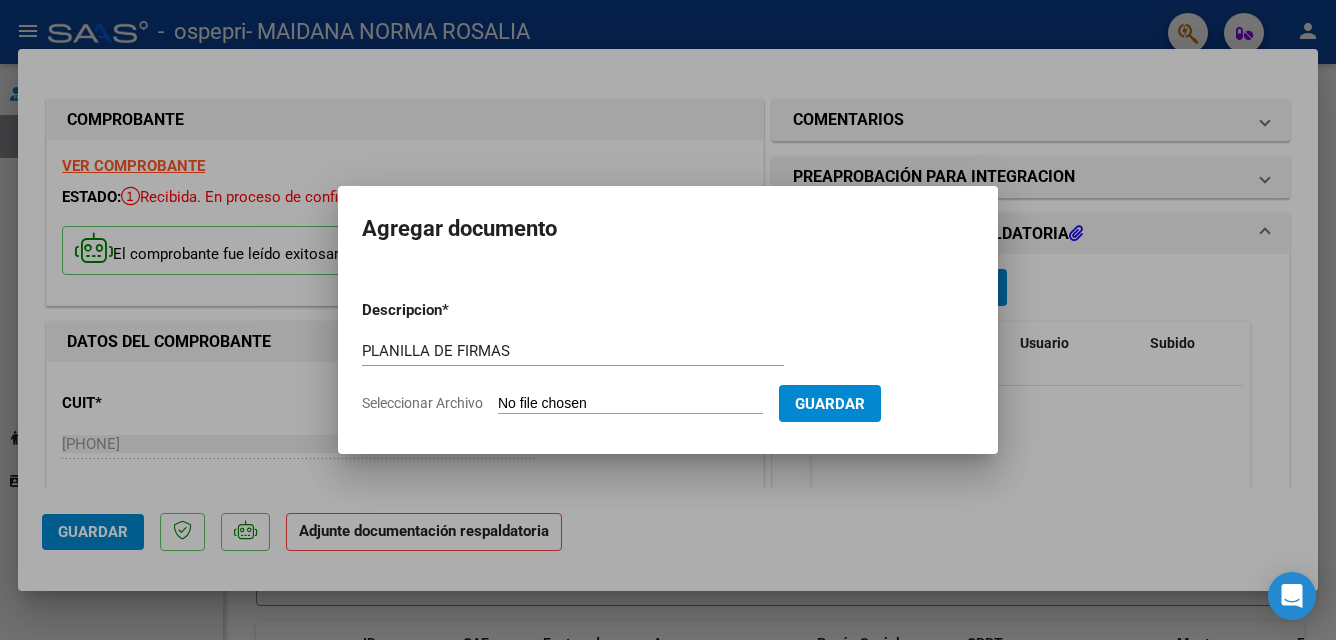 click on "Seleccionar Archivo" at bounding box center (630, 404) 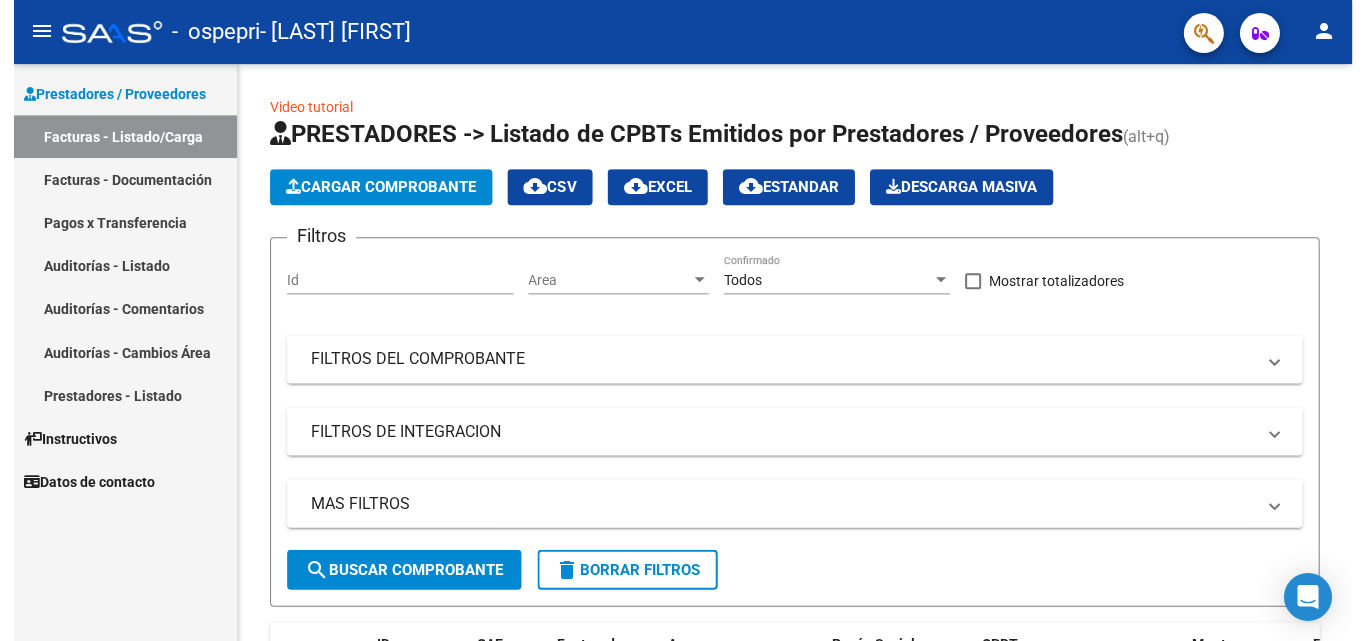 scroll, scrollTop: 0, scrollLeft: 0, axis: both 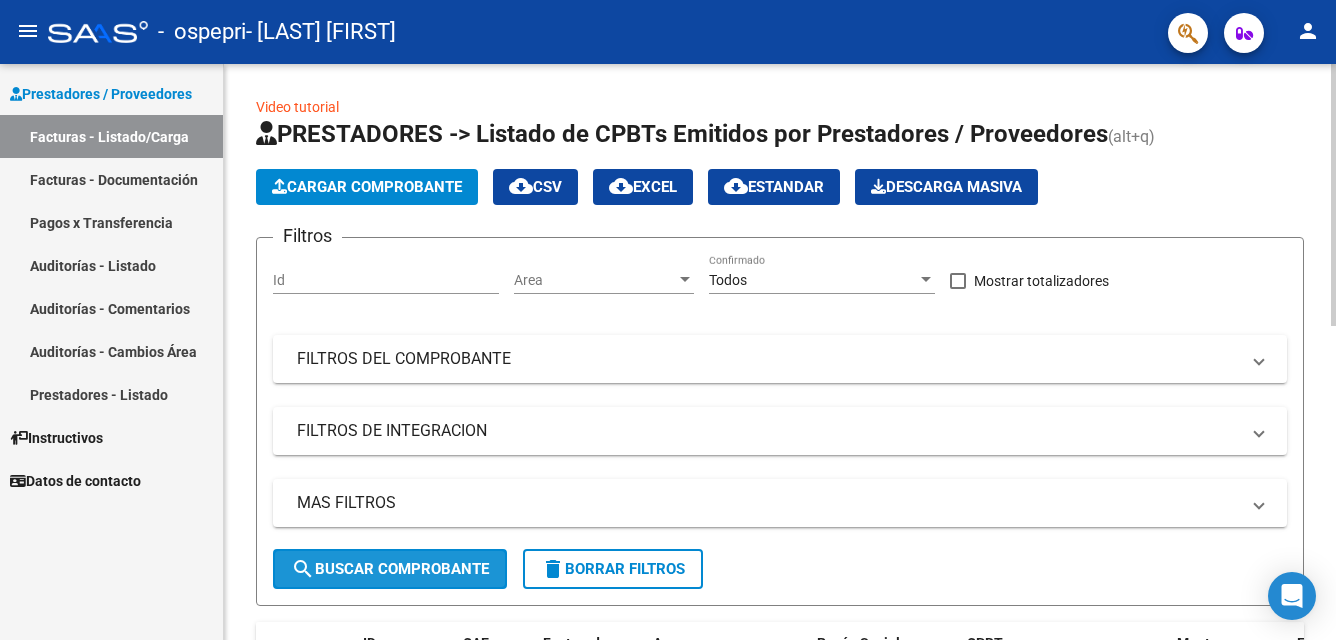 click on "search  Buscar Comprobante" 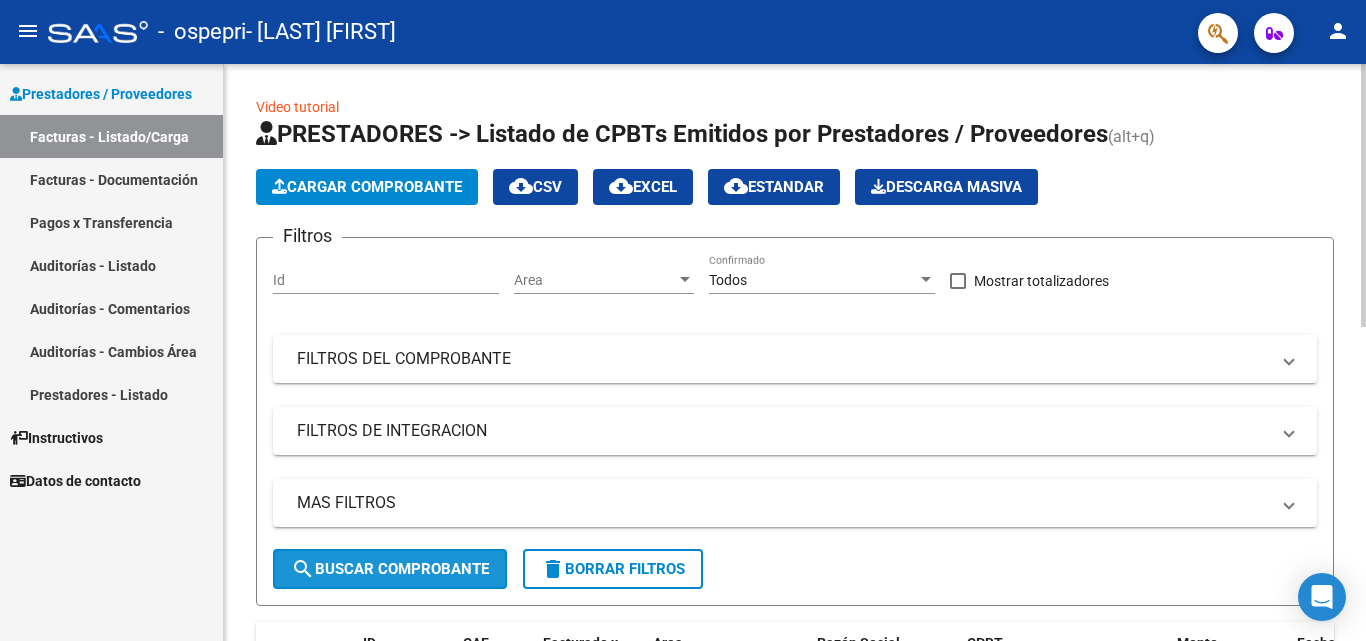 click on "search  Buscar Comprobante" 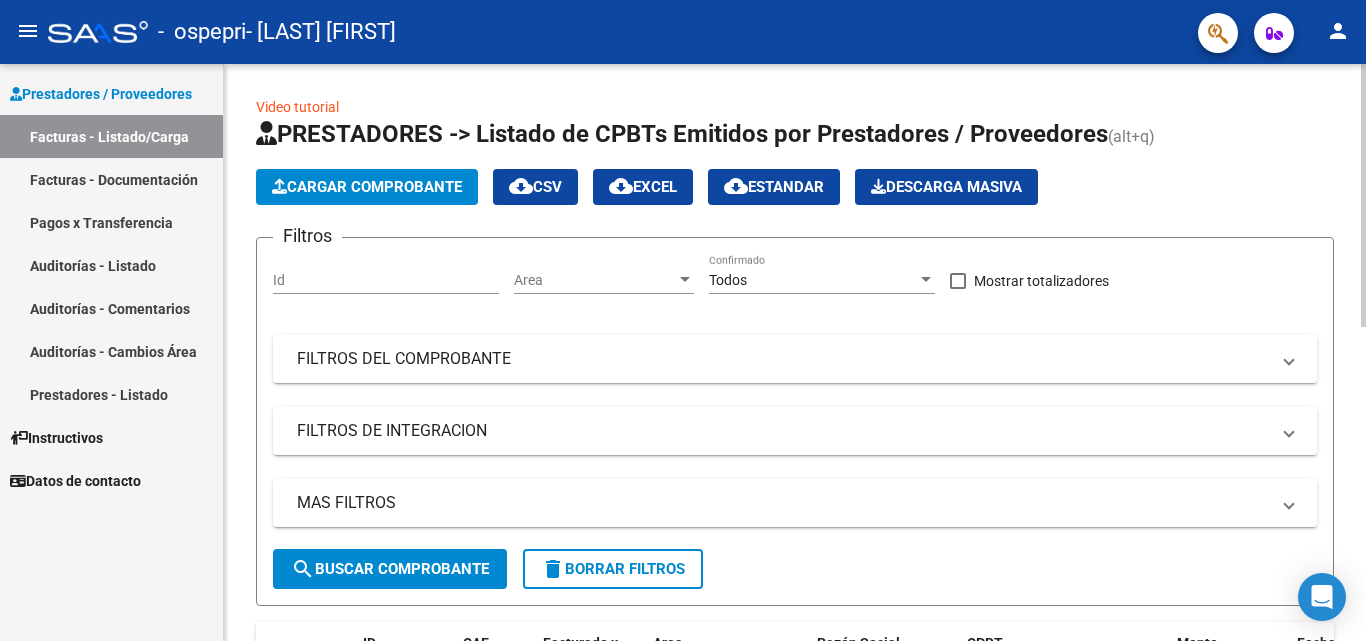click on "search  Buscar Comprobante" 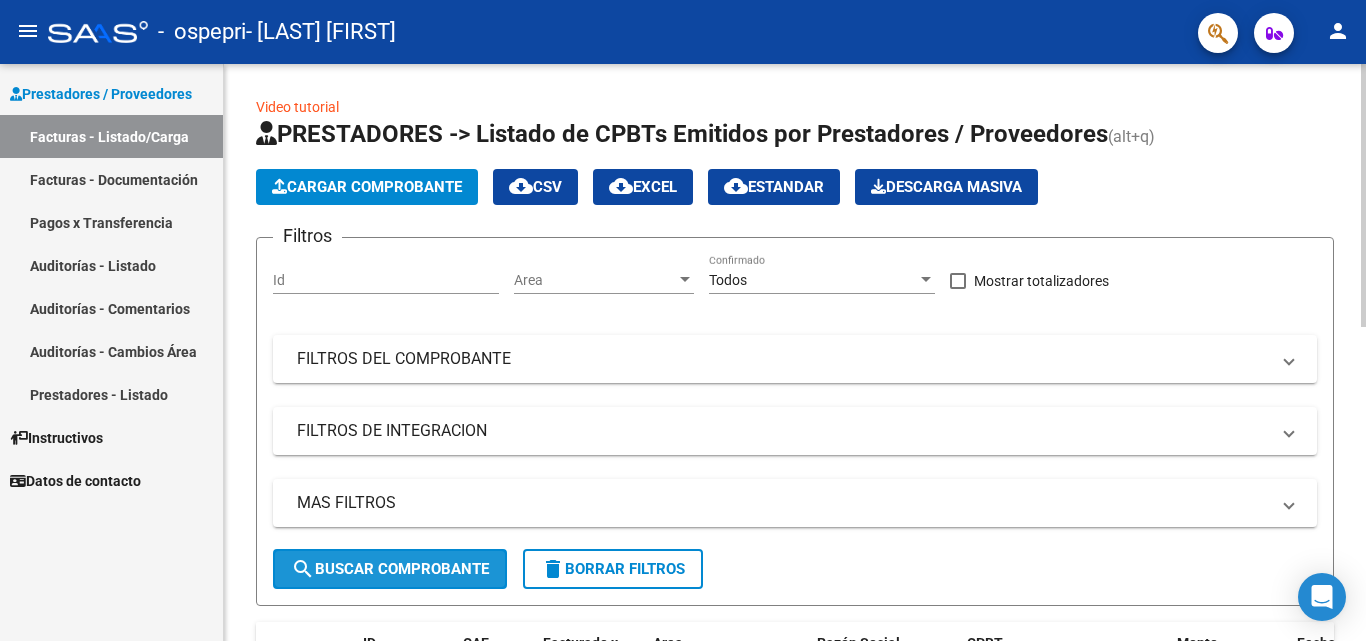 click on "search  Buscar Comprobante" 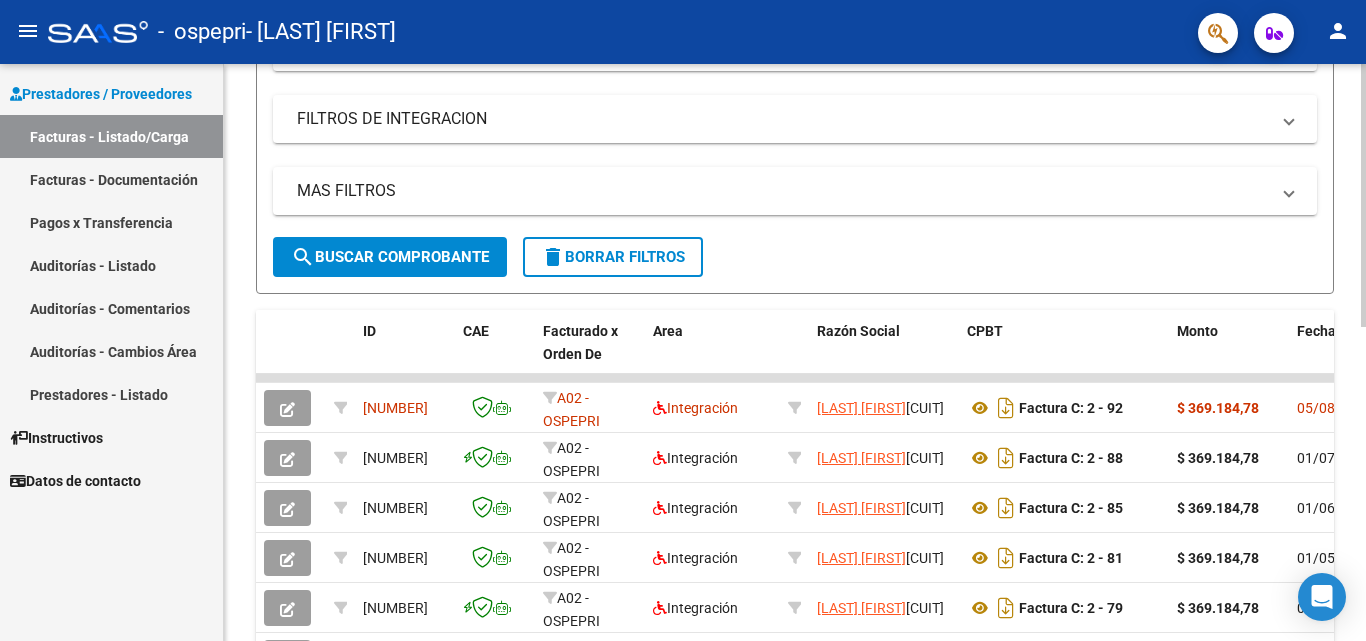 scroll, scrollTop: 332, scrollLeft: 0, axis: vertical 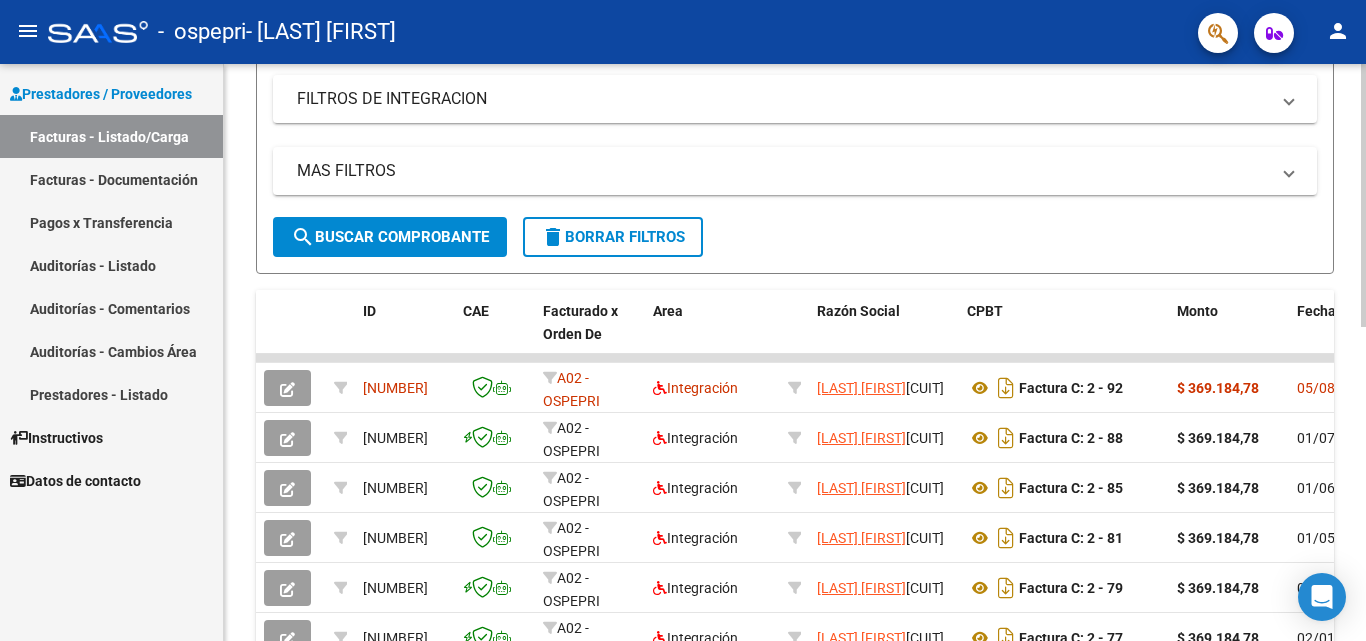 click 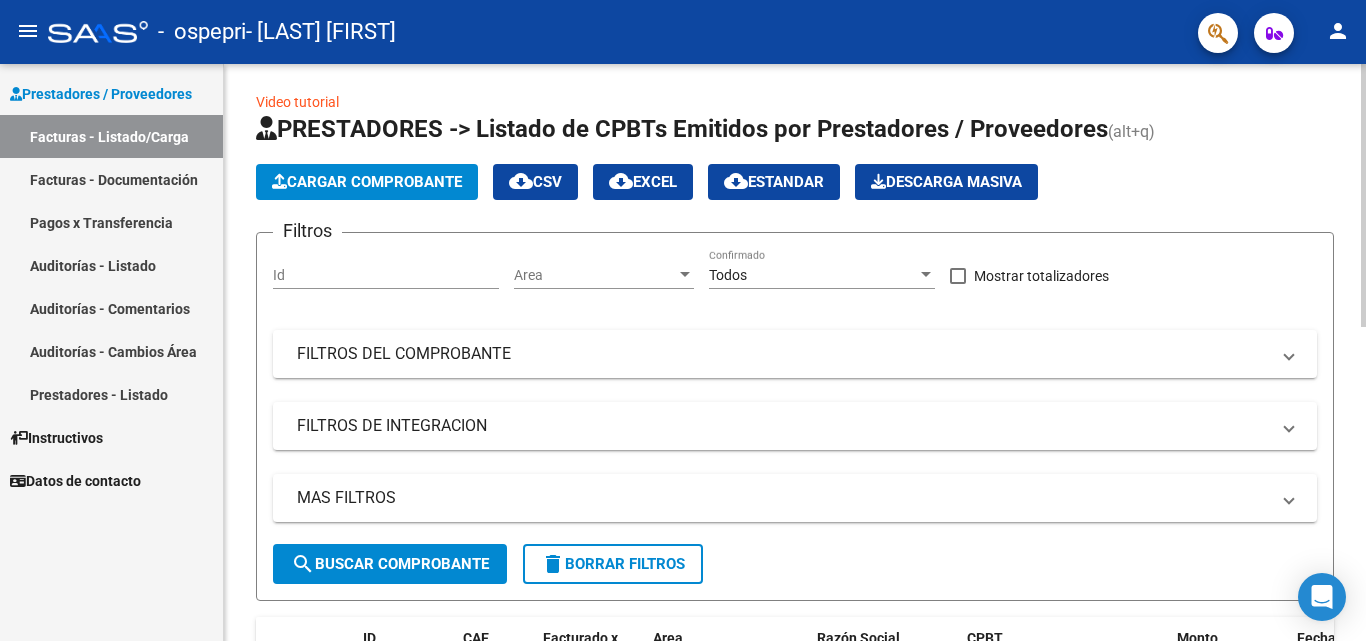 scroll, scrollTop: 0, scrollLeft: 0, axis: both 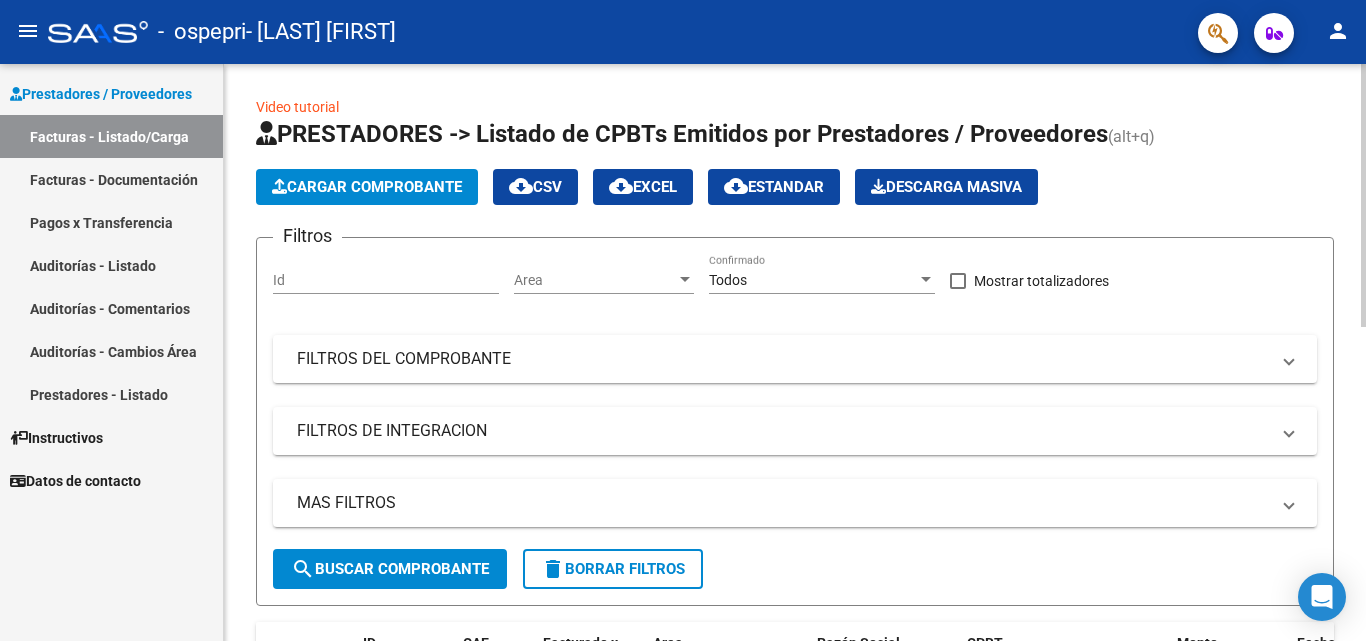 click 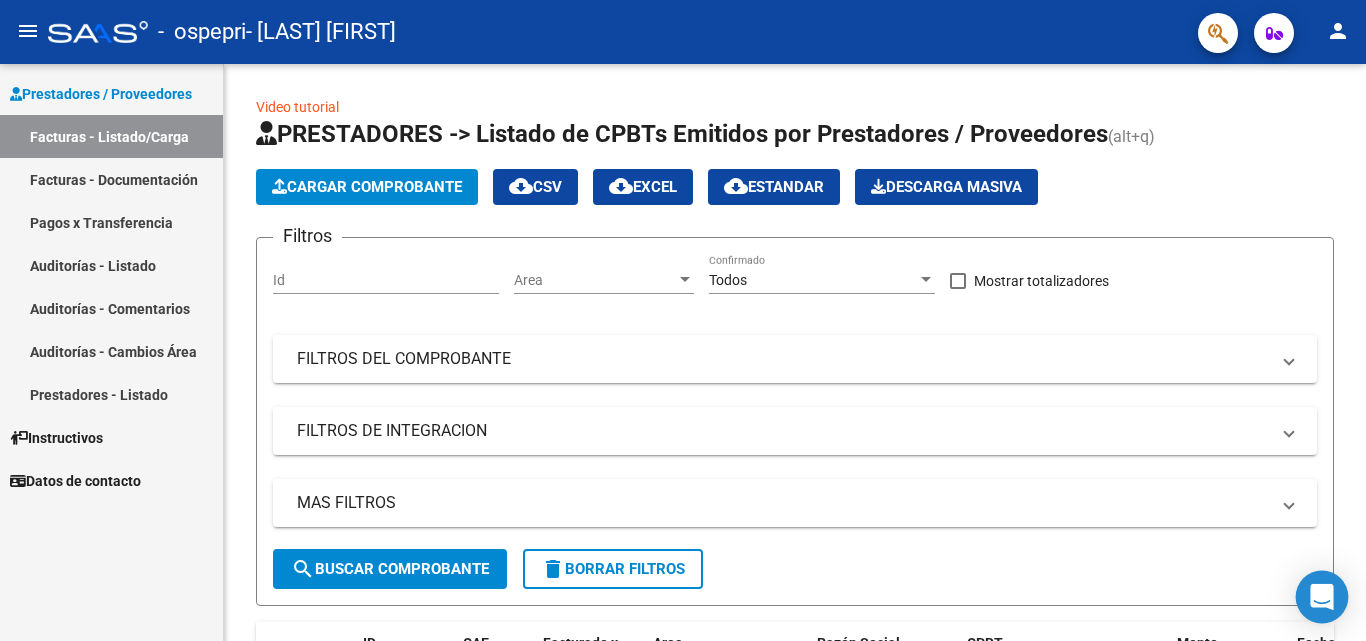 click 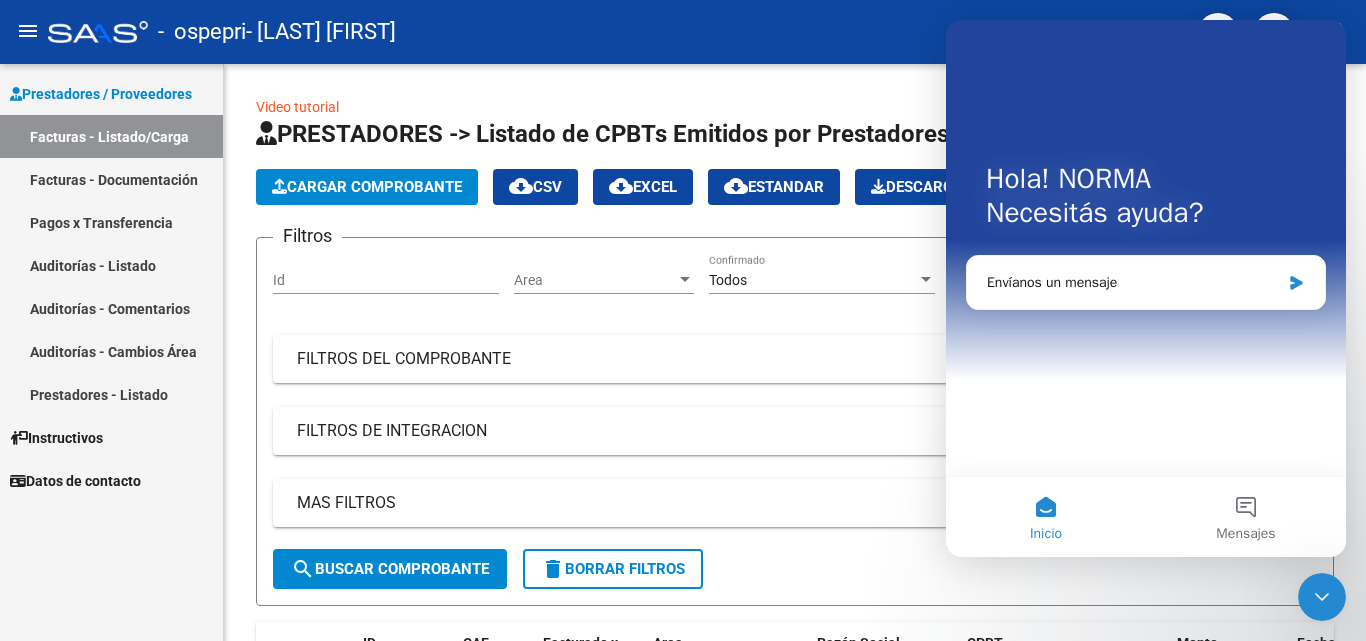 scroll, scrollTop: 0, scrollLeft: 0, axis: both 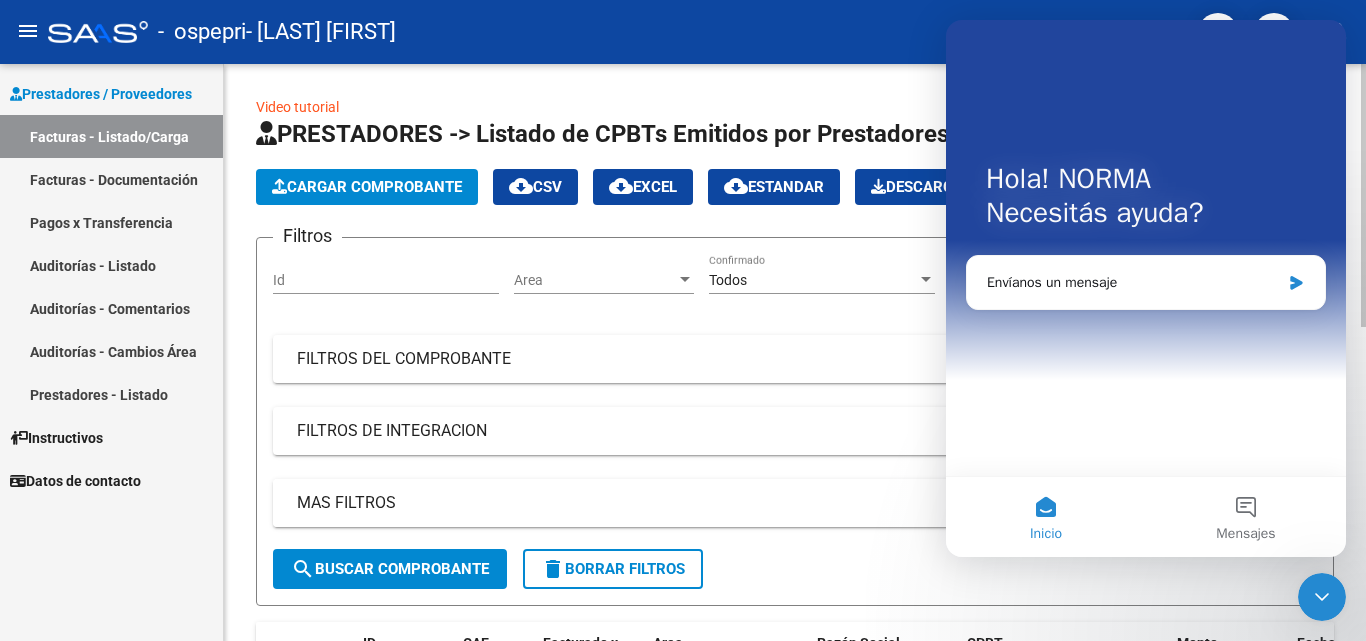 click on "MAS FILTROS" at bounding box center (783, 503) 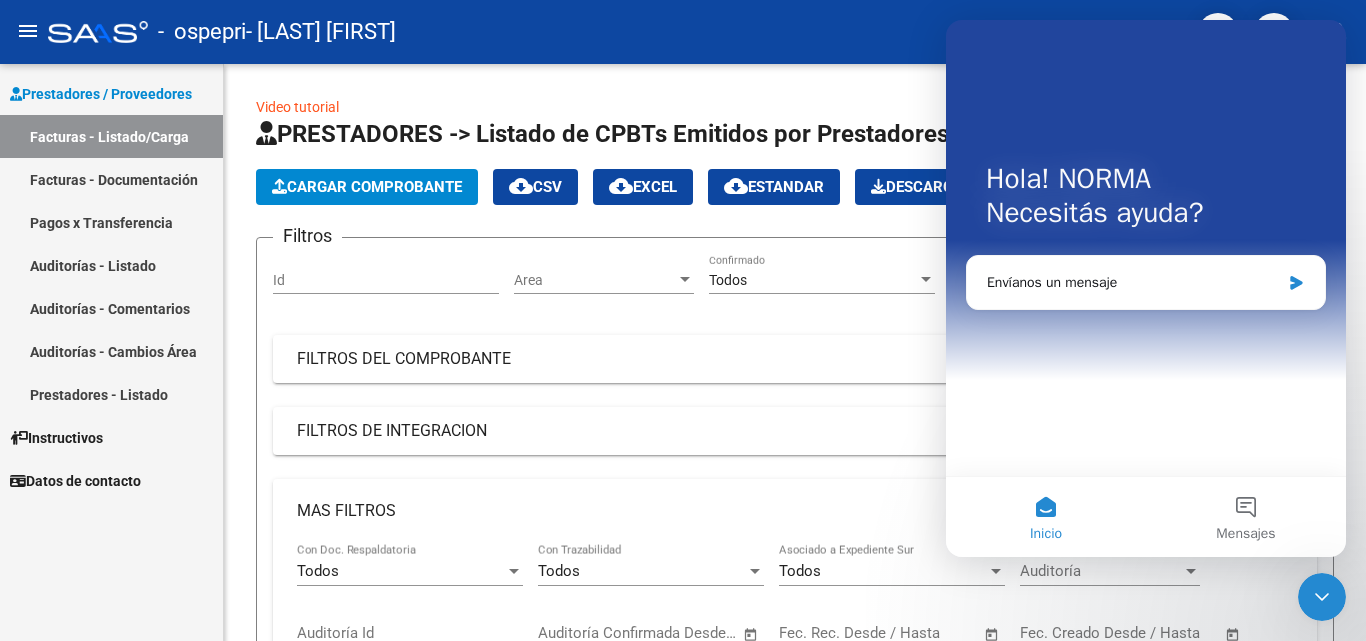 click on "Hola! NORMA" at bounding box center (1146, 179) 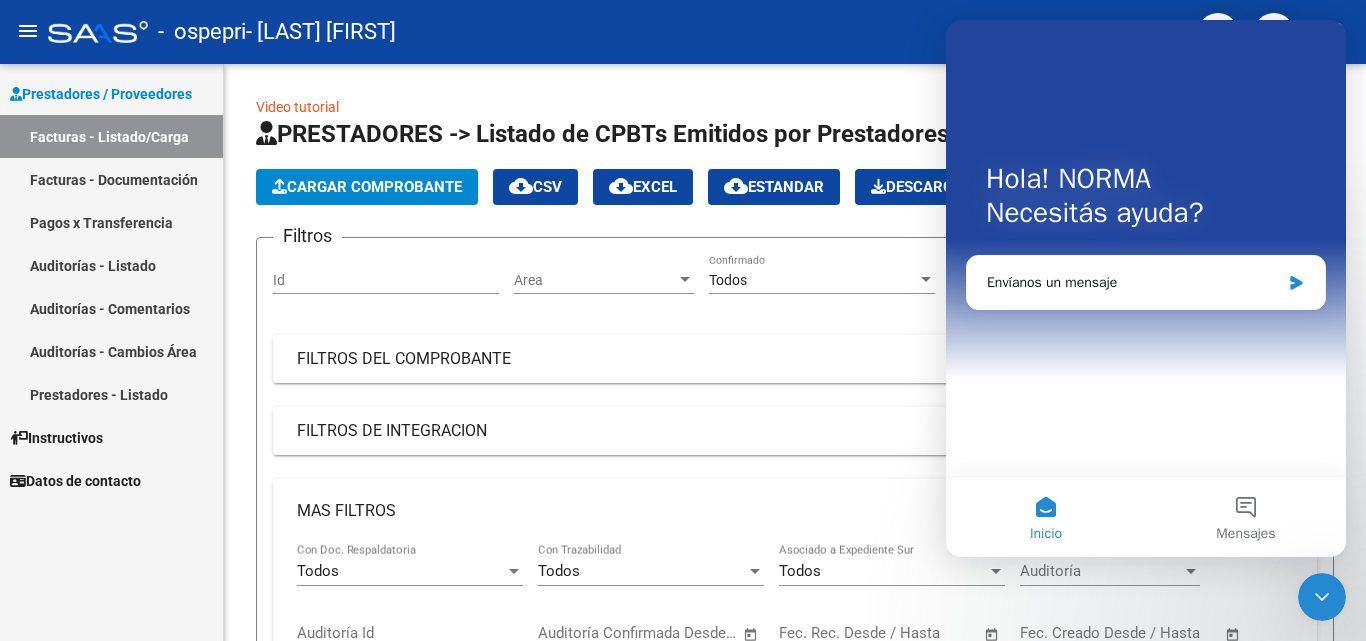 click 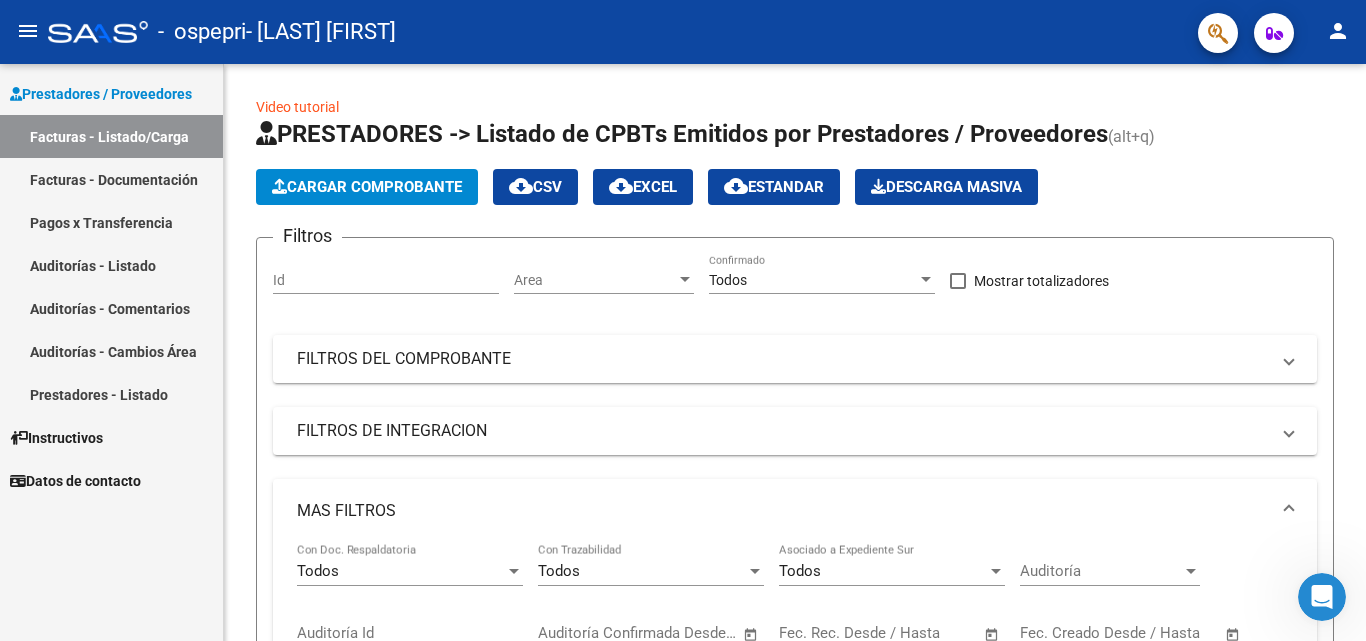 scroll, scrollTop: 0, scrollLeft: 0, axis: both 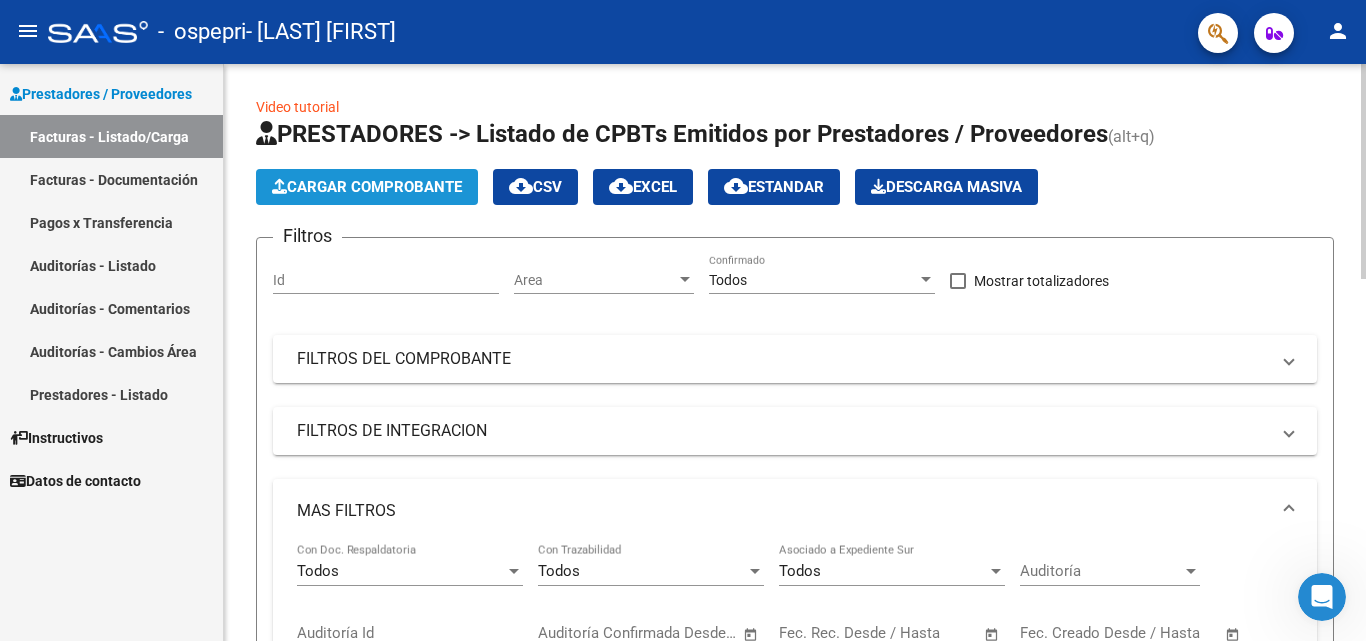 click on "Cargar Comprobante" 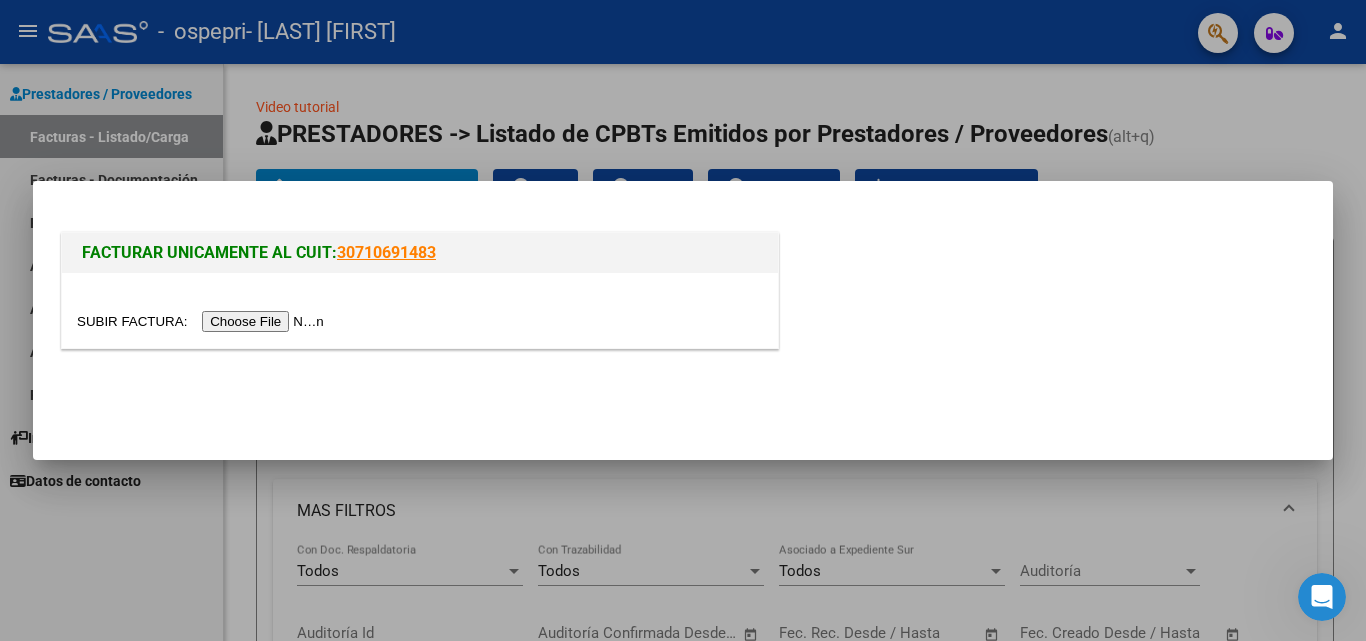 click at bounding box center [683, 320] 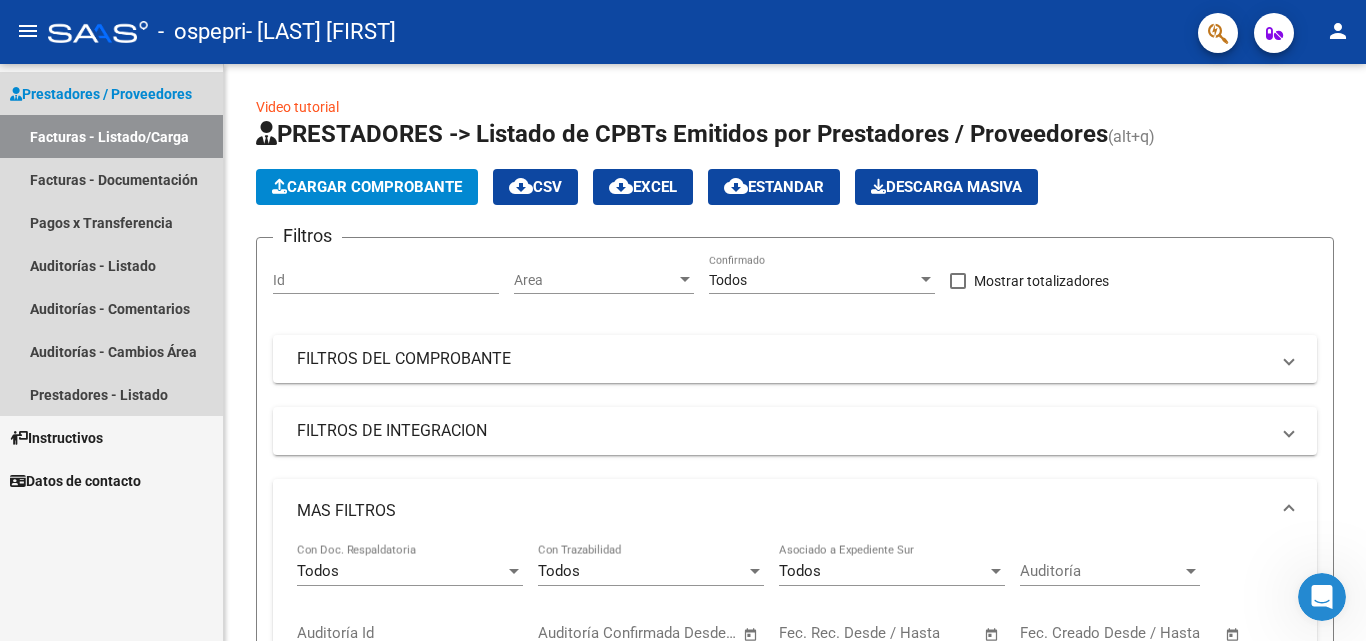 click on "Prestadores / Proveedores" at bounding box center (101, 94) 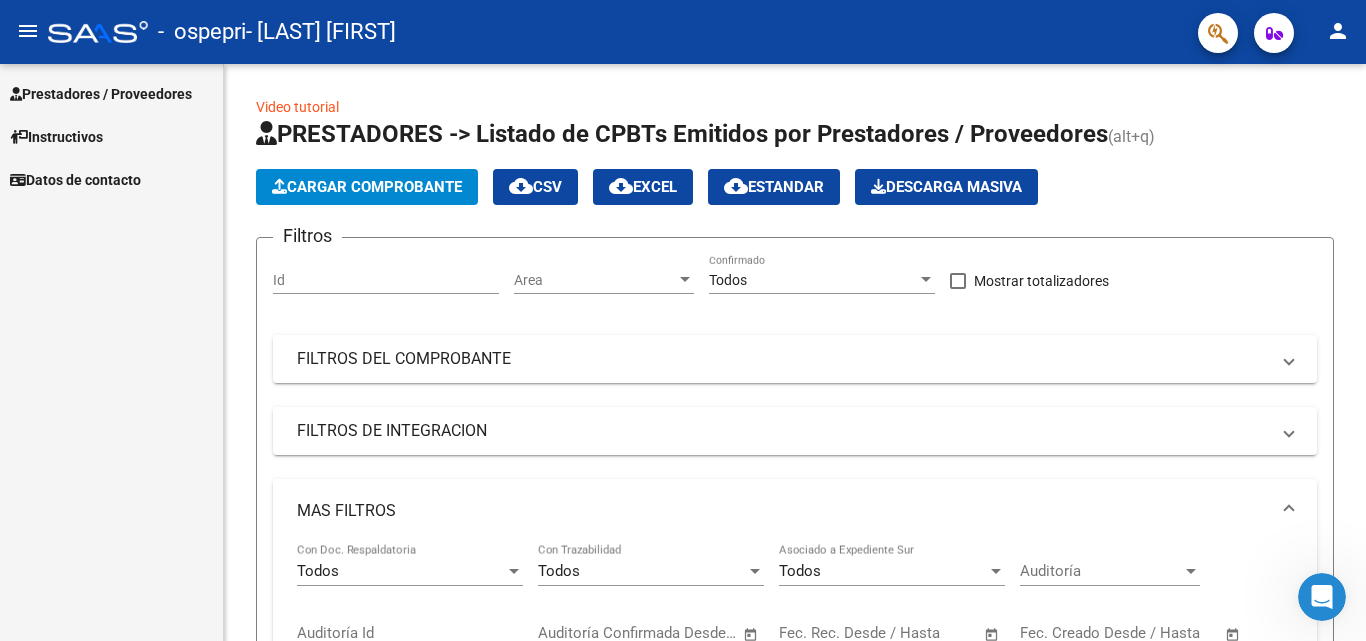 click 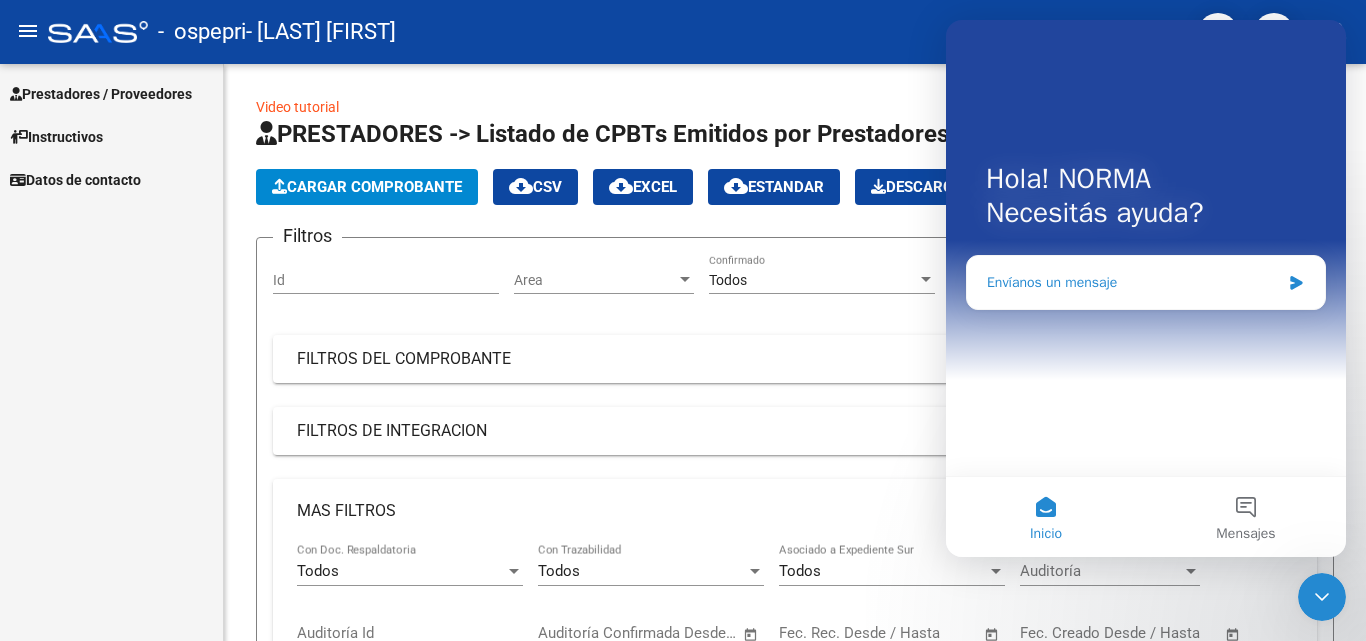 click on "Envíanos un mensaje" at bounding box center [1133, 282] 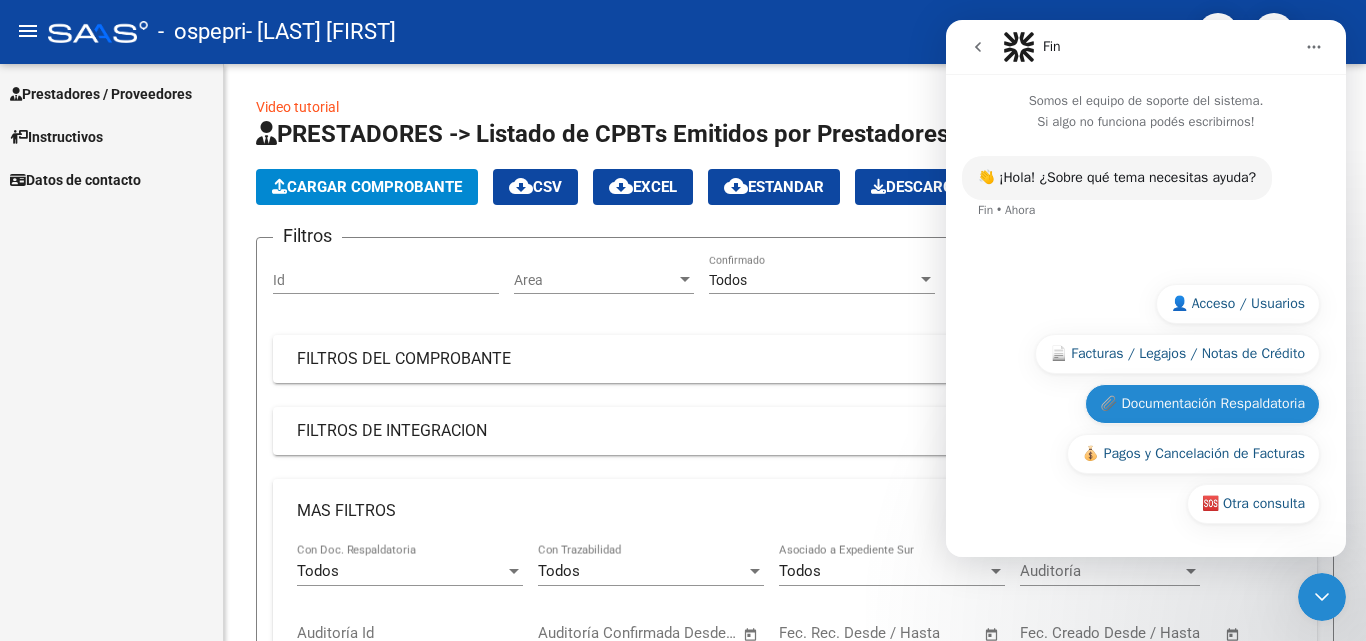 click on "📎 Documentación Respaldatoria" at bounding box center [1202, 404] 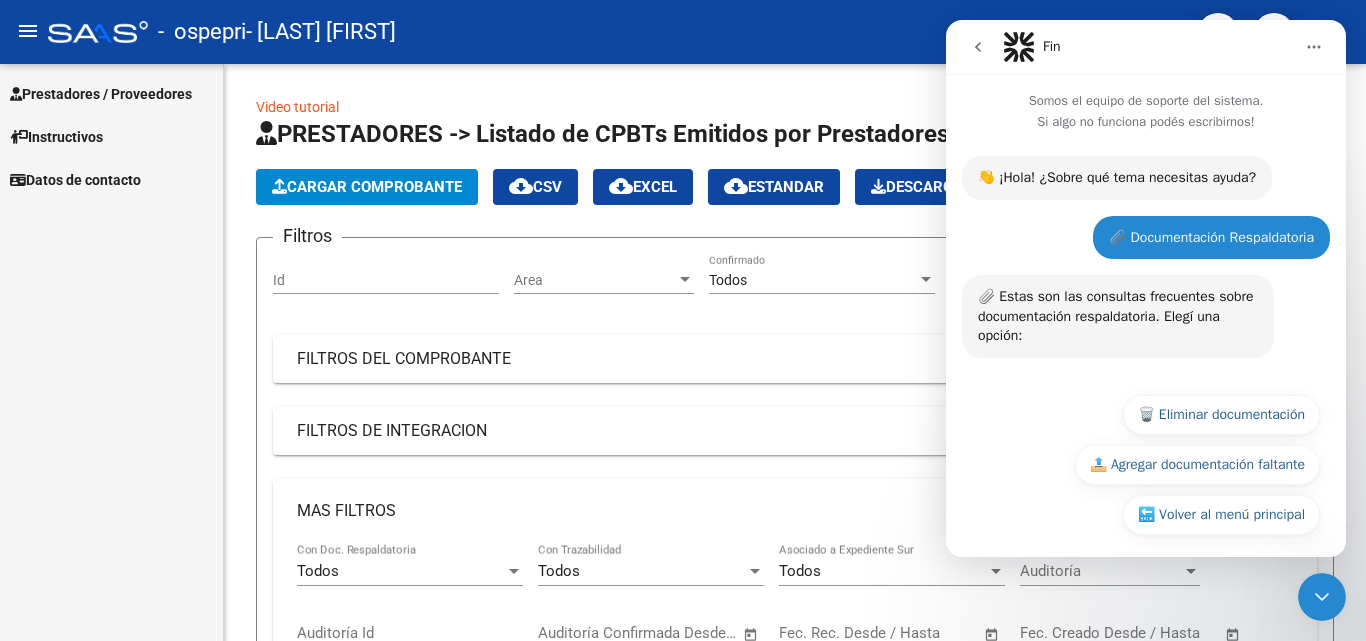 scroll, scrollTop: 11, scrollLeft: 0, axis: vertical 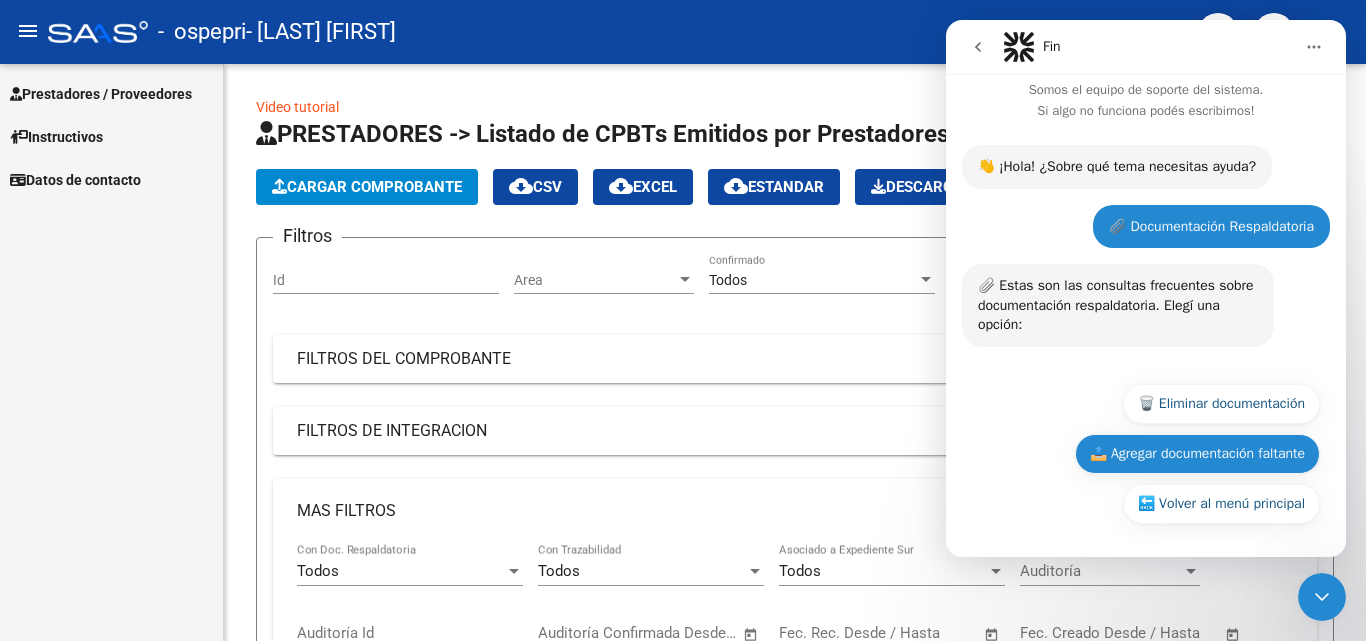 click on "📤 Agregar documentación faltante" at bounding box center [1197, 454] 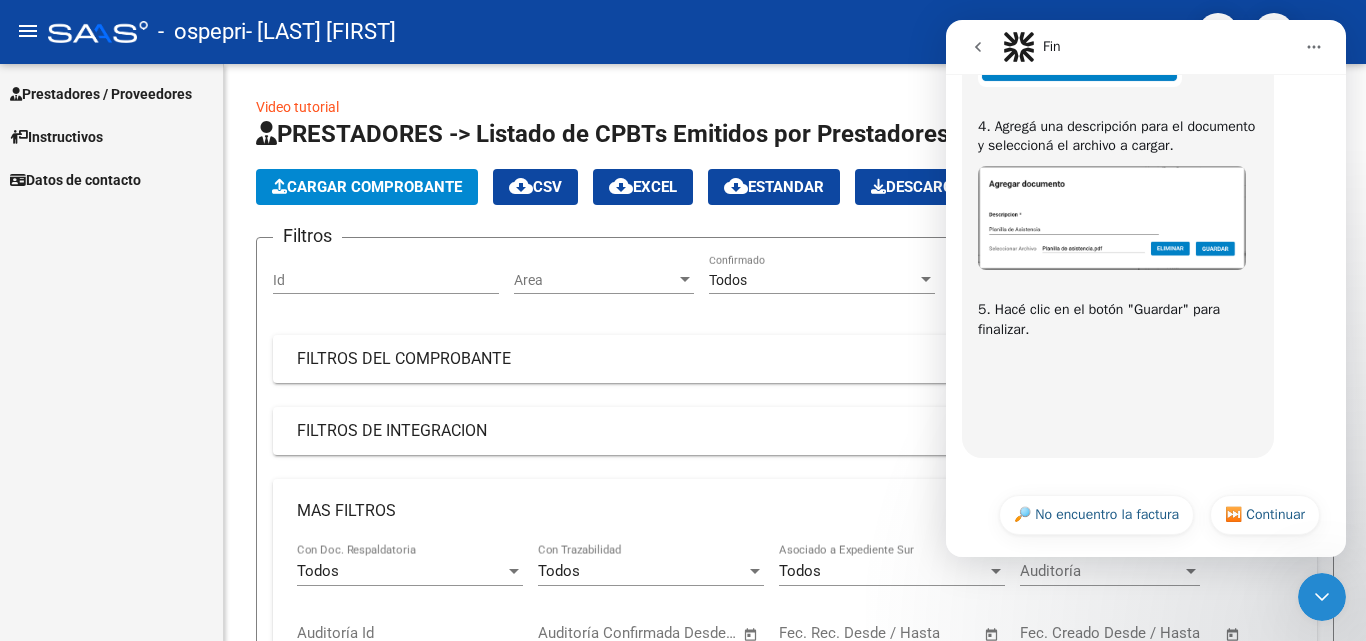 scroll, scrollTop: 949, scrollLeft: 0, axis: vertical 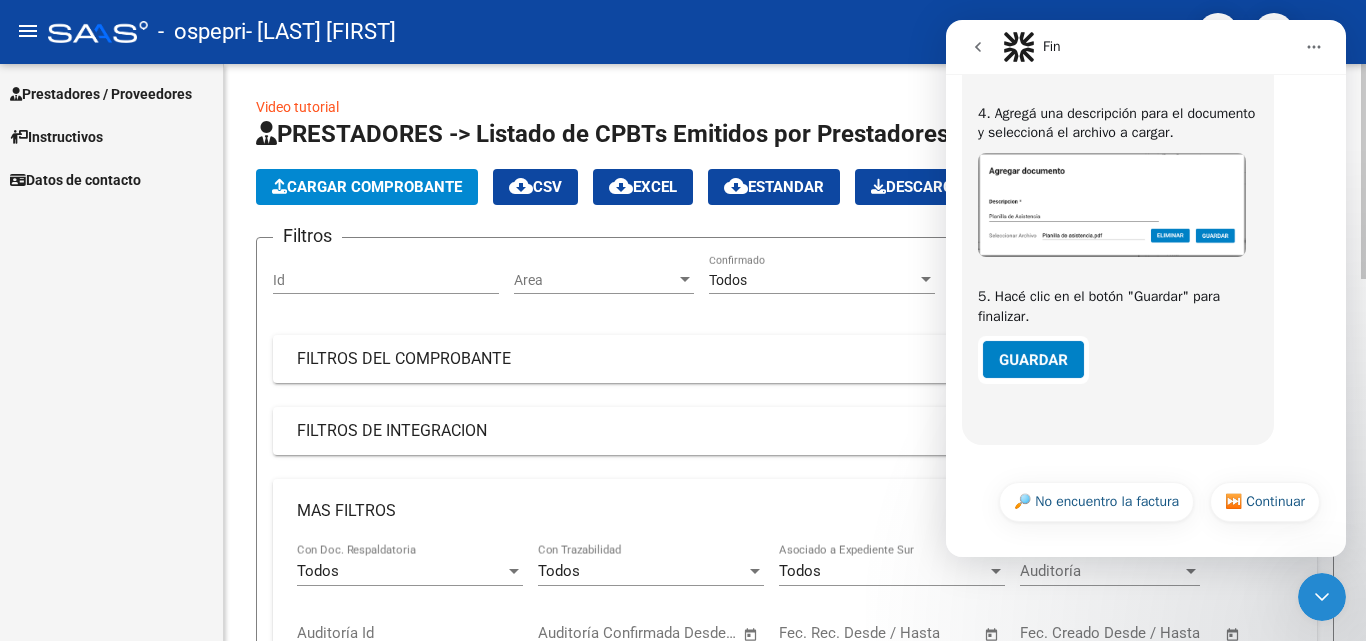 click at bounding box center (514, 571) 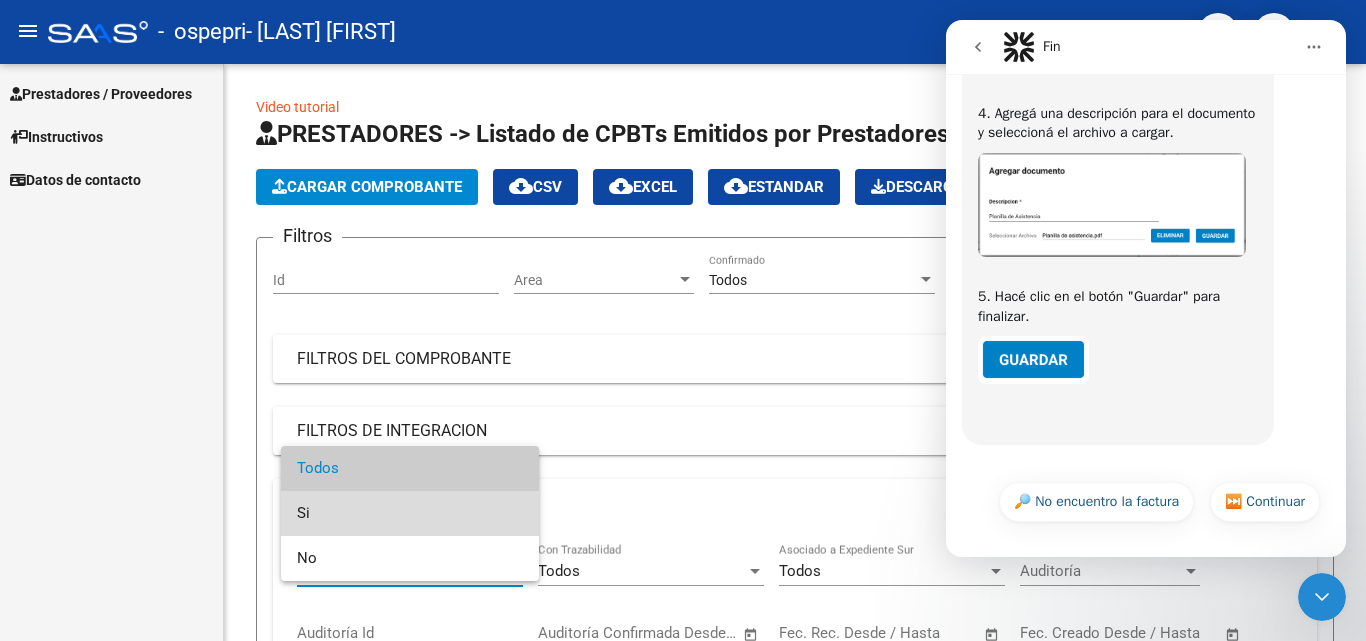 click on "Si" at bounding box center [410, 513] 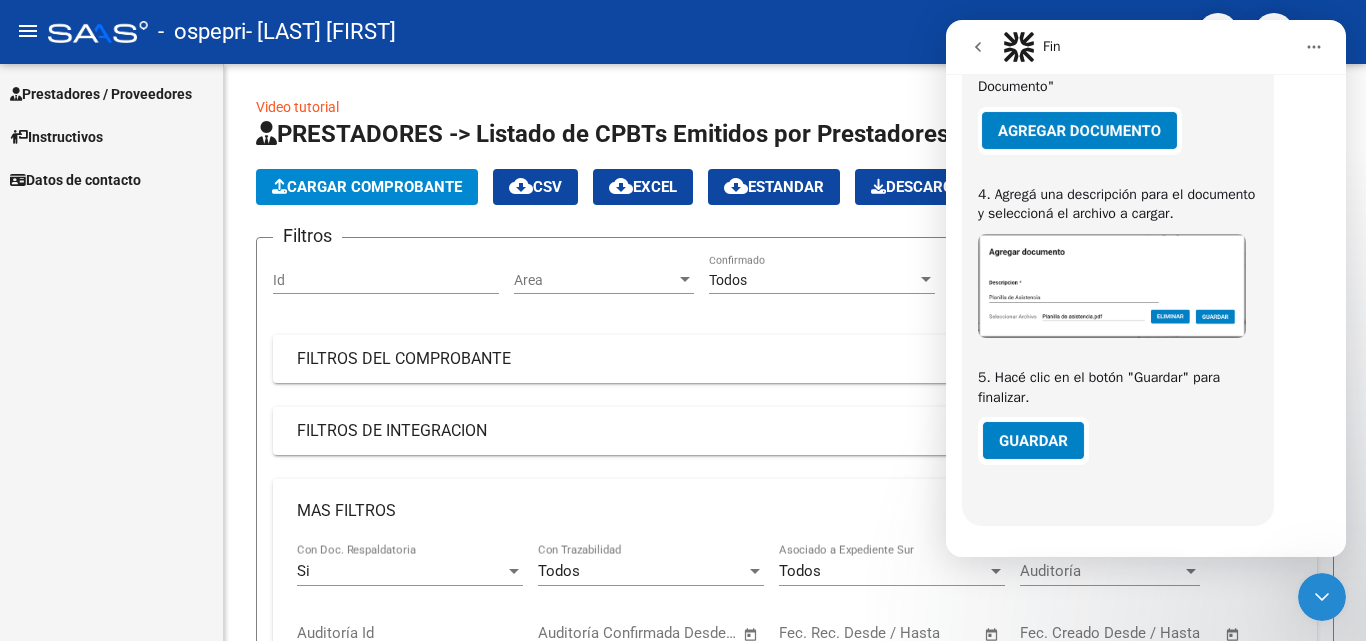scroll, scrollTop: 949, scrollLeft: 0, axis: vertical 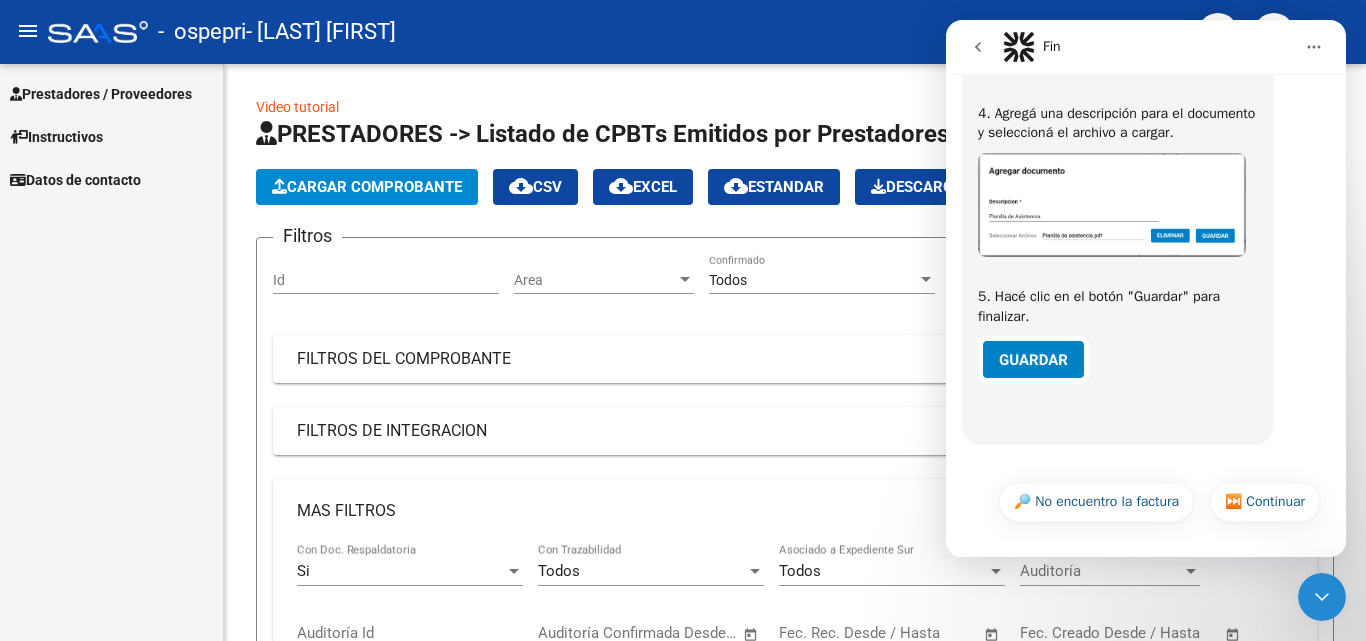 drag, startPoint x: 1338, startPoint y: 484, endPoint x: 2311, endPoint y: 585, distance: 978.22797 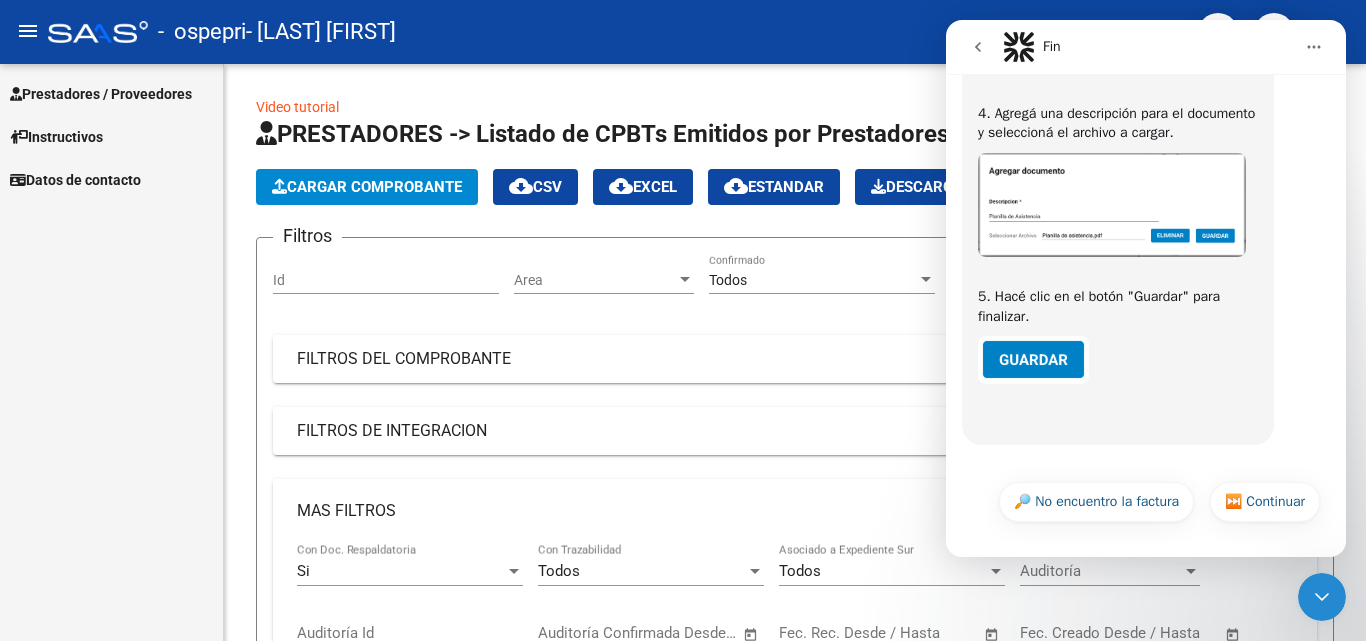 click 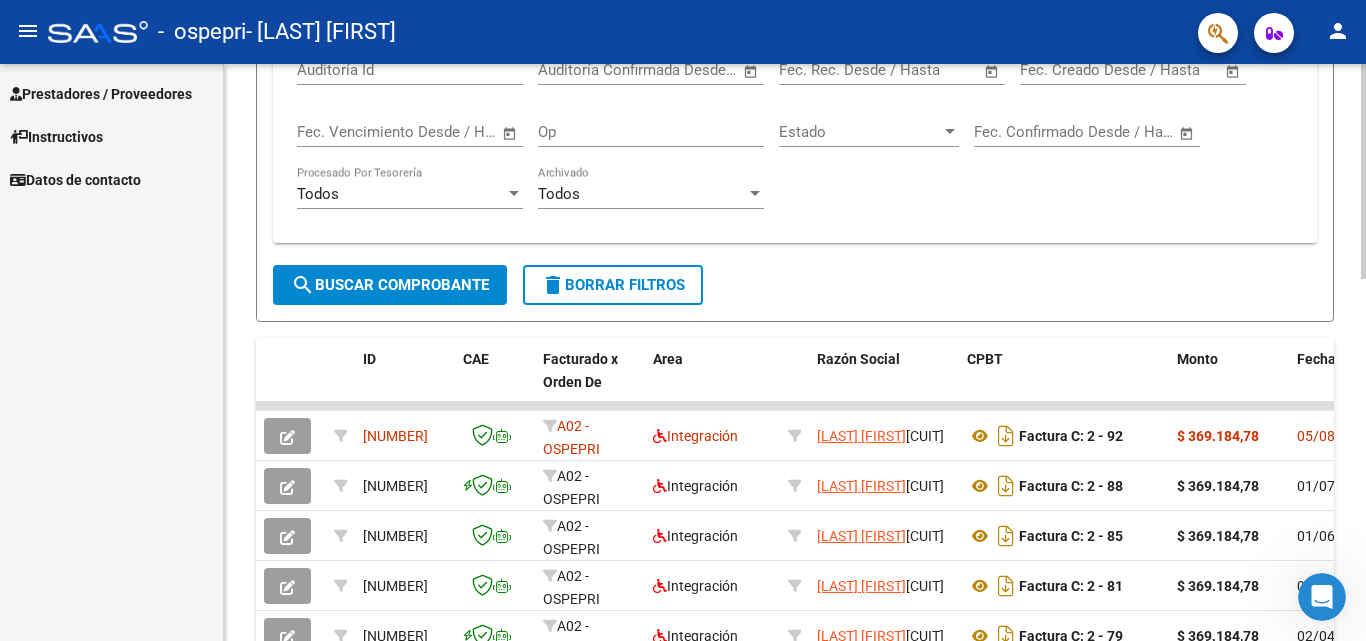 scroll, scrollTop: 566, scrollLeft: 0, axis: vertical 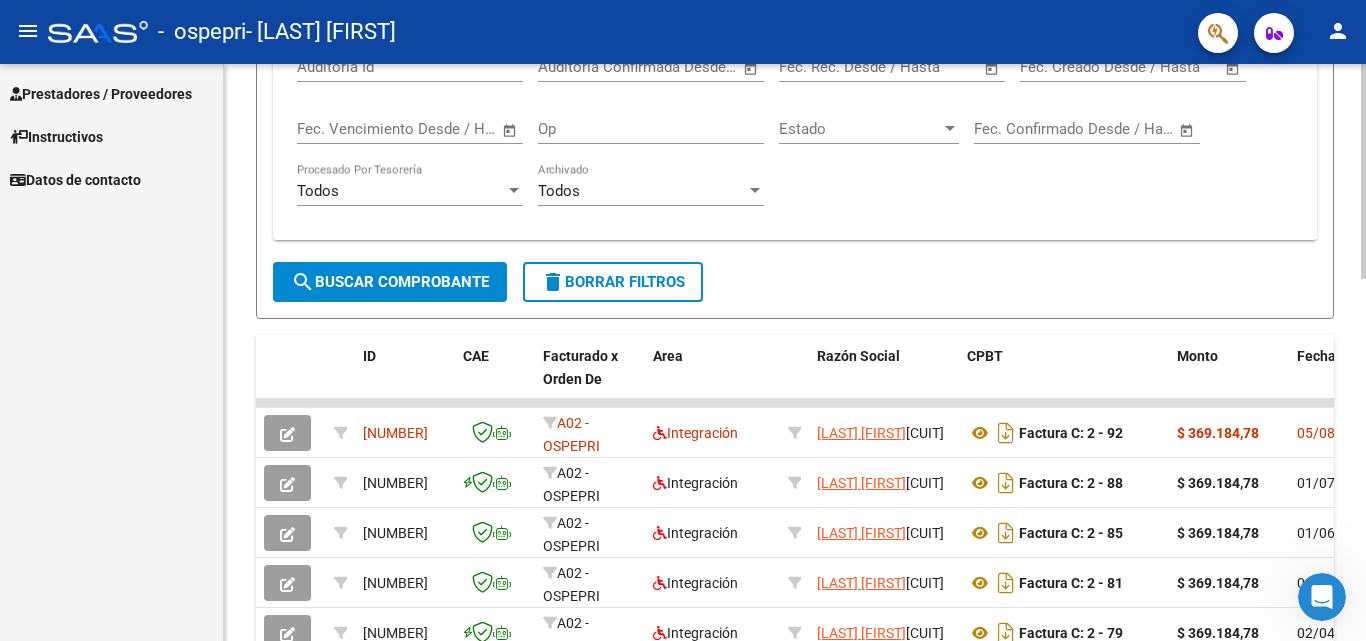 click 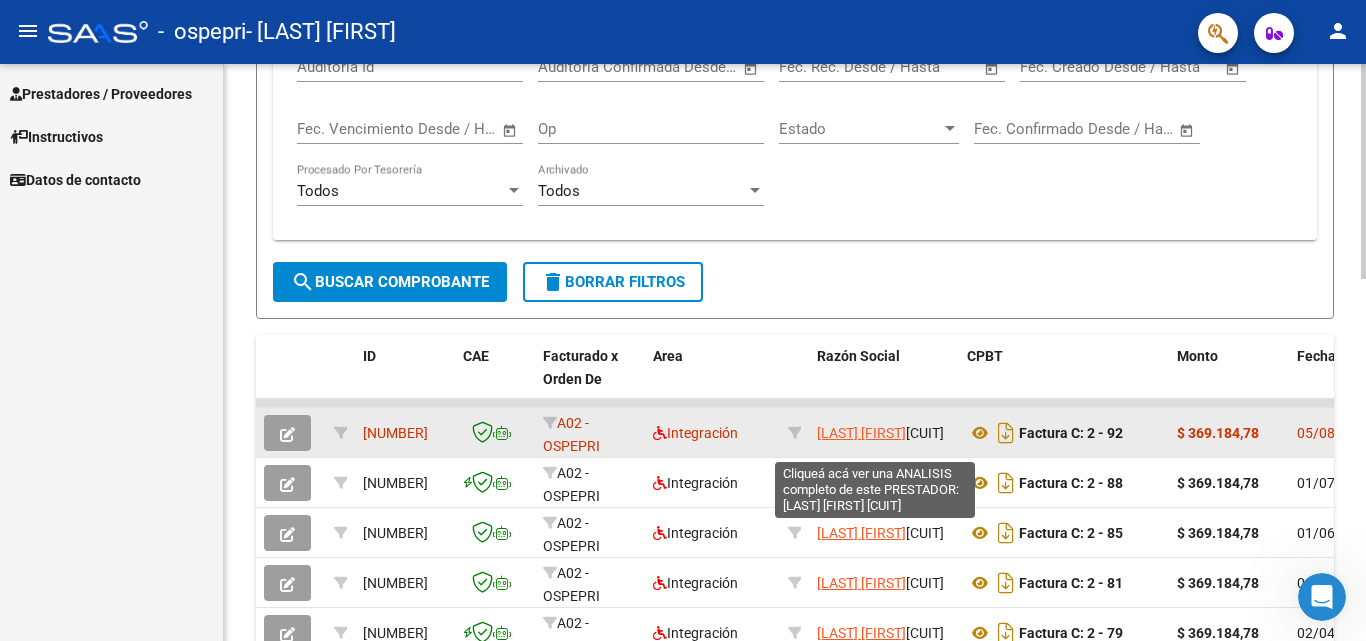 click on "[LAST] [FIRST]" 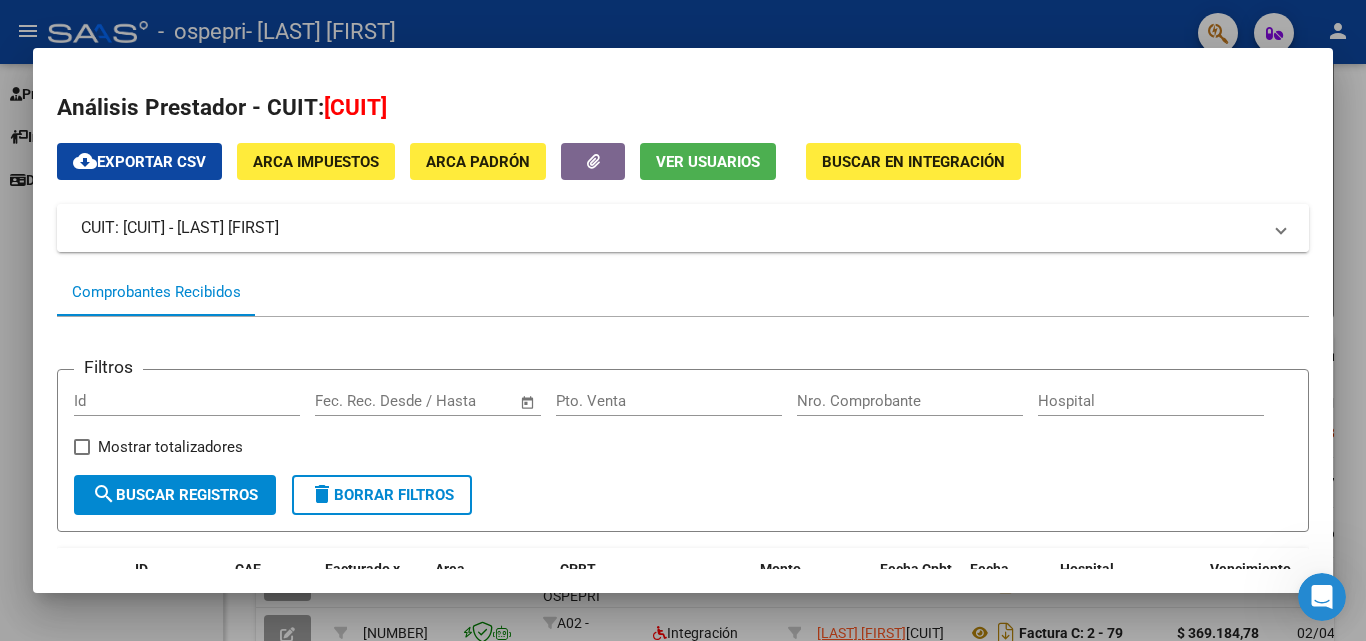 click at bounding box center (1281, 228) 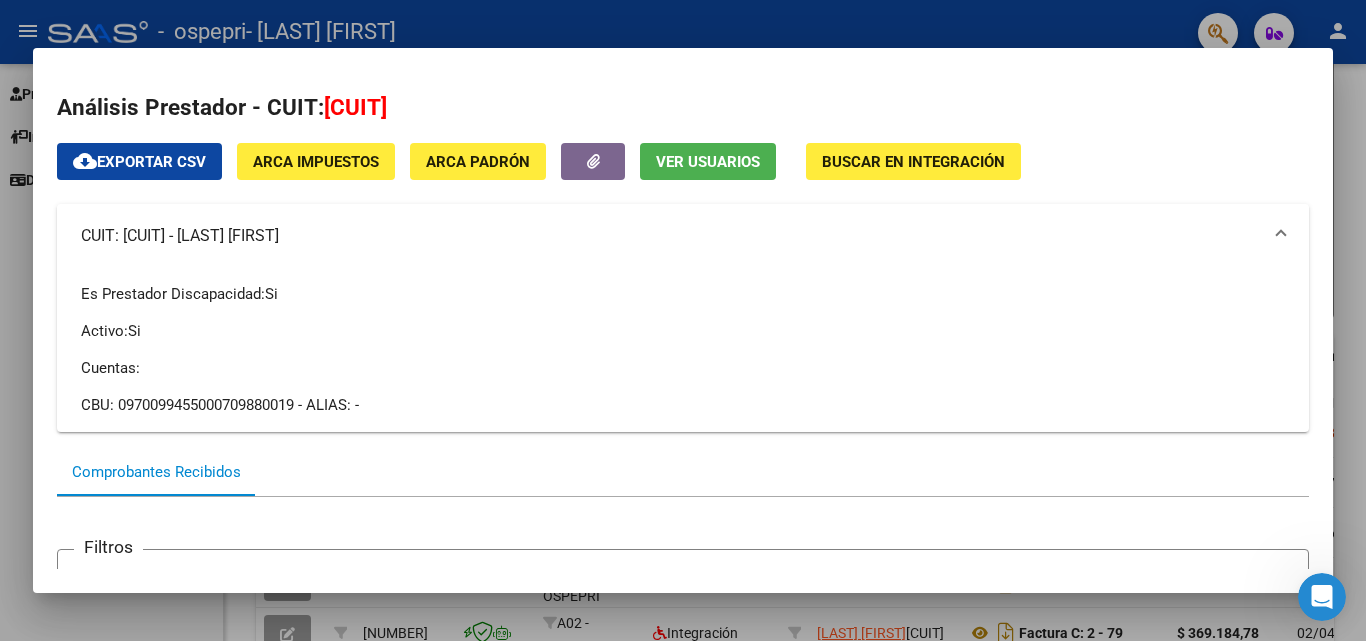 click on "CUIT: [CUIT] - [LAST] [FIRST]" at bounding box center (679, 236) 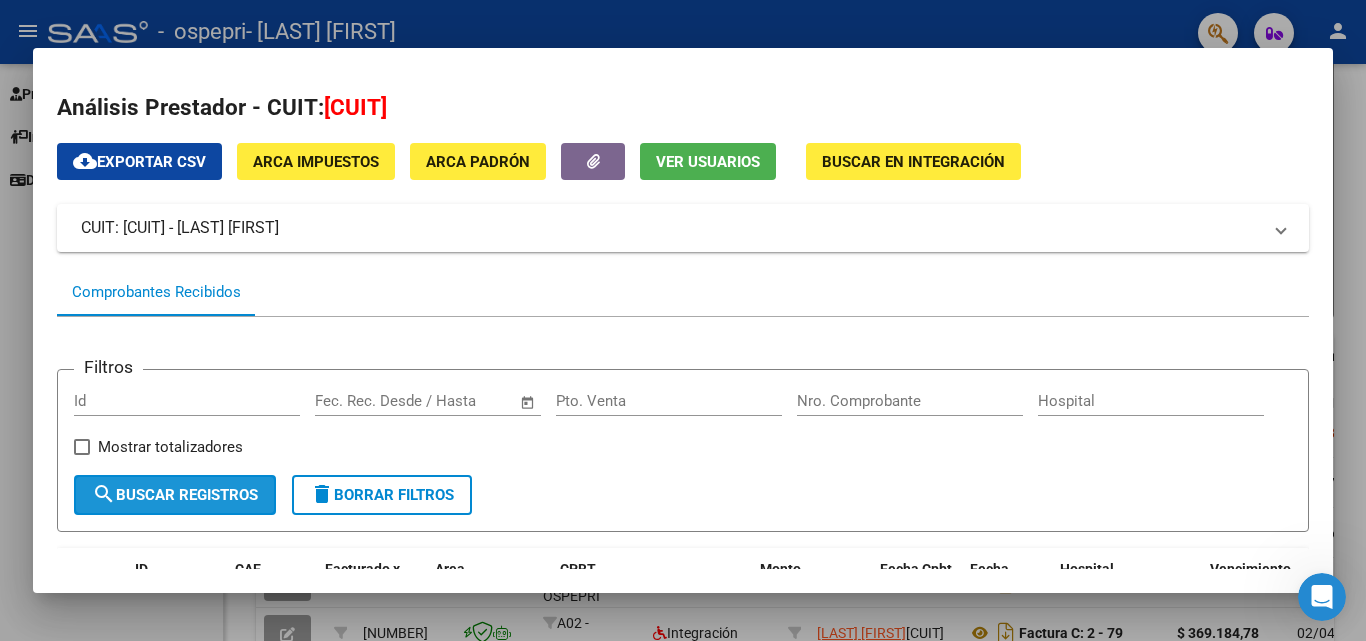 click on "search  Buscar Registros" at bounding box center (175, 495) 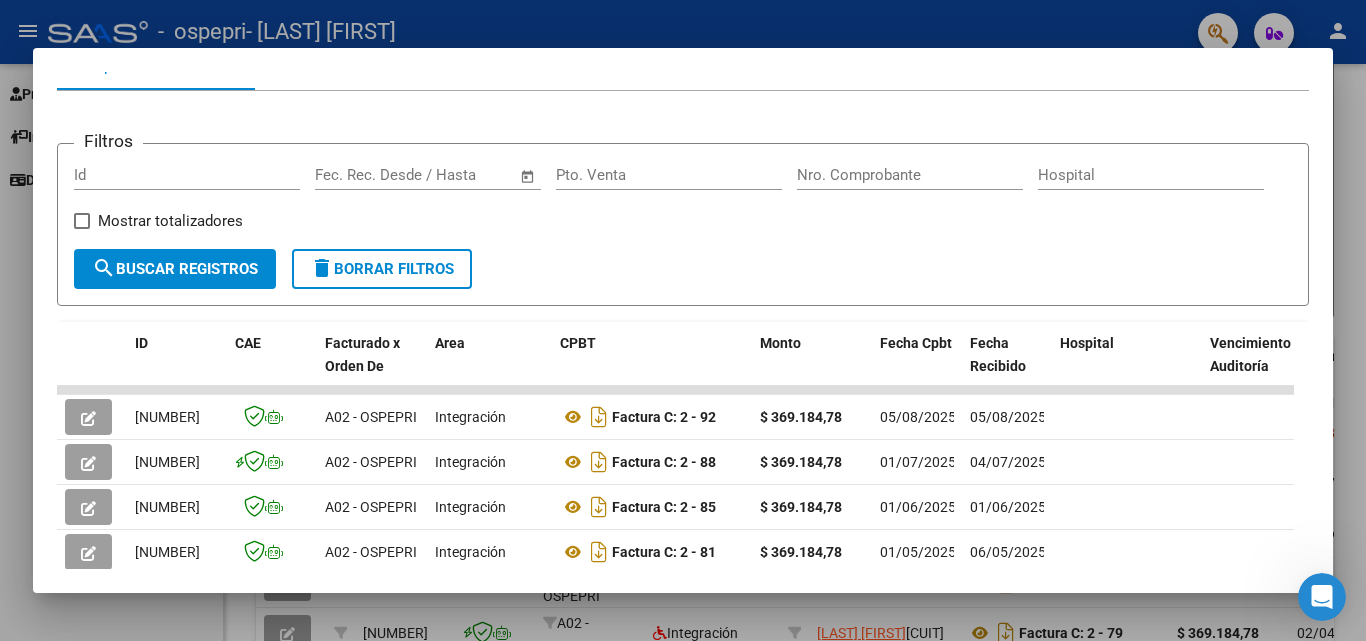 scroll, scrollTop: 0, scrollLeft: 0, axis: both 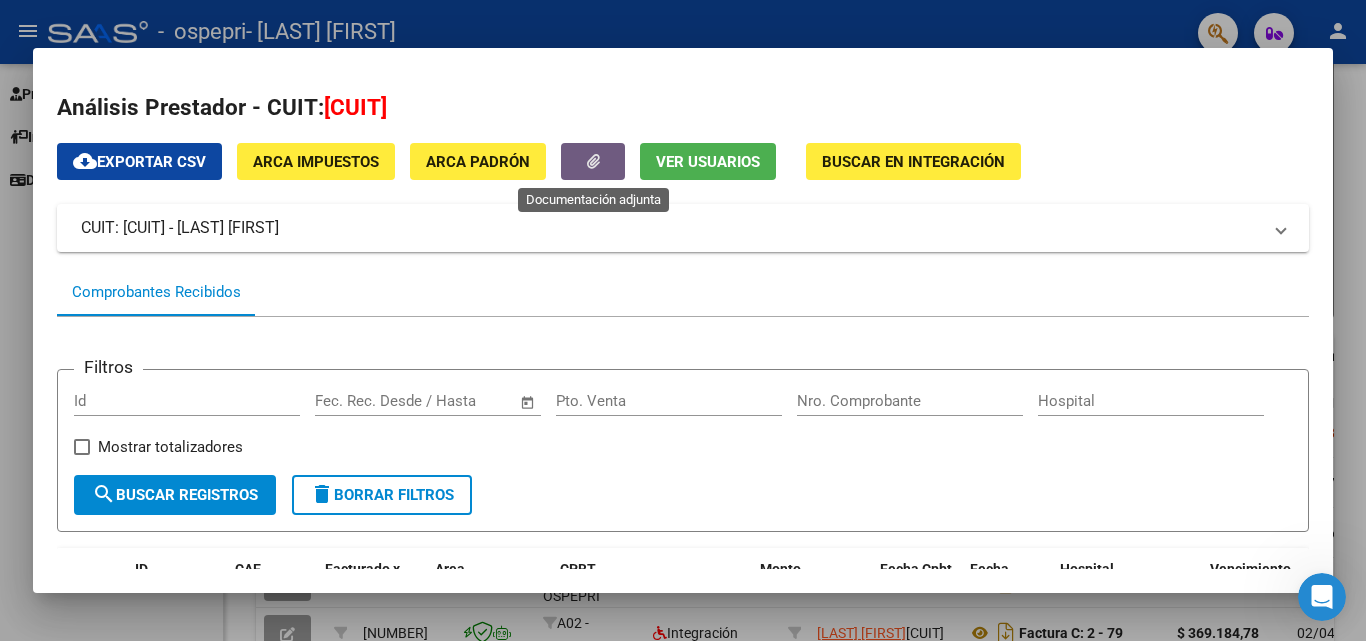 click 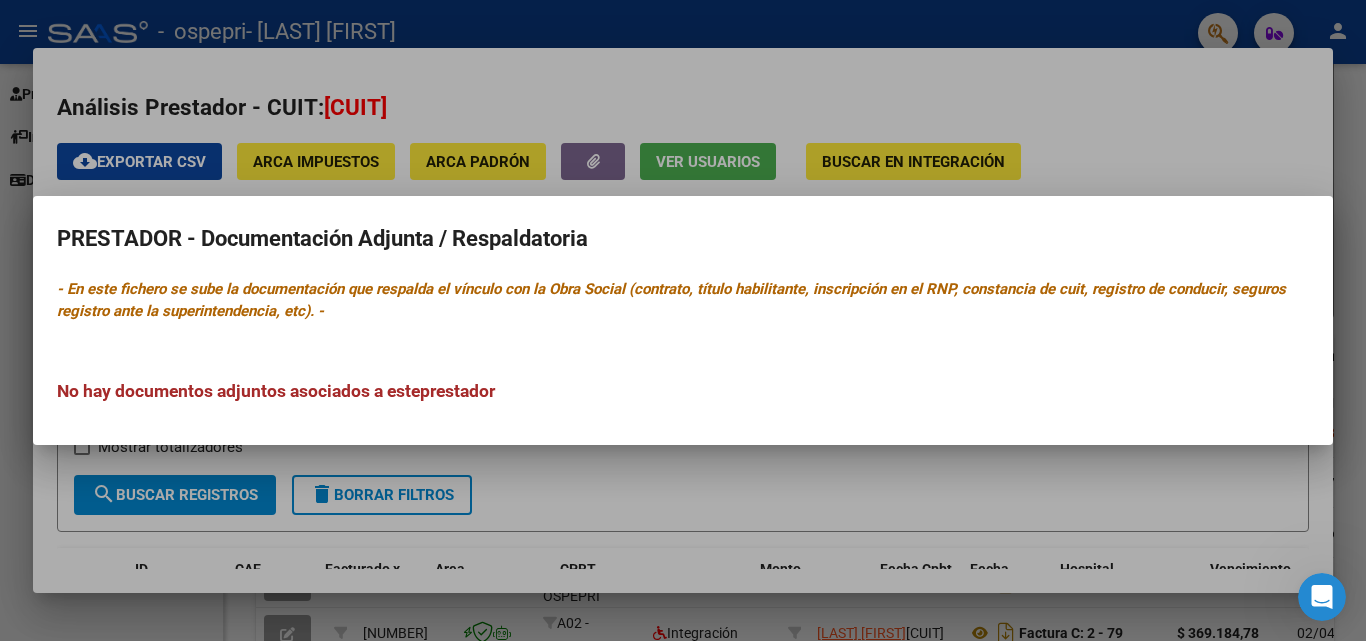 click at bounding box center (683, 320) 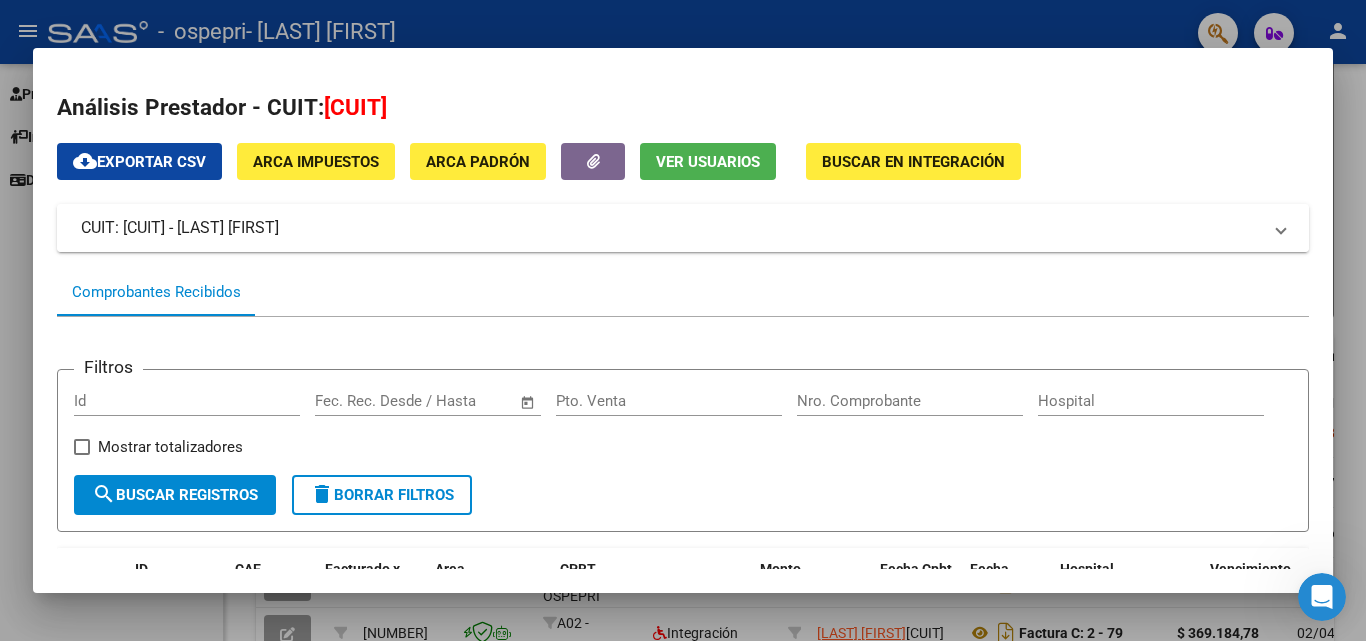 click at bounding box center (1281, 228) 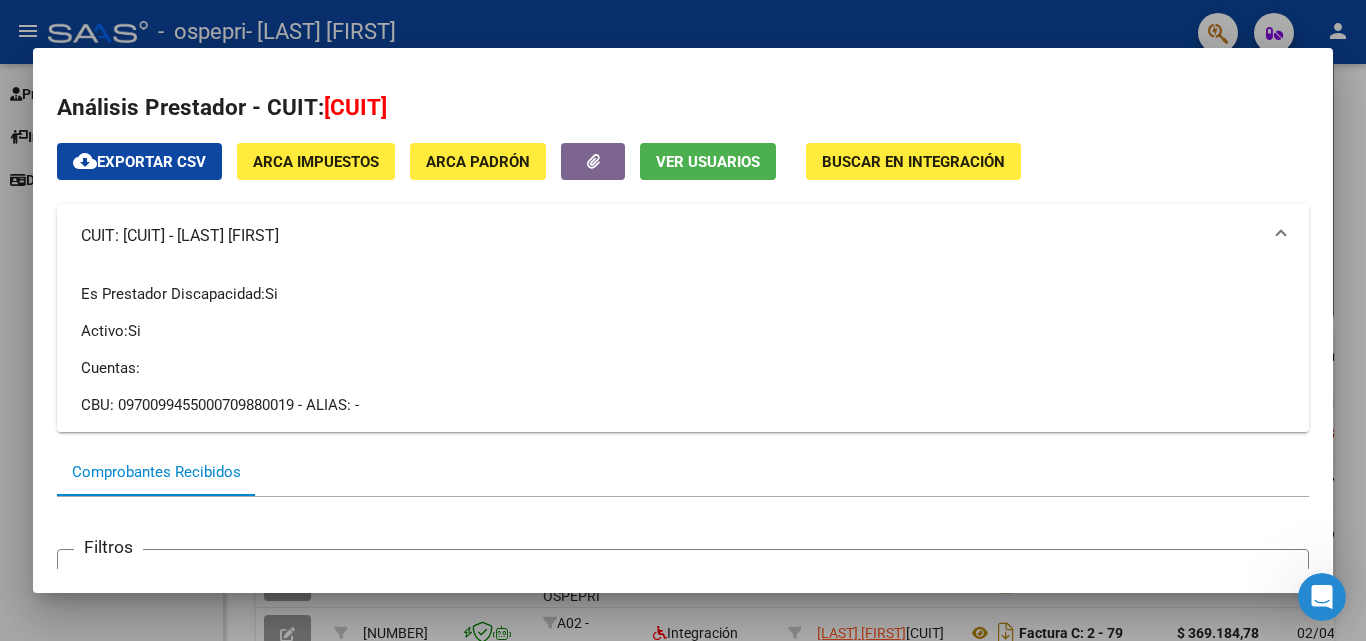 click at bounding box center [1281, 236] 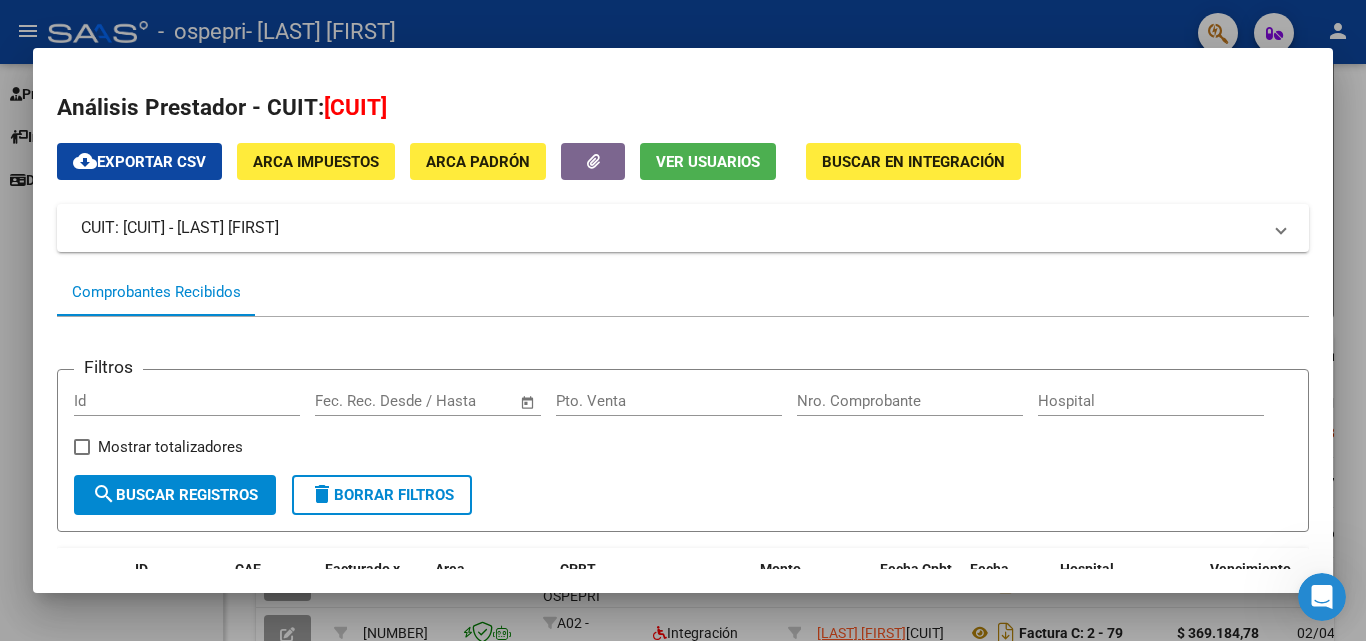 click at bounding box center [683, 320] 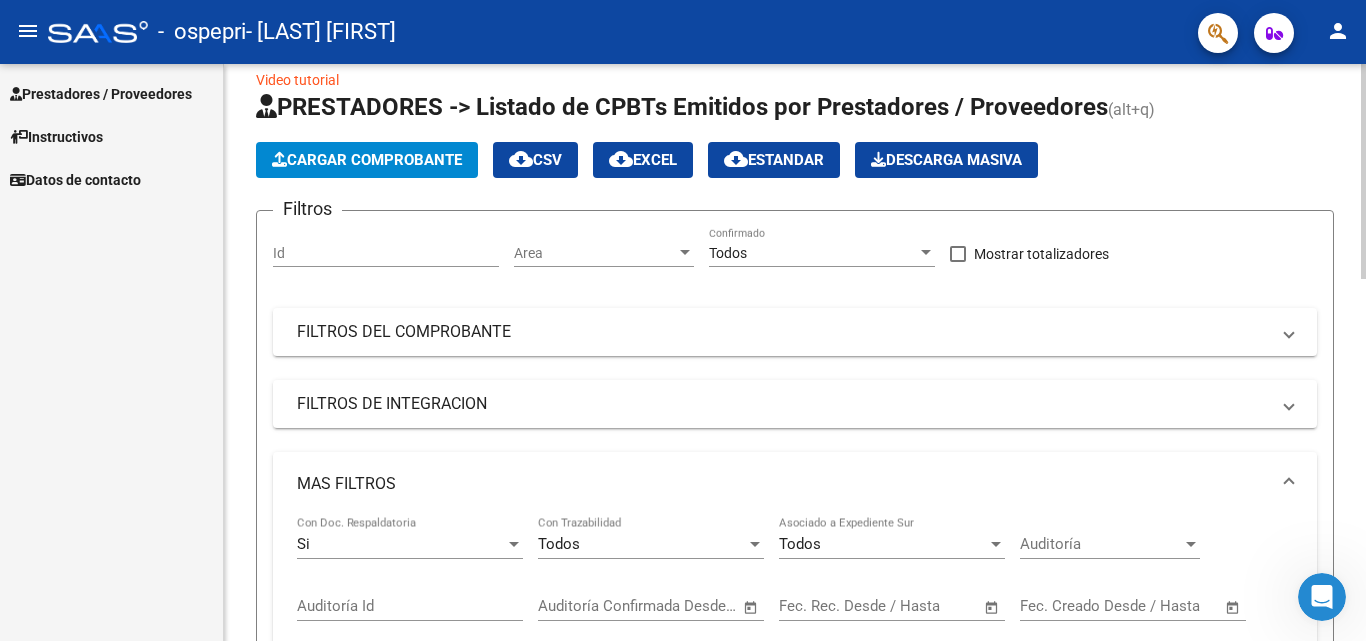 scroll, scrollTop: 0, scrollLeft: 0, axis: both 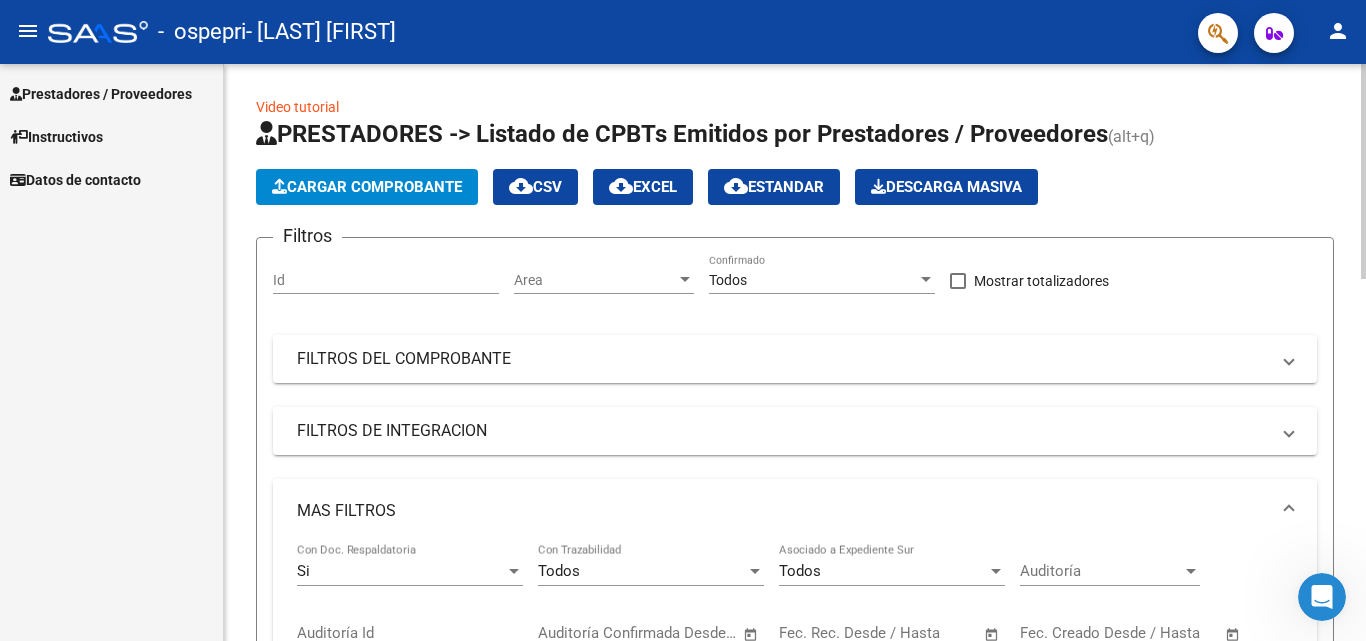 click on "menu -   ospepri   - [LAST] [FIRST] person    Prestadores / Proveedores Facturas - Listado/Carga Facturas - Documentación Pagos x Transferencia Auditorías - Listado Auditorías - Comentarios Auditorías - Cambios Área Prestadores - Listado    Instructivos    Datos de contacto  Video tutorial   PRESTADORES -> Listado de CPBTs Emitidos por Prestadores / Proveedores (alt+q)   Cargar Comprobante
cloud_download  CSV  cloud_download  EXCEL  cloud_download  Estandar   Descarga Masiva
Filtros Id Area Area Todos Confirmado   Mostrar totalizadores   FILTROS DEL COMPROBANTE  Comprobante Tipo Comprobante Tipo Start date – End date Fec. Comprobante Desde / Hasta Días Emisión Desde(cant. días) Días Emisión Hasta(cant. días) CUIT / Razón Social Pto. Venta Nro. Comprobante Código SSS CAE Válido CAE Válido Todos Cargado Módulo Hosp. Todos Tiene facturacion Apócrifa Hospital Refes  FILTROS DE INTEGRACION  Período De Prestación Campos del Archivo de Rendición Devuelto x SSS (dr_envio) Todos" 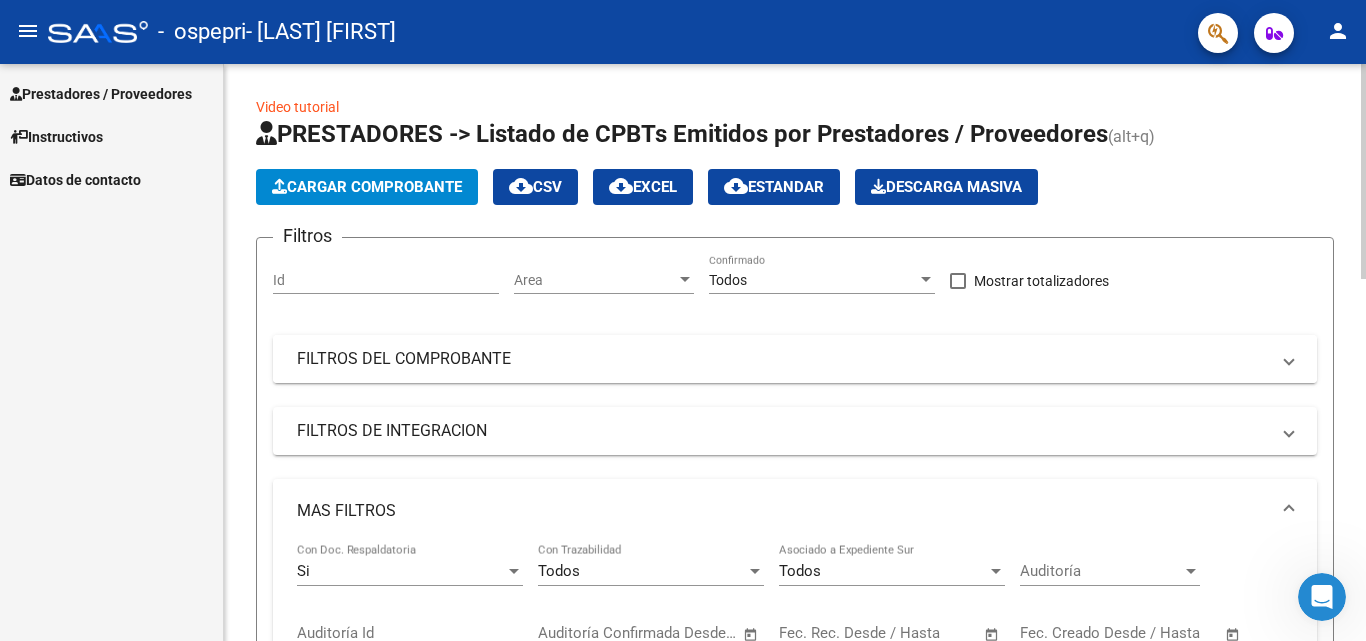 click at bounding box center (1289, 359) 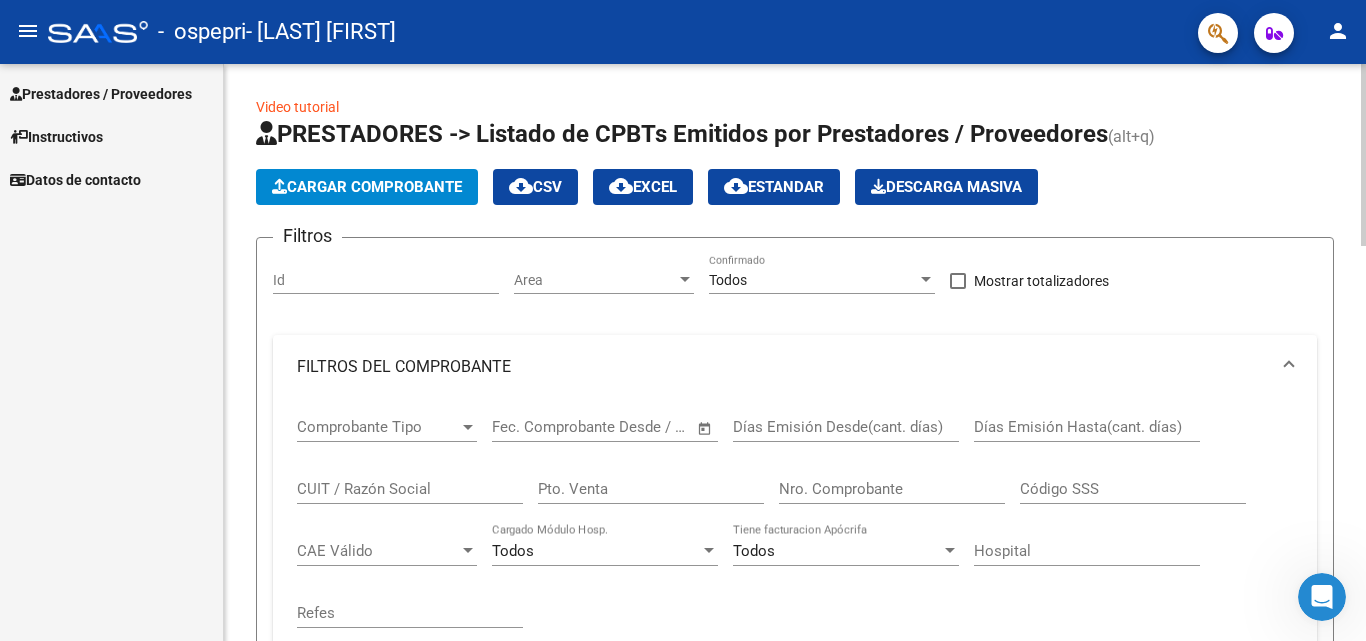 drag, startPoint x: 1360, startPoint y: 228, endPoint x: 1364, endPoint y: 358, distance: 130.06152 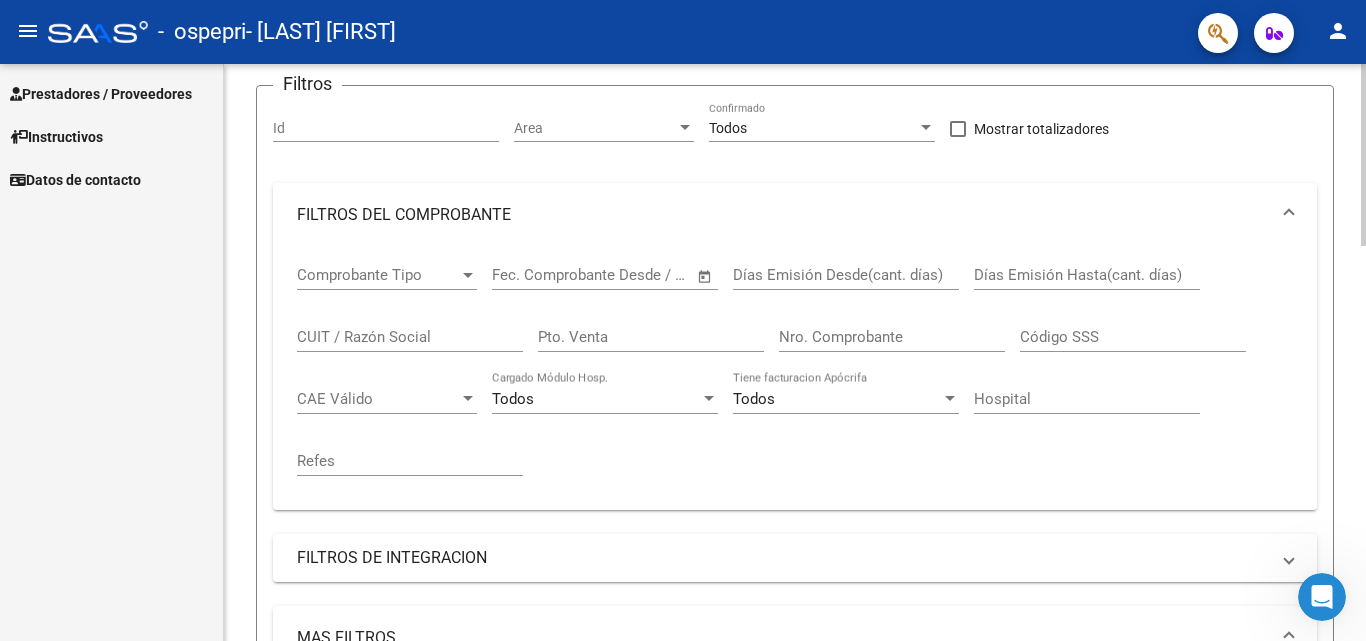 scroll, scrollTop: 168, scrollLeft: 0, axis: vertical 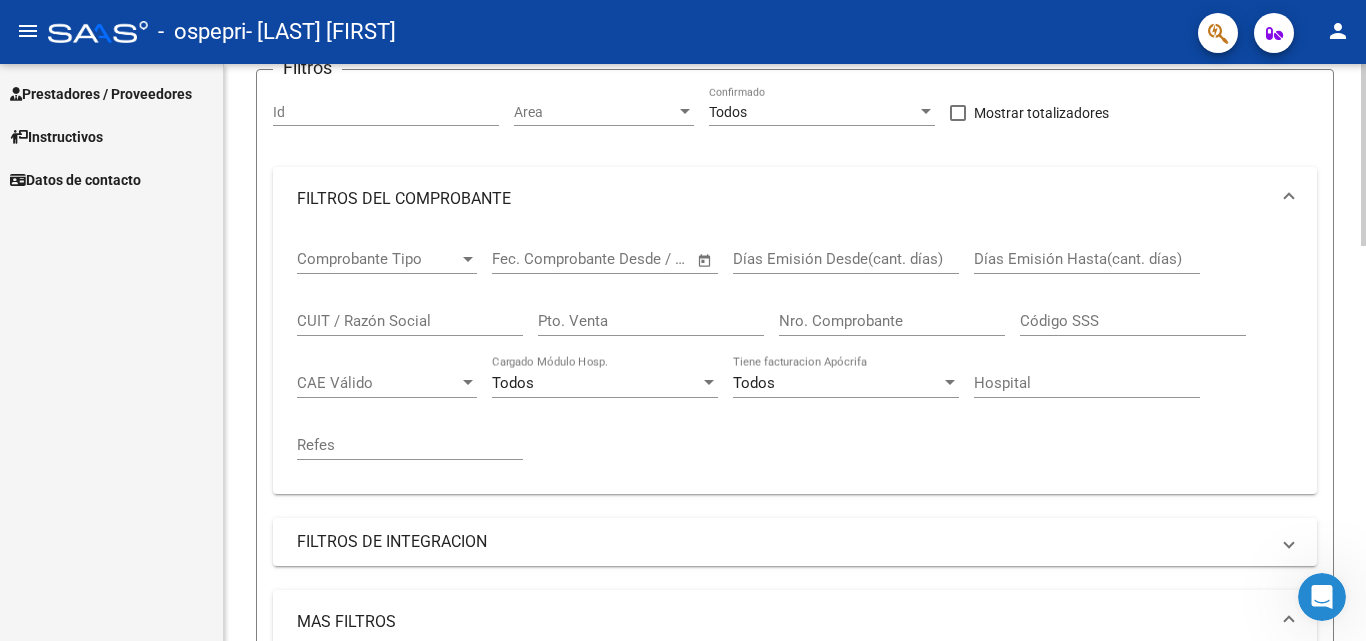 click 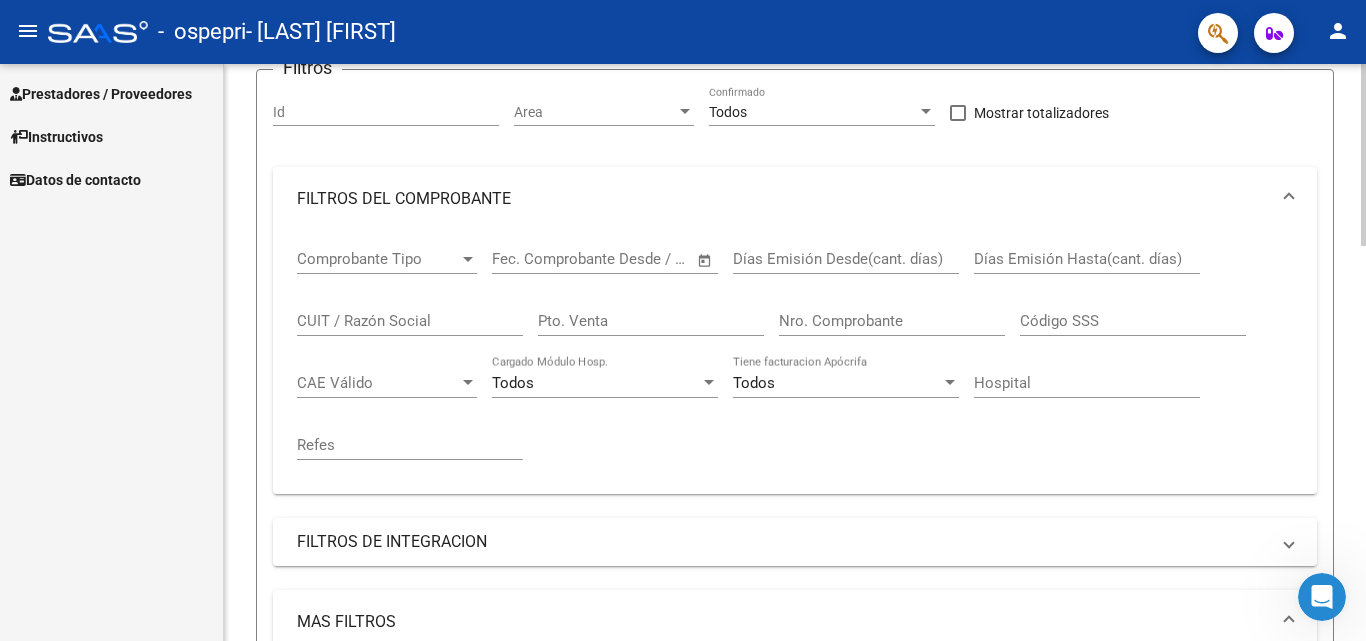 click on "Hospital" 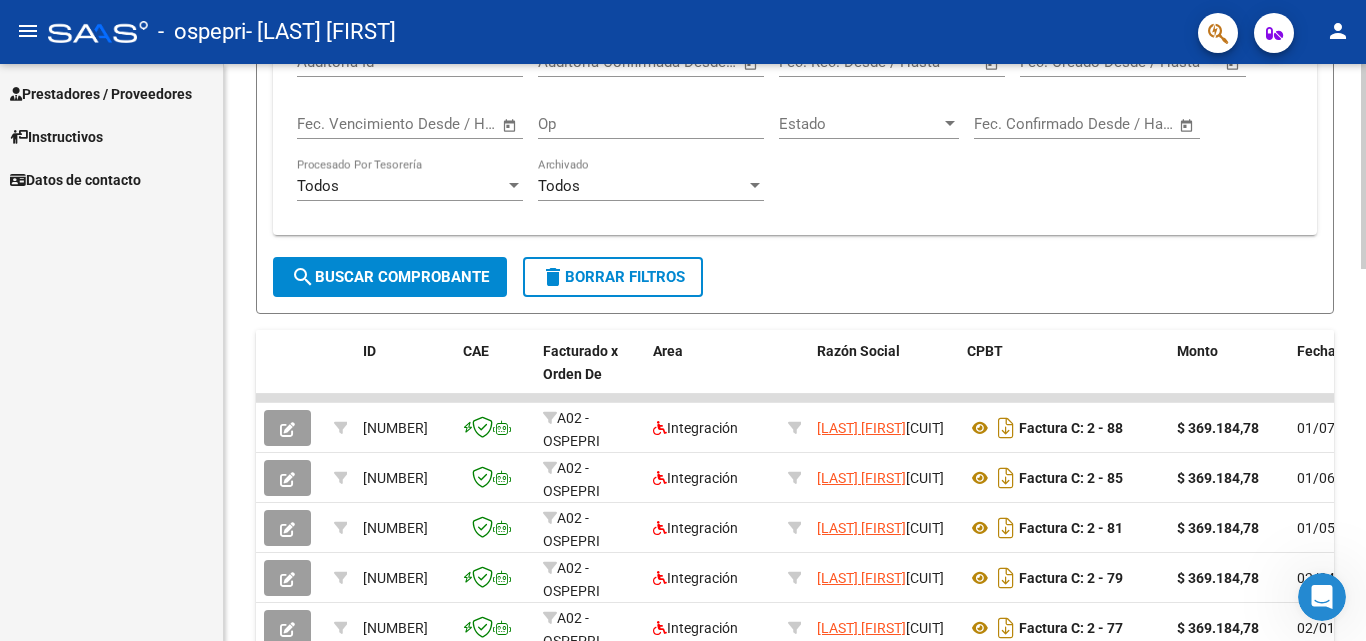 scroll, scrollTop: 861, scrollLeft: 0, axis: vertical 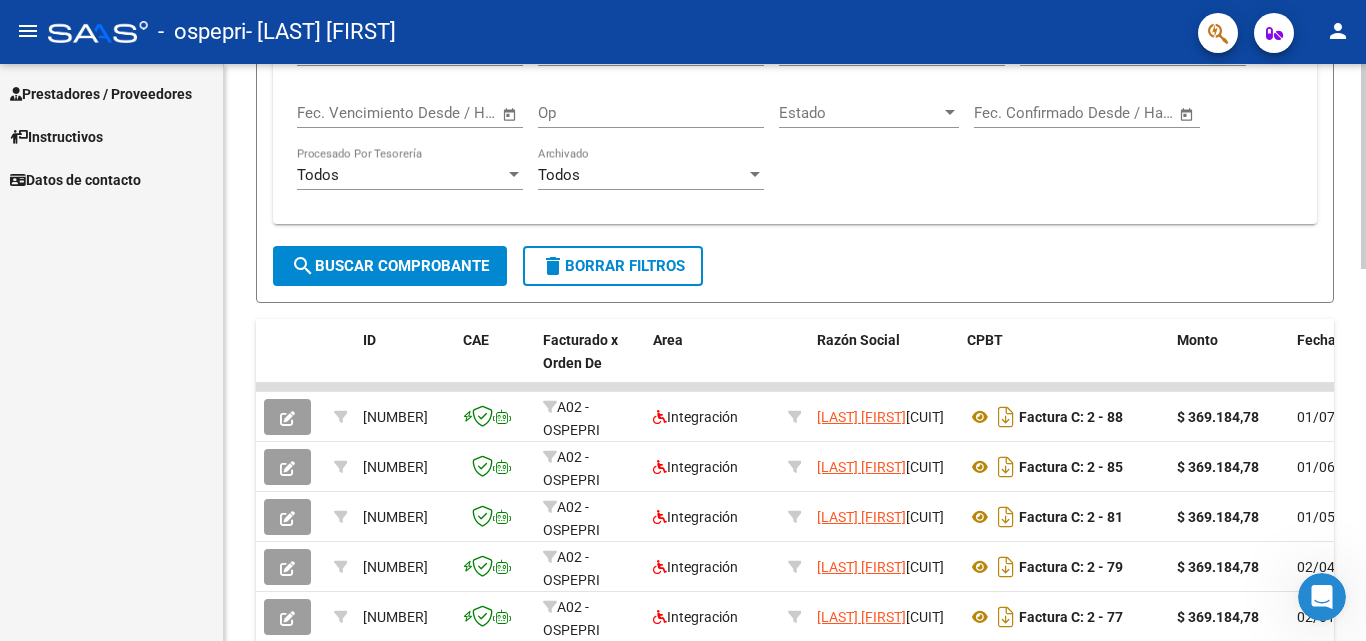 click 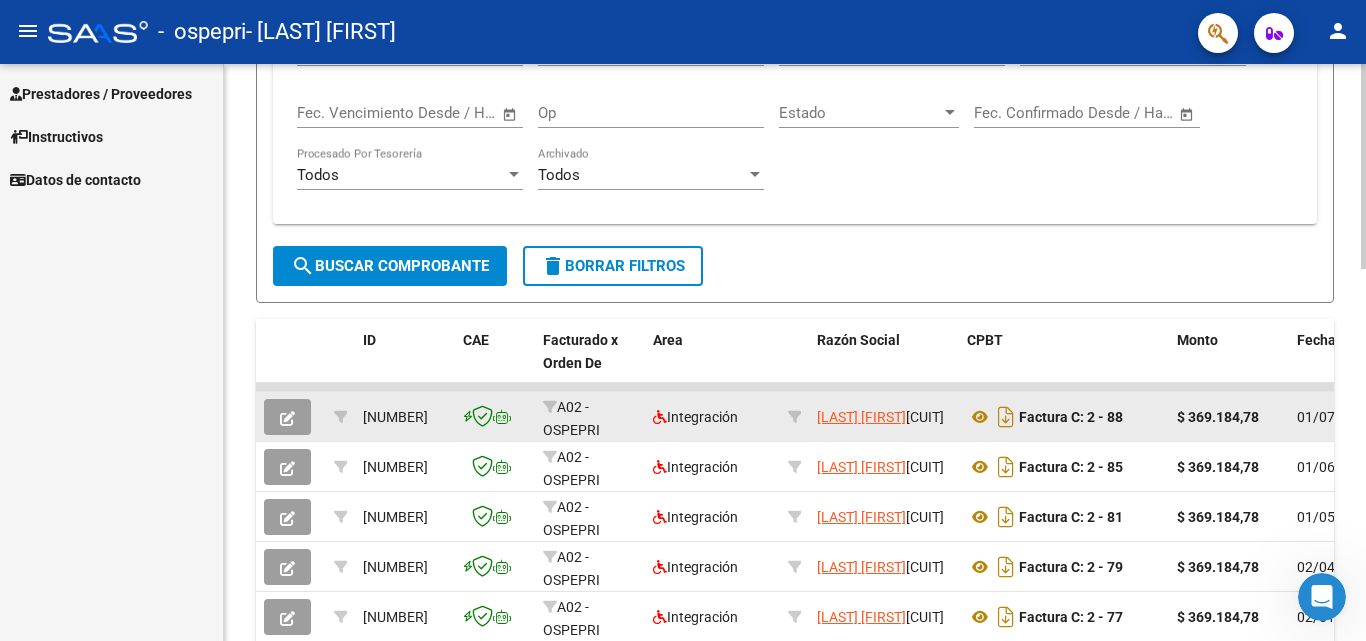 type on "[CUIT]" 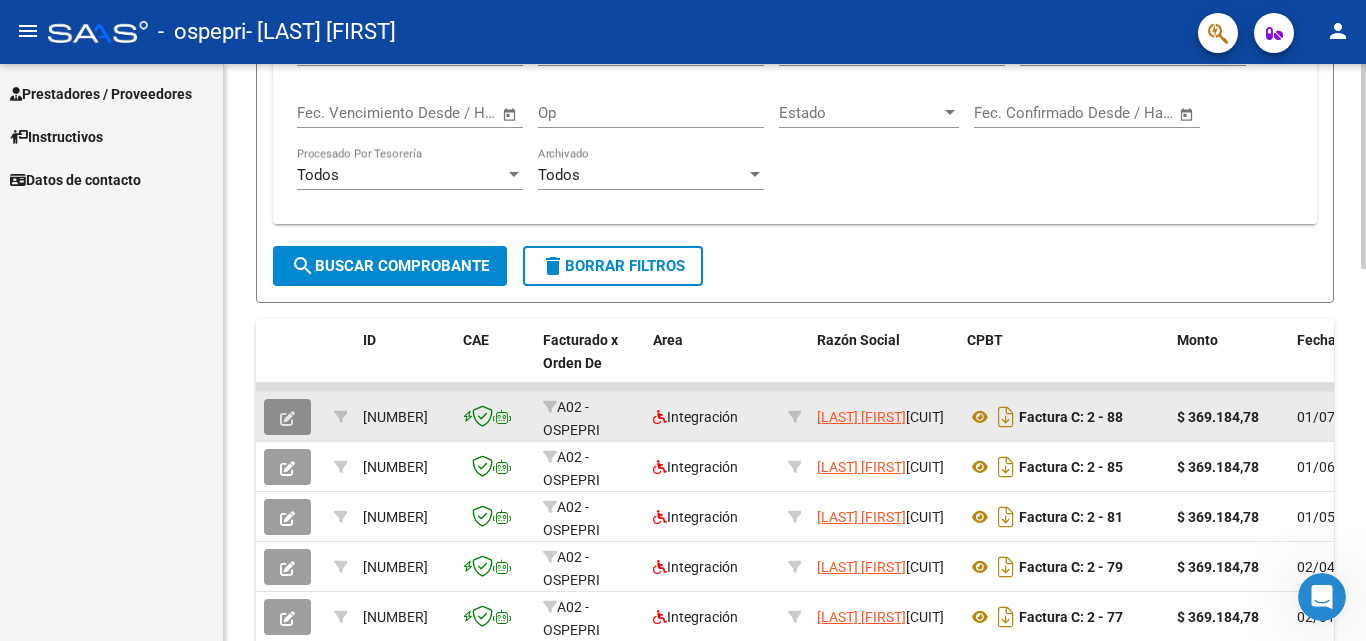 click 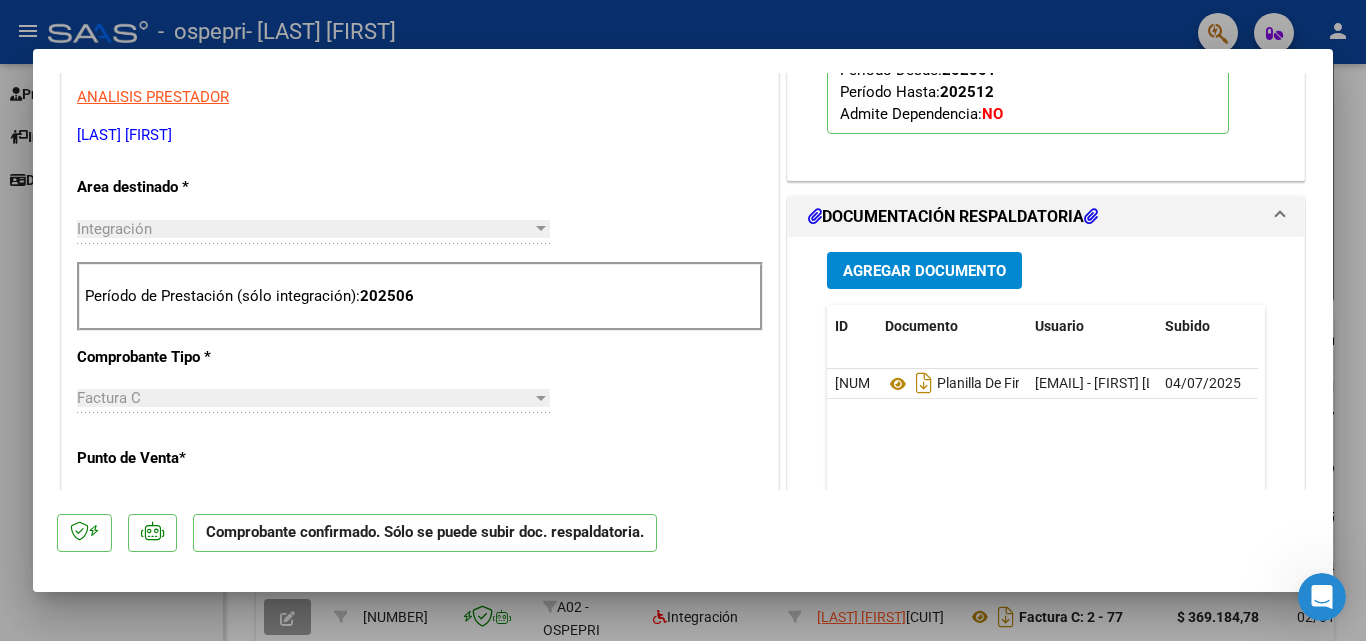 scroll, scrollTop: 650, scrollLeft: 0, axis: vertical 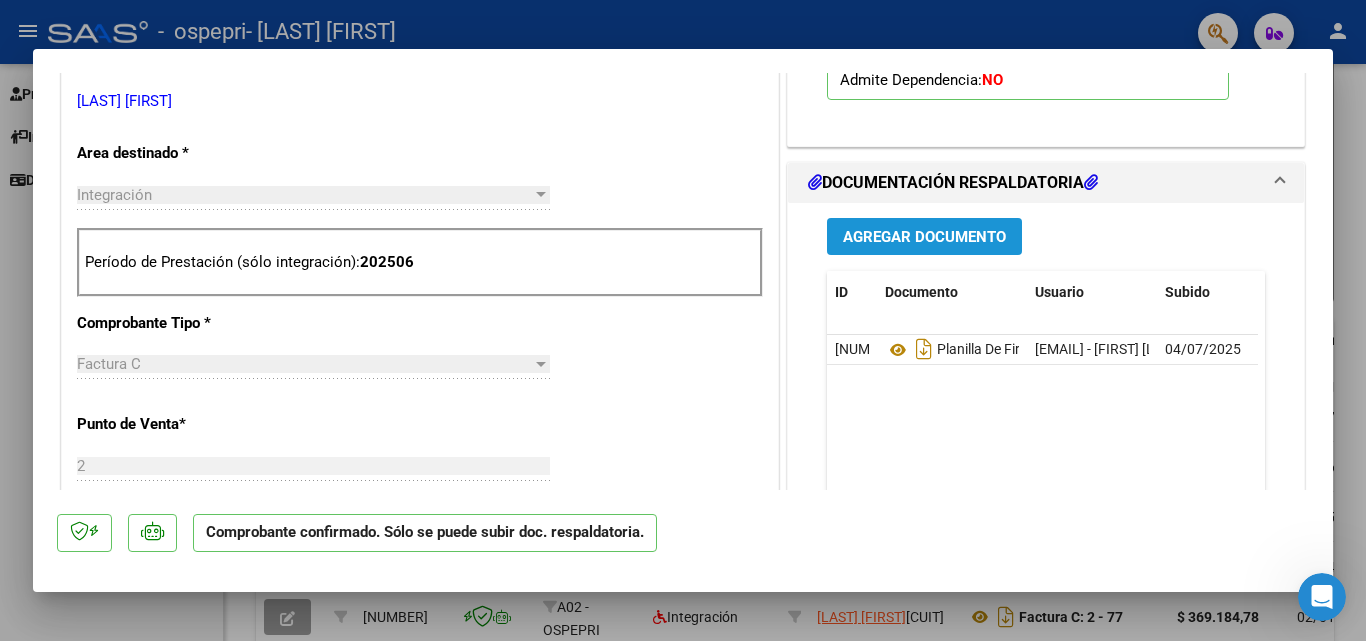 click on "Agregar Documento" at bounding box center (924, 237) 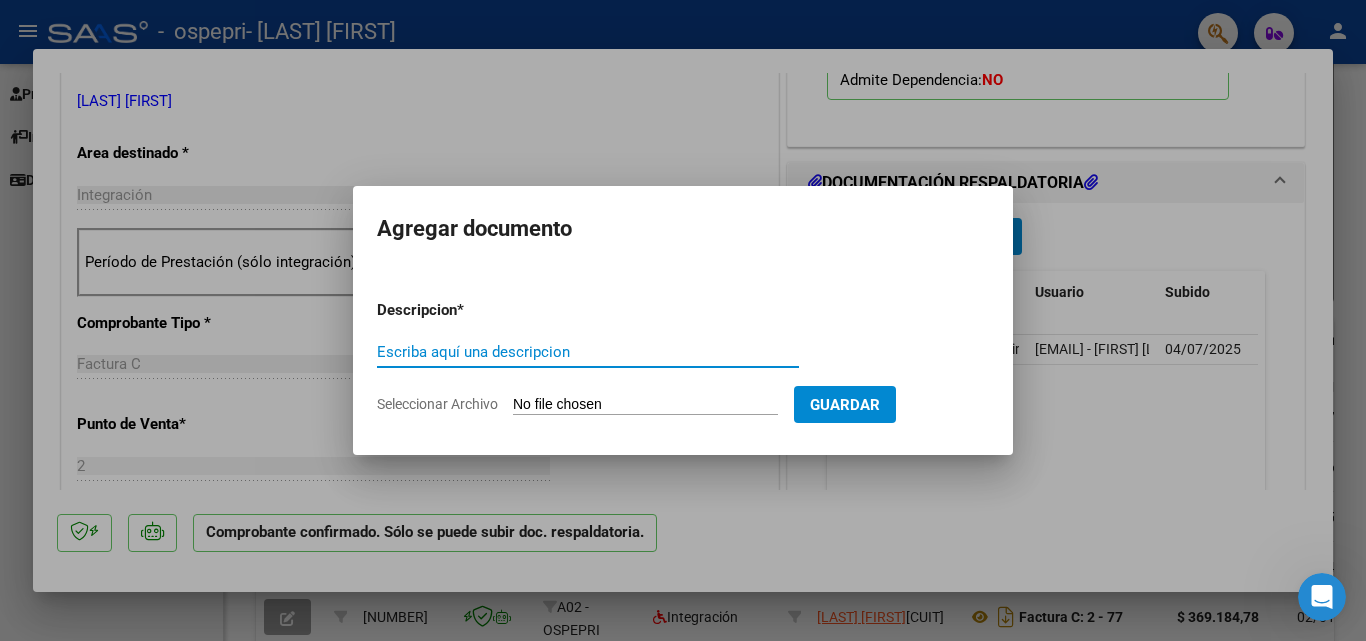 click on "Escriba aquí una descripcion" at bounding box center [588, 352] 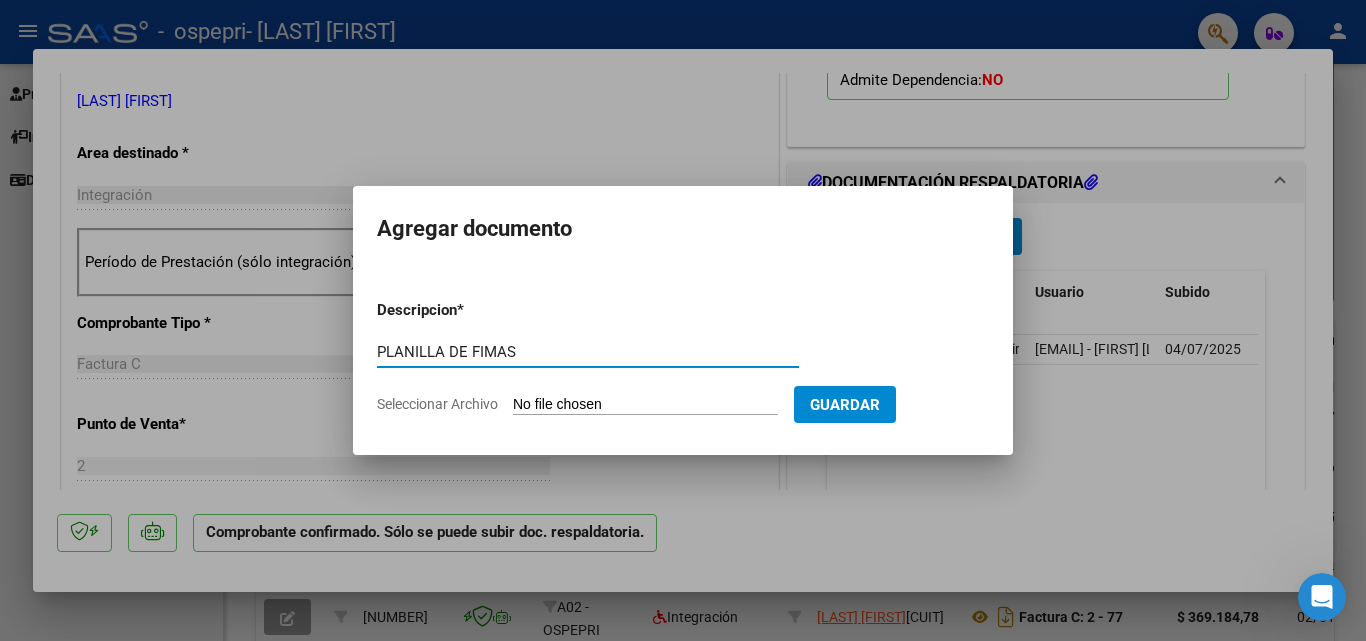 type on "PLANILLA DE FIMAS" 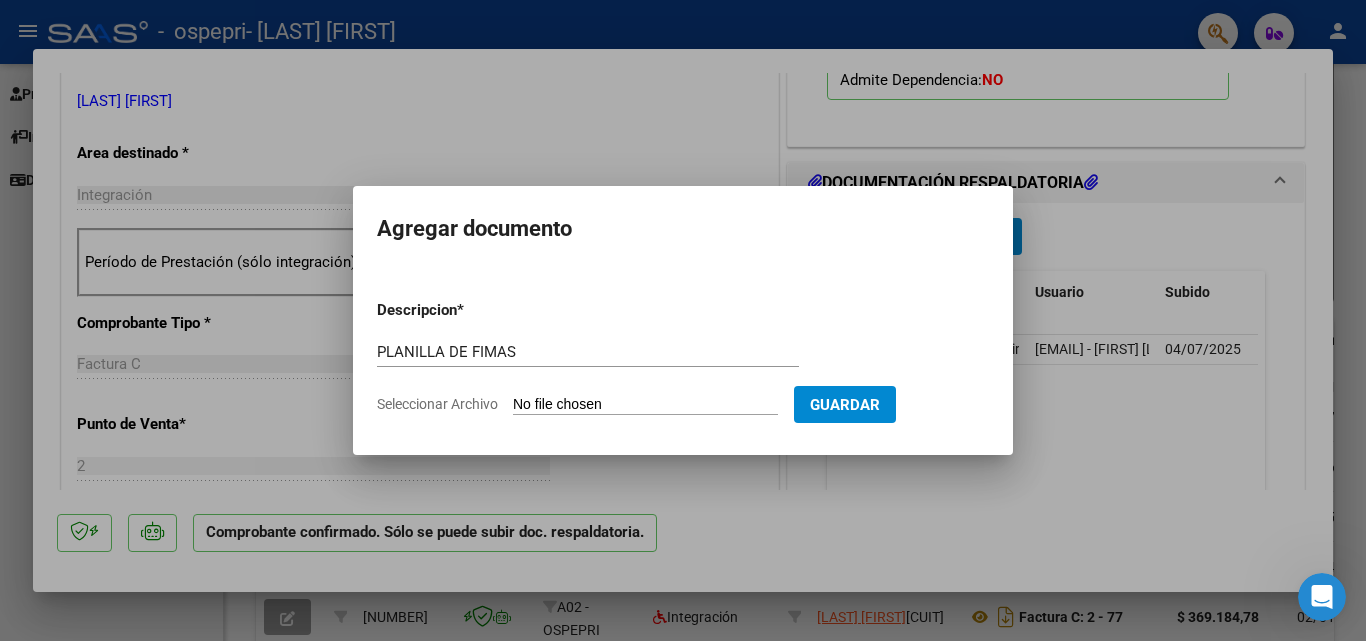 type on "C:\fakepath\CamScanner 05-08-2025 00.44.zip" 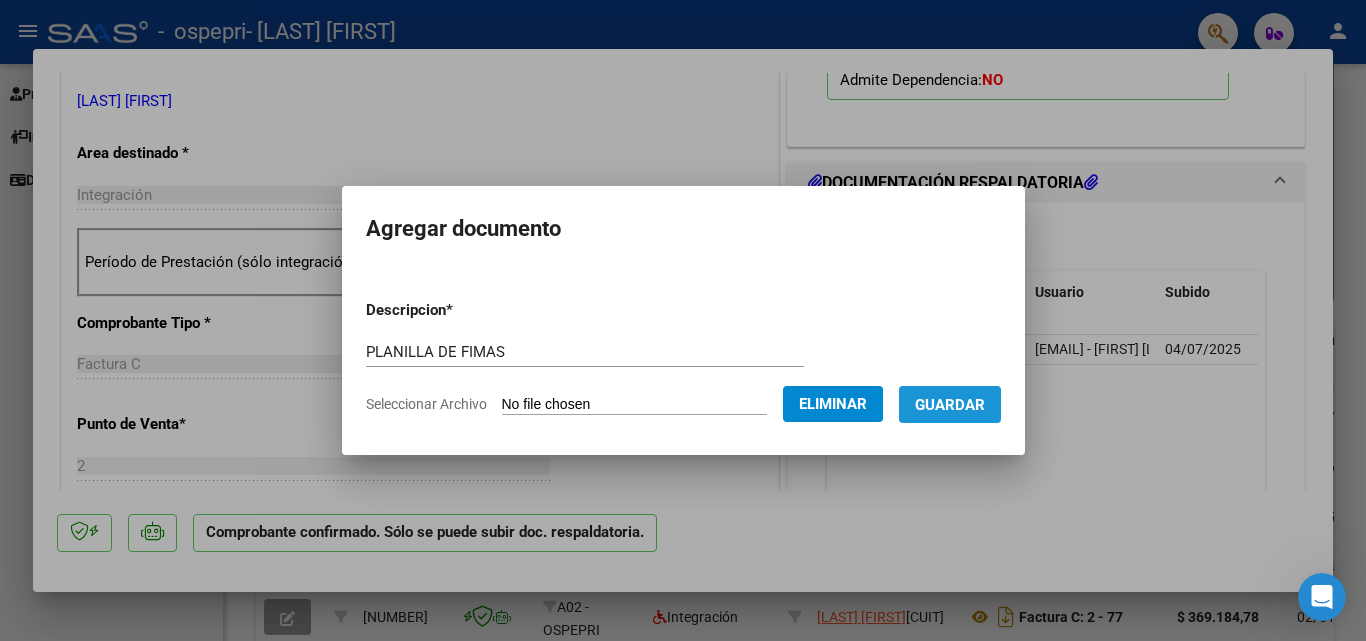 click on "Guardar" at bounding box center [950, 405] 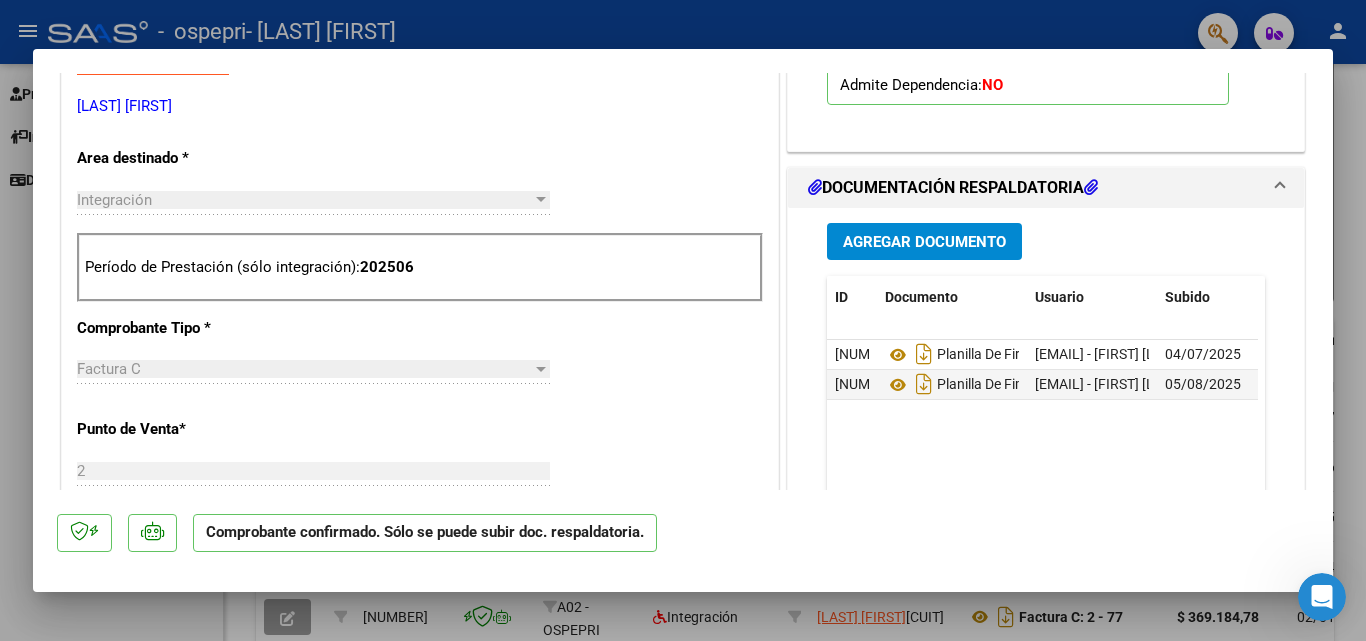 scroll, scrollTop: 635, scrollLeft: 0, axis: vertical 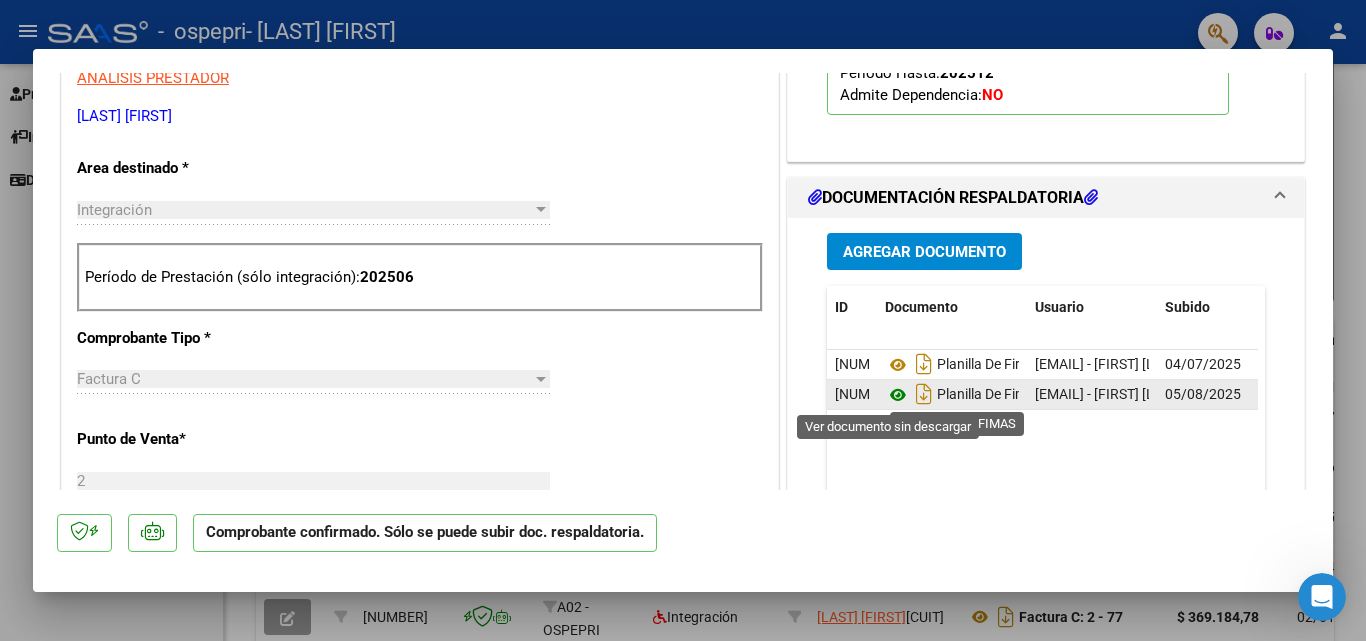 click 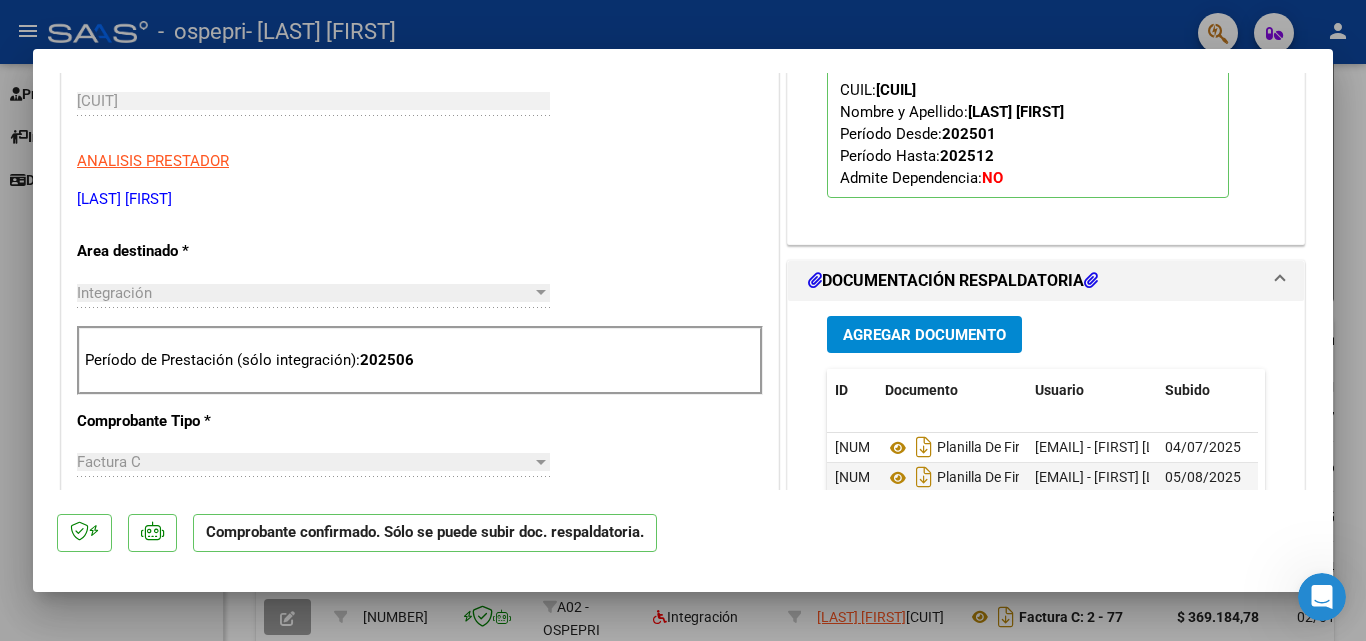 scroll, scrollTop: 502, scrollLeft: 0, axis: vertical 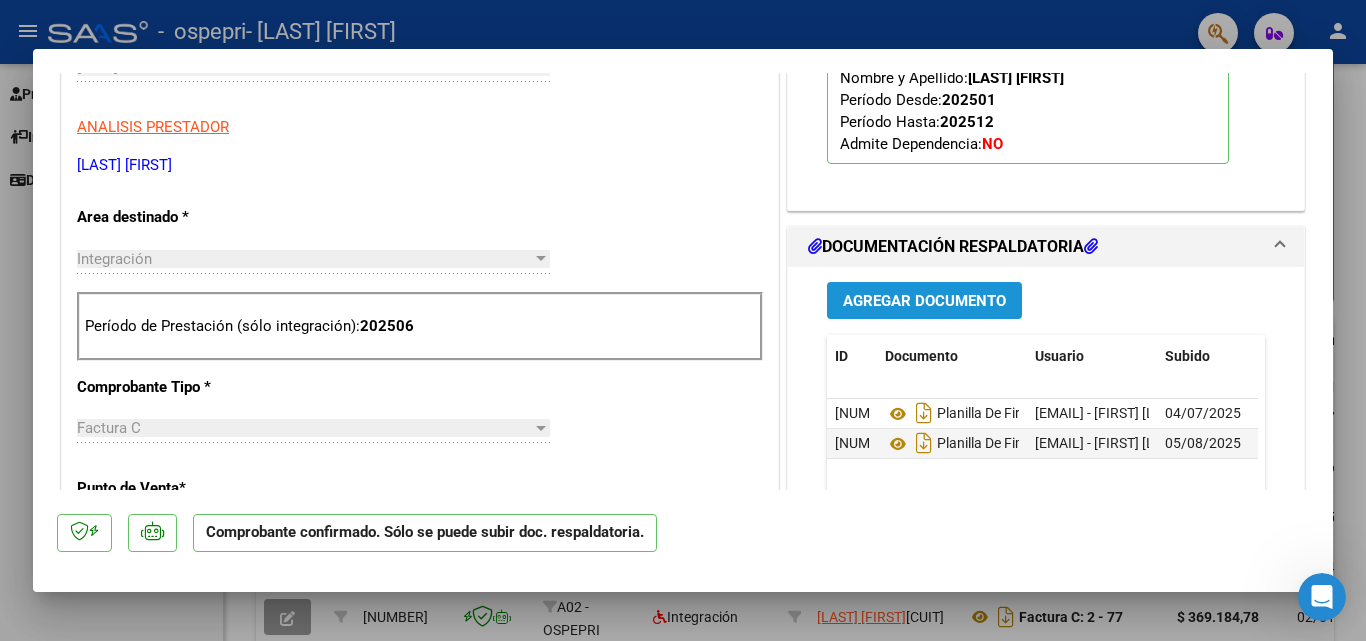 click on "Agregar Documento" at bounding box center [924, 301] 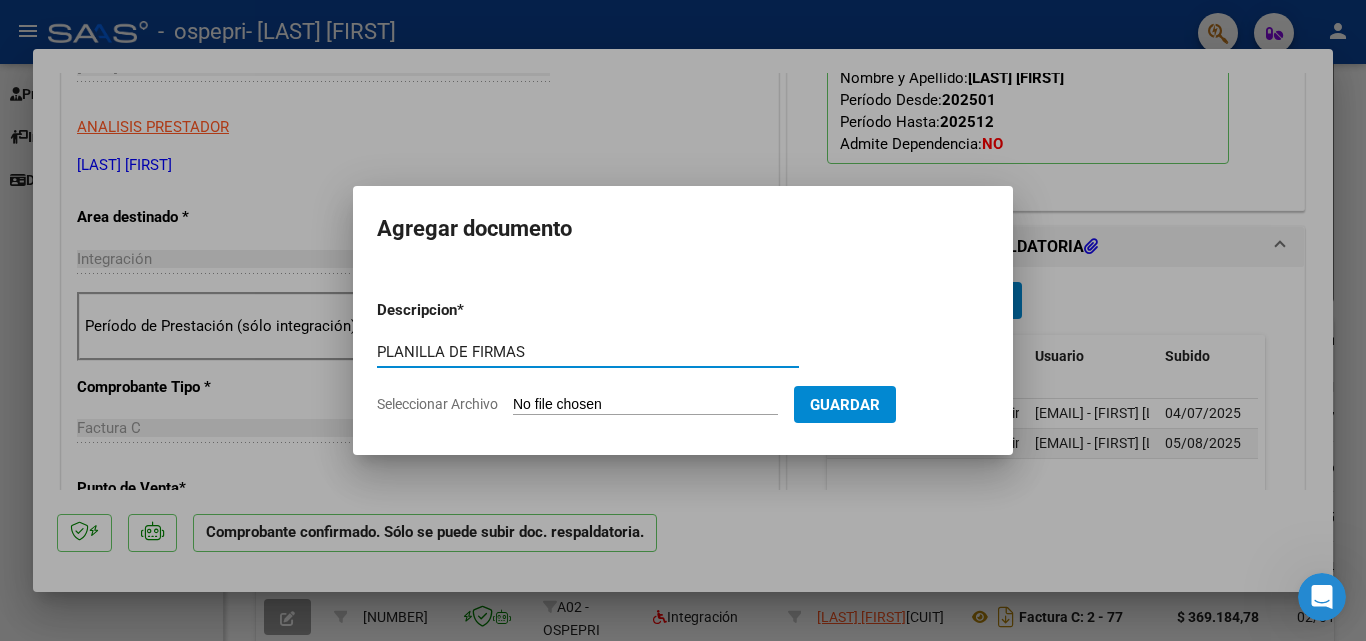 type on "PLANILLA DE FIRMAS" 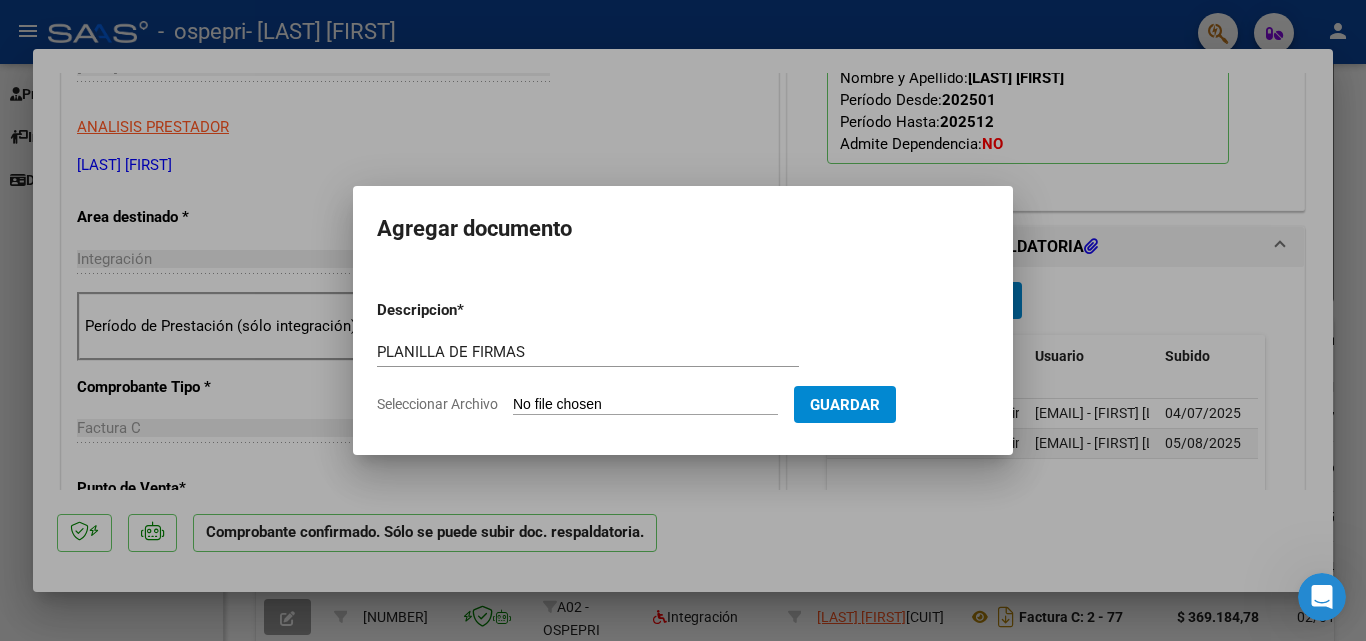 click on "Seleccionar Archivo" at bounding box center [645, 405] 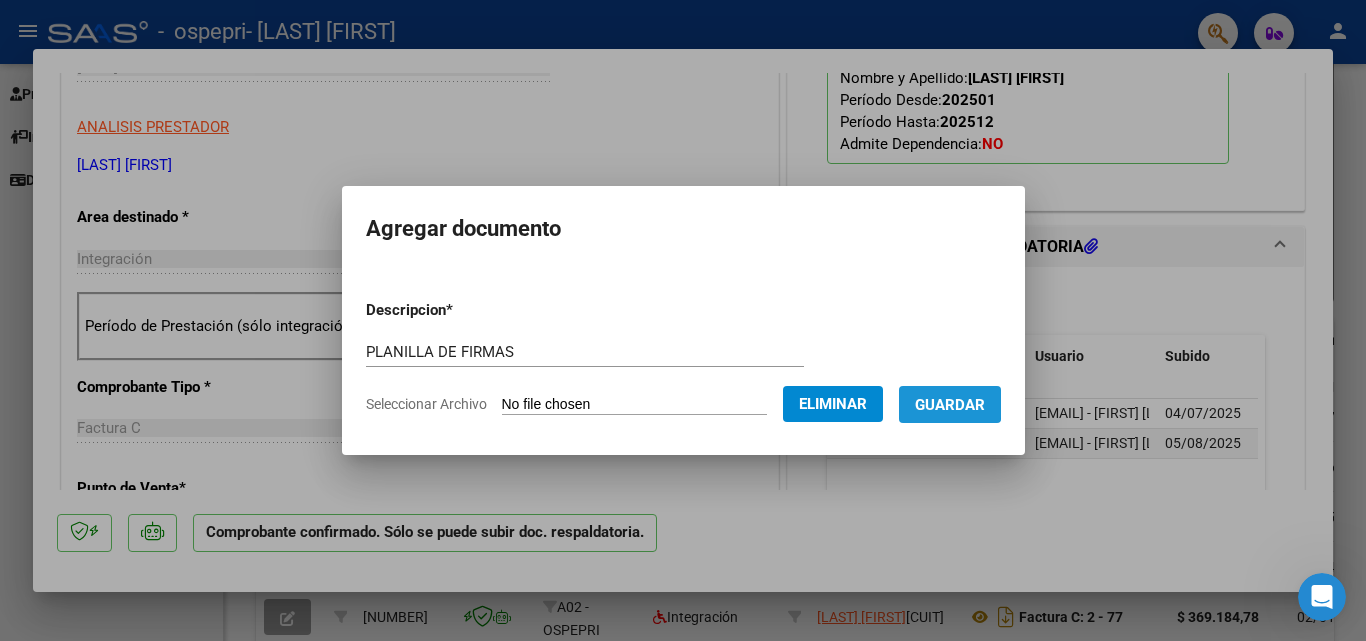 click on "Guardar" at bounding box center (950, 405) 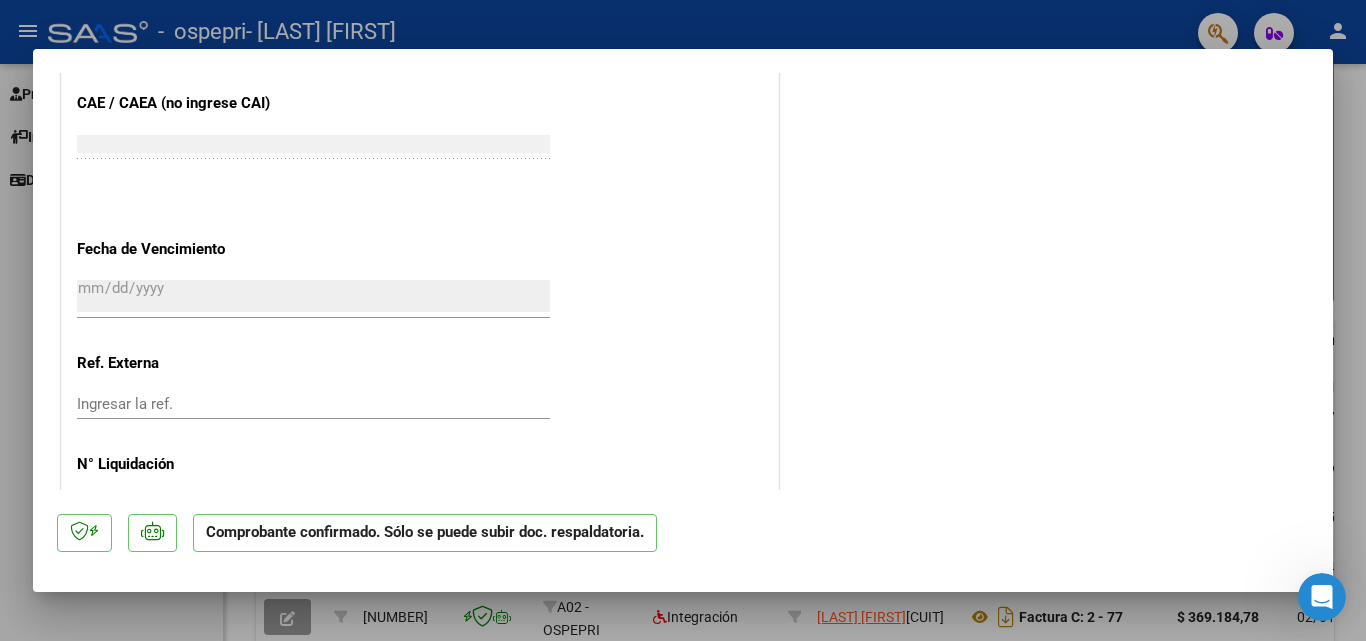 scroll, scrollTop: 1458, scrollLeft: 0, axis: vertical 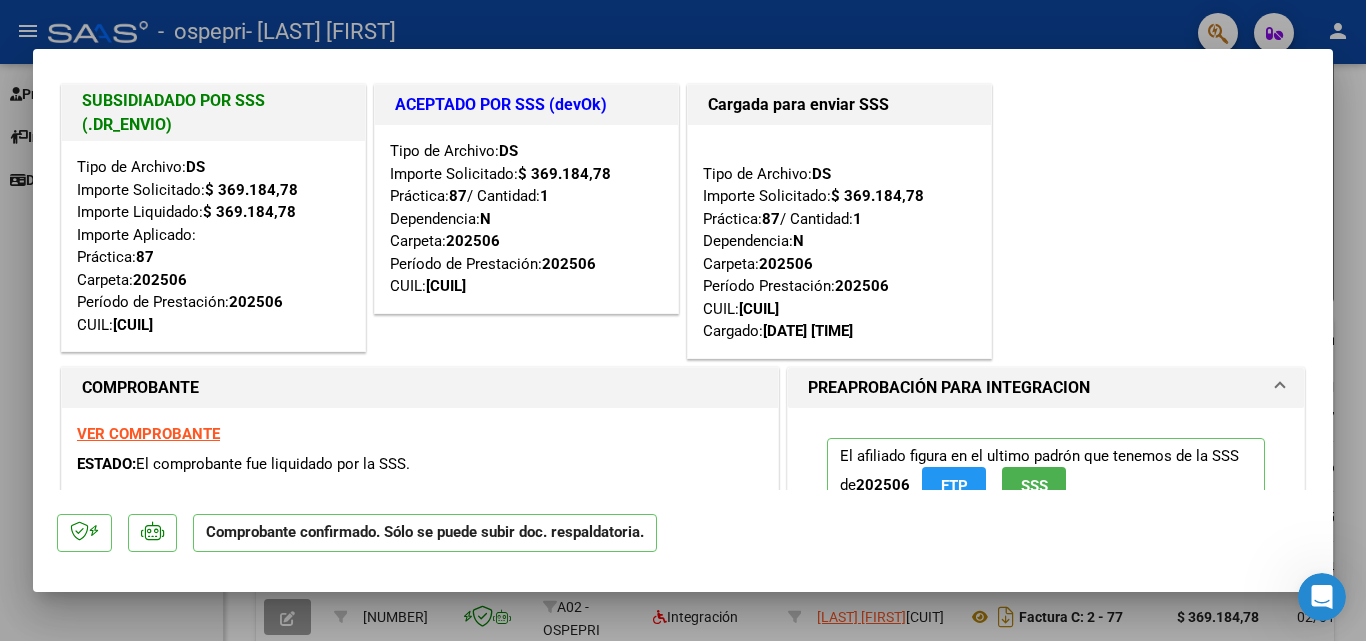 click at bounding box center [683, 320] 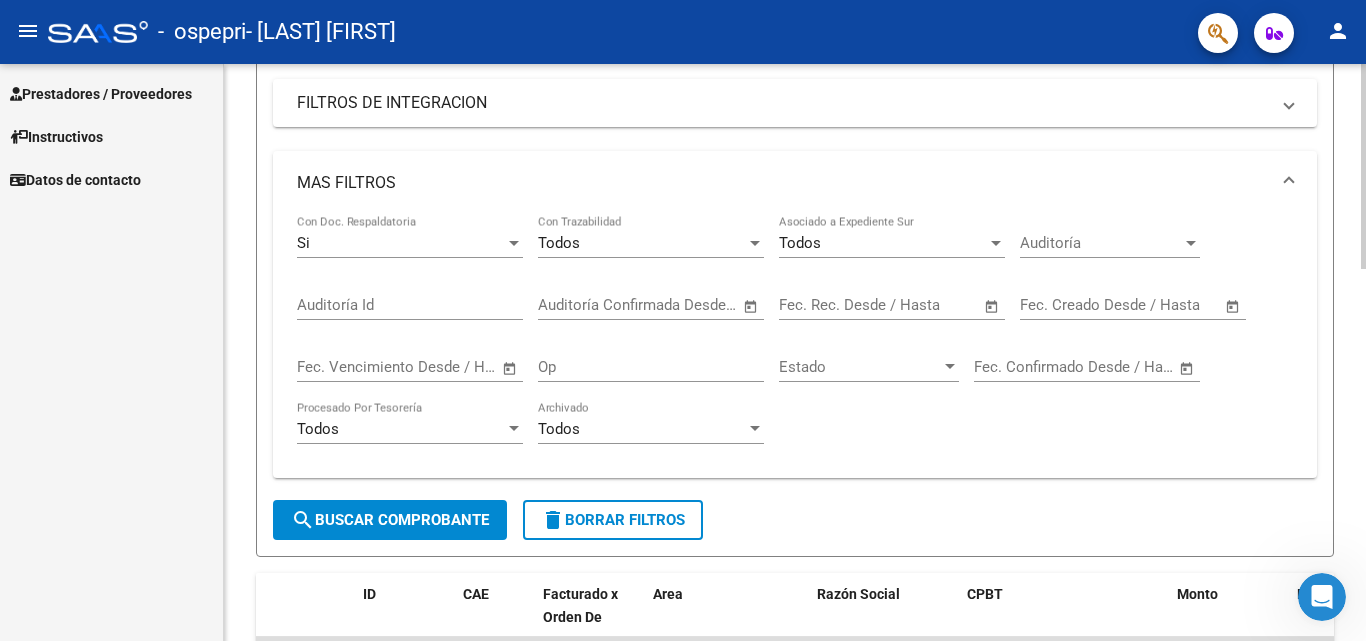 scroll, scrollTop: 605, scrollLeft: 0, axis: vertical 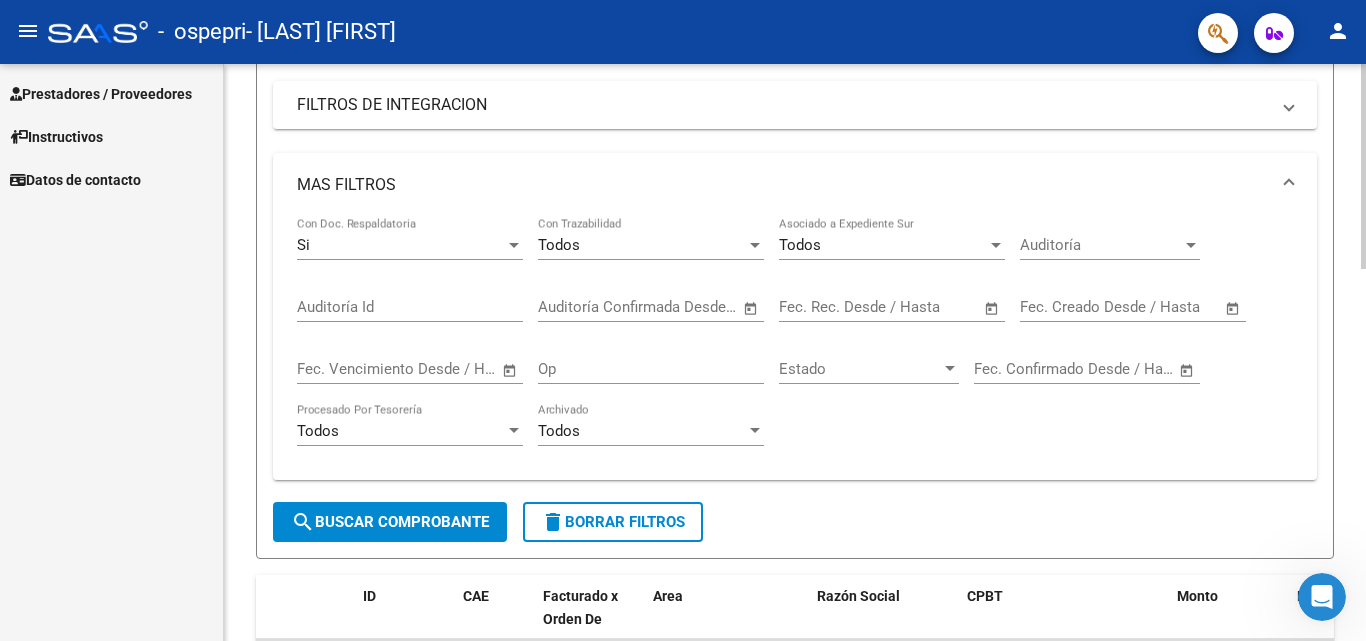 click on "Video tutorial   PRESTADORES -> Listado de CPBTs Emitidos por Prestadores / Proveedores (alt+q)   Cargar Comprobante
cloud_download  CSV  cloud_download  EXCEL  cloud_download  Estandar   Descarga Masiva
Filtros Id Area Area Todos Confirmado   Mostrar totalizadores   FILTROS DEL COMPROBANTE  Comprobante Tipo Comprobante Tipo Start date – End date Fec. Comprobante Desde / Hasta Días Emisión Desde(cant. días) Días Emisión Hasta(cant. días) [CUIT] CUIT / Razón Social Pto. Venta Nro. Comprobante Código SSS CAE Válido CAE Válido Todos Cargado Módulo Hosp. Todos Tiene facturacion Apócrifa Hospital Refes  FILTROS DE INTEGRACION  Período De Prestación Campos del Archivo de Rendición Devuelto x SSS (dr_envio) Todos Rendido x SSS (dr_envio) Tipo de Registro Tipo de Registro Período Presentación Período Presentación Campos del Legajo Asociado (preaprobación) Afiliado Legajo (cuil/nombre) Todos Solo facturas preaprobadas  MAS FILTROS  Si Con Doc. Respaldatoria Todos Con Trazabilidad Todos" 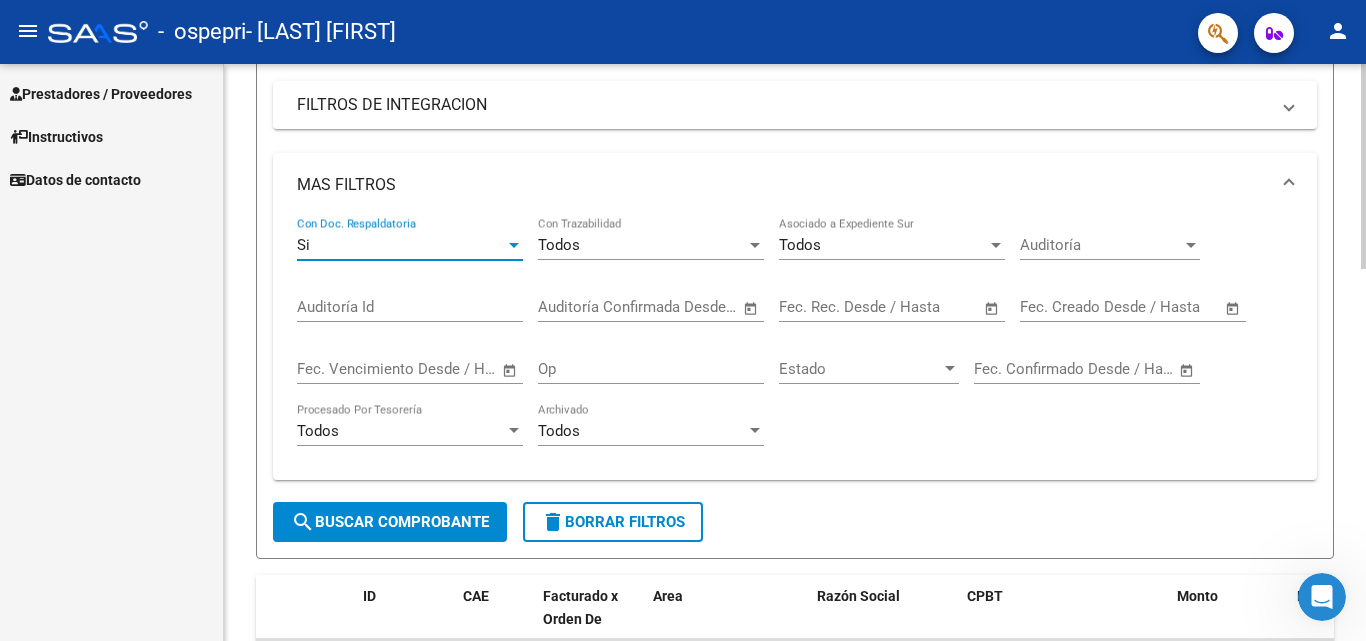 click at bounding box center [514, 245] 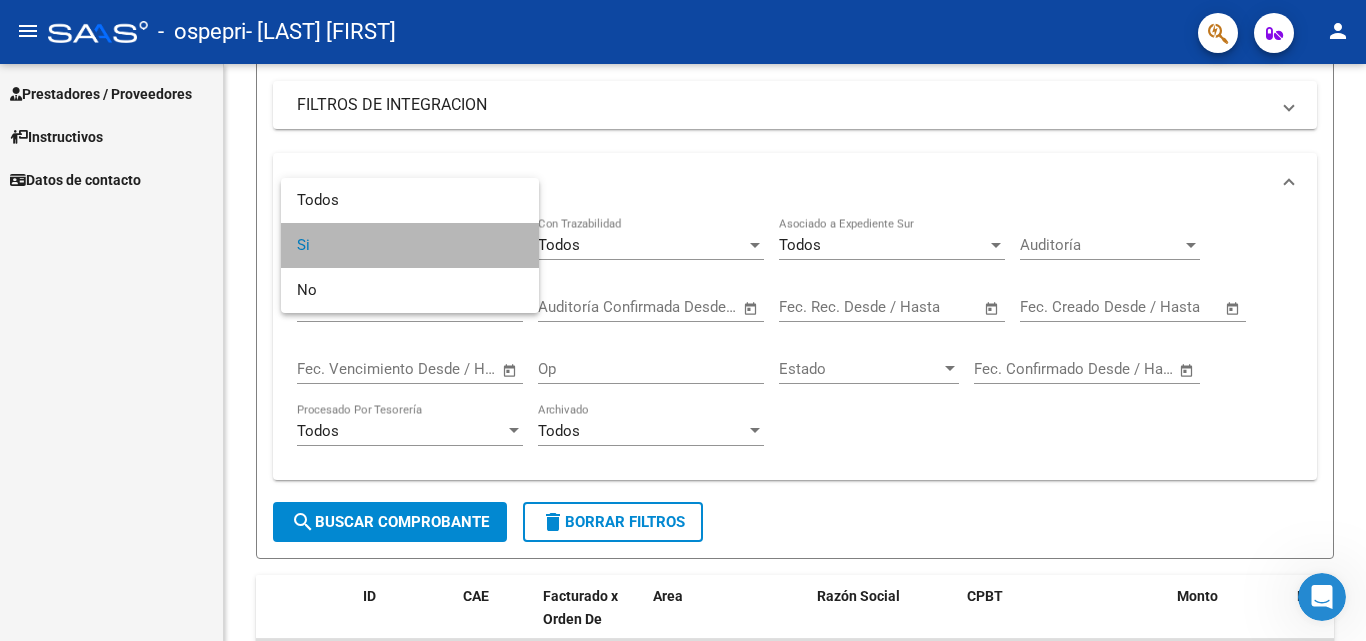 click on "Si" at bounding box center [410, 245] 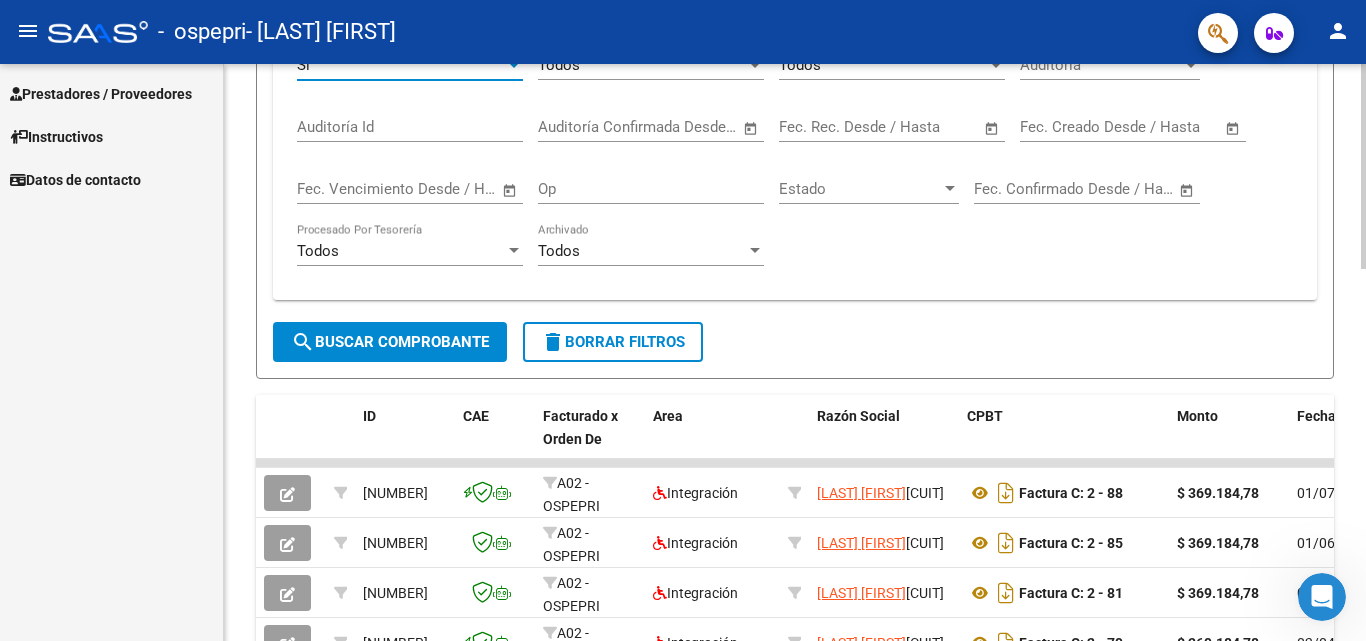 scroll, scrollTop: 797, scrollLeft: 0, axis: vertical 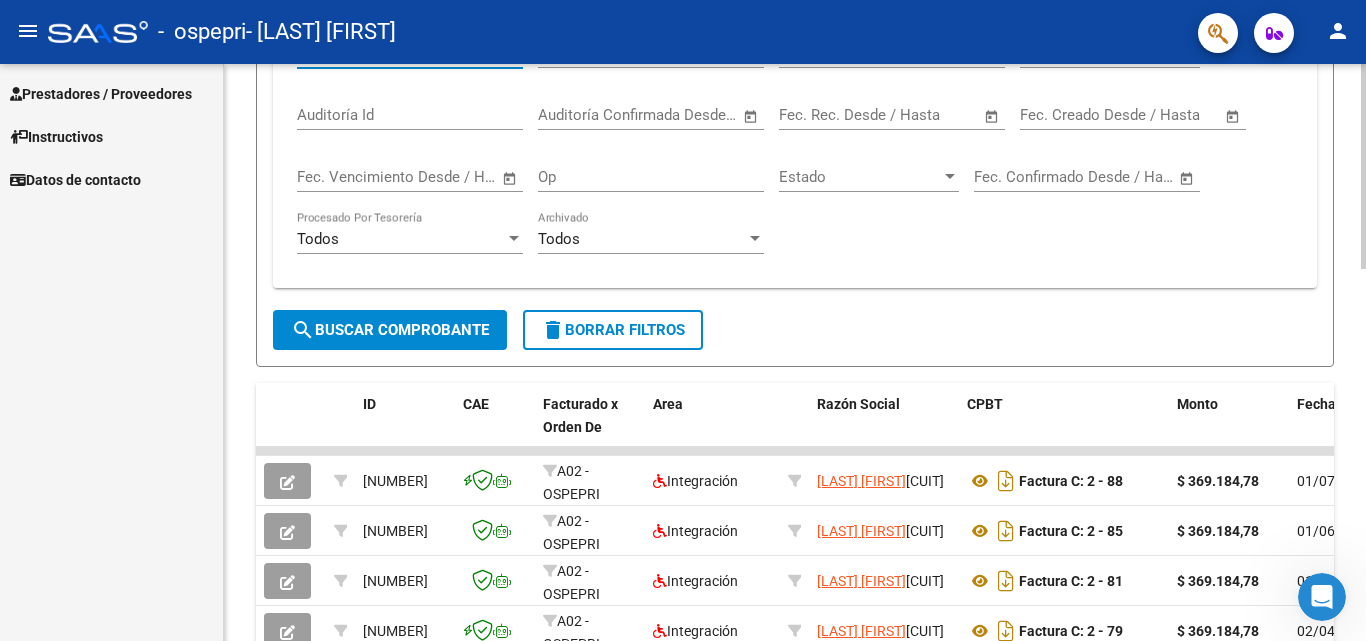 click 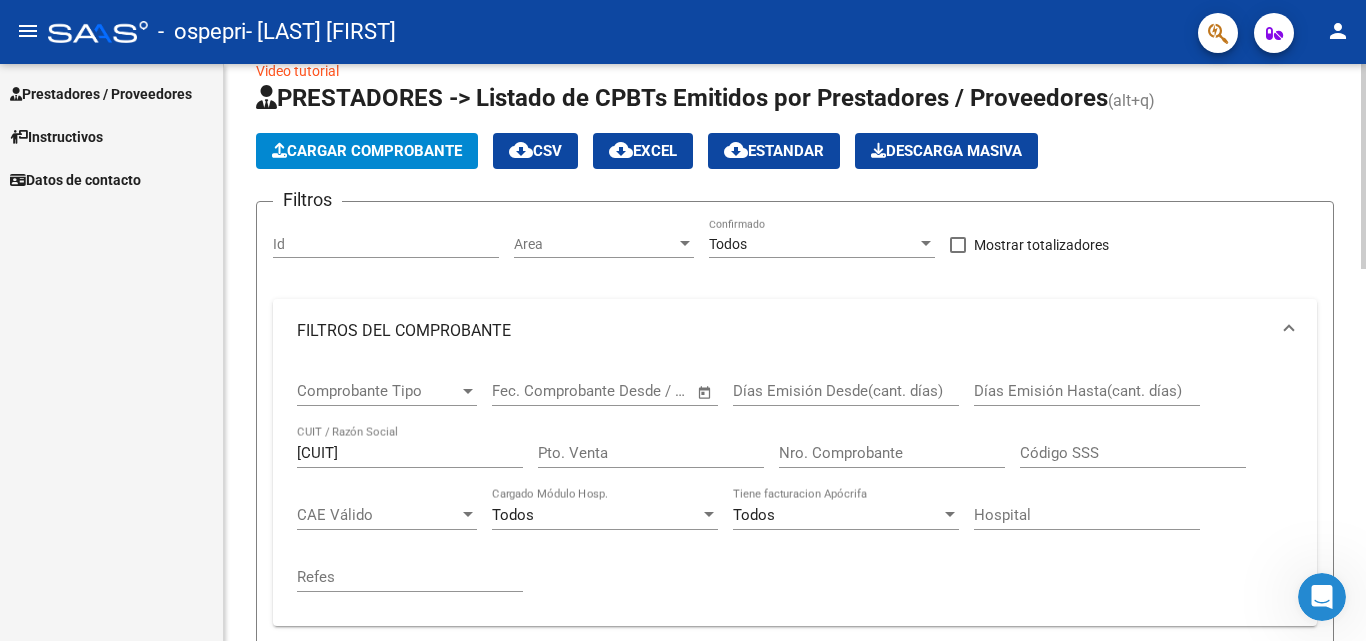 scroll, scrollTop: 0, scrollLeft: 0, axis: both 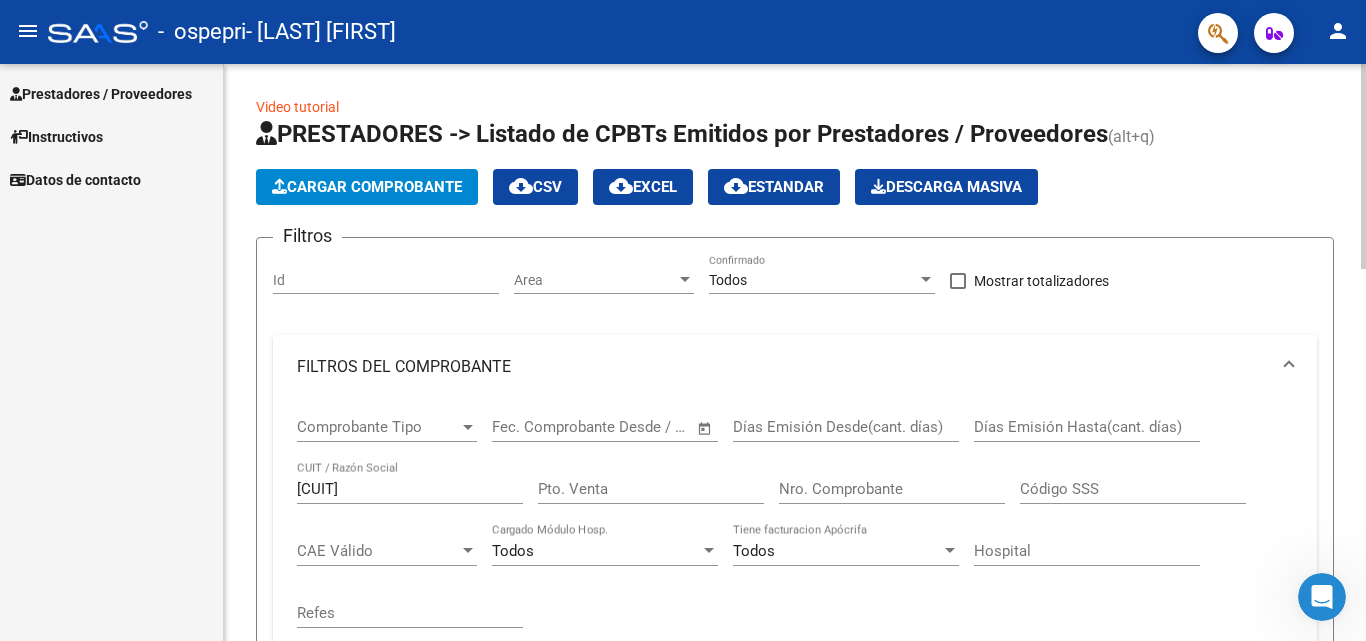 click 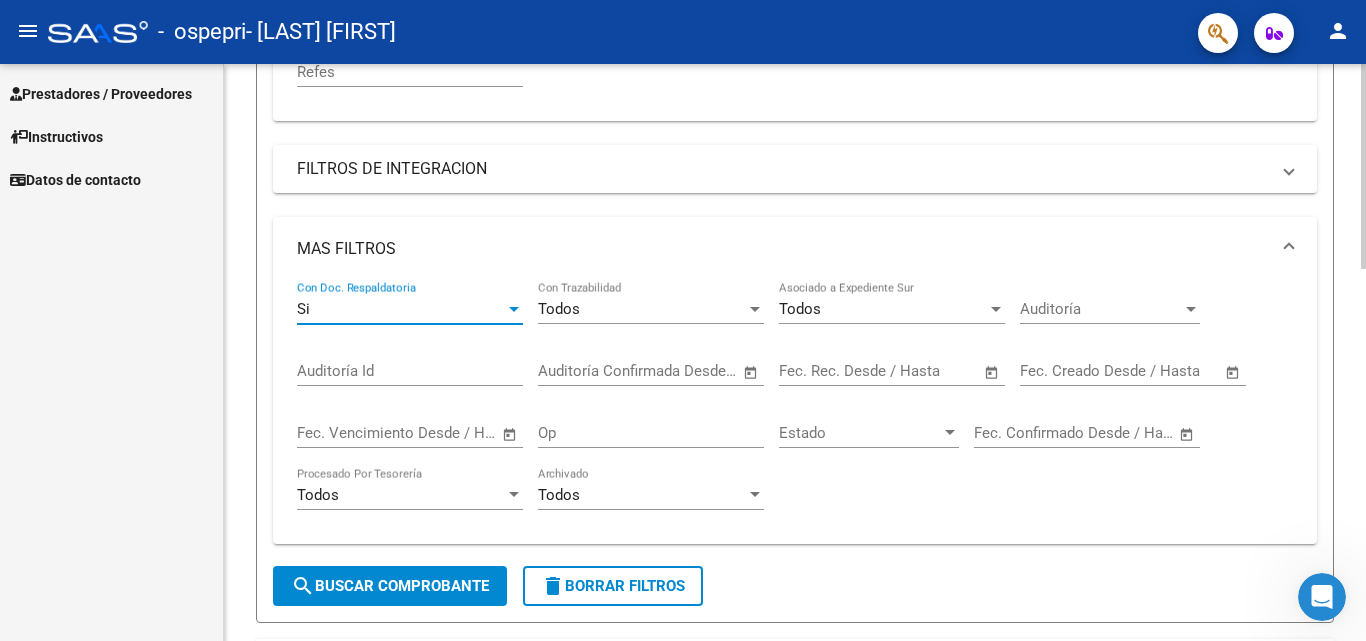 scroll, scrollTop: 569, scrollLeft: 0, axis: vertical 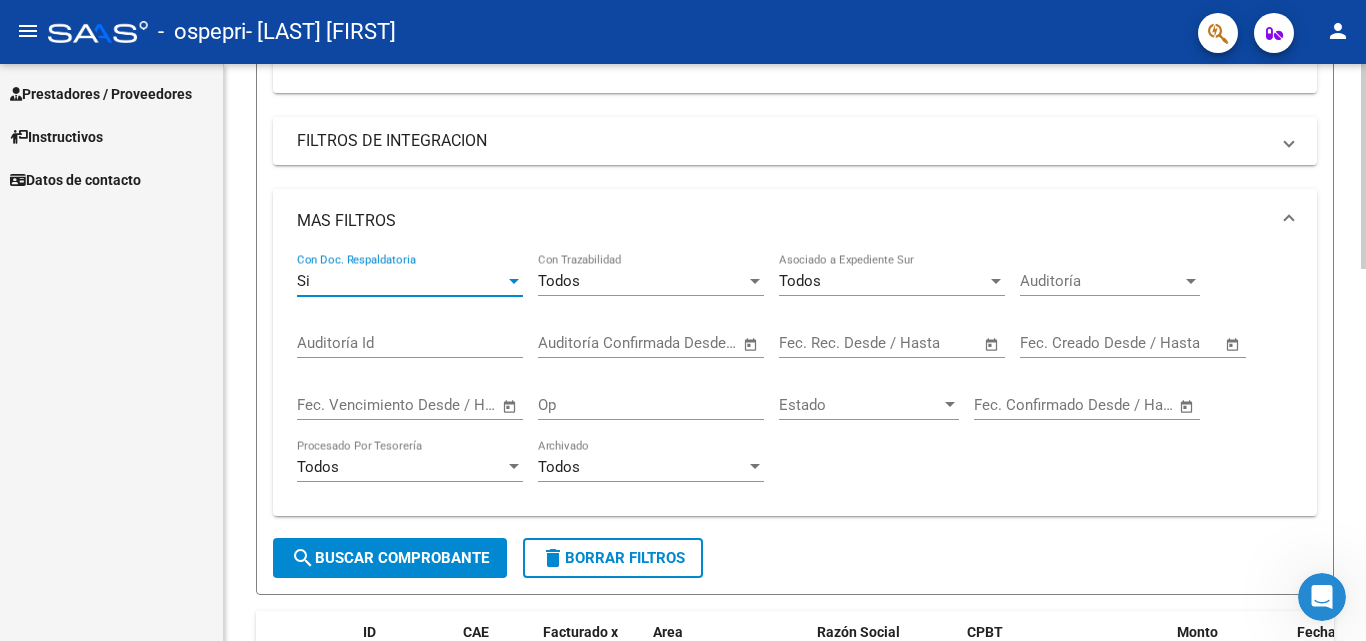 click 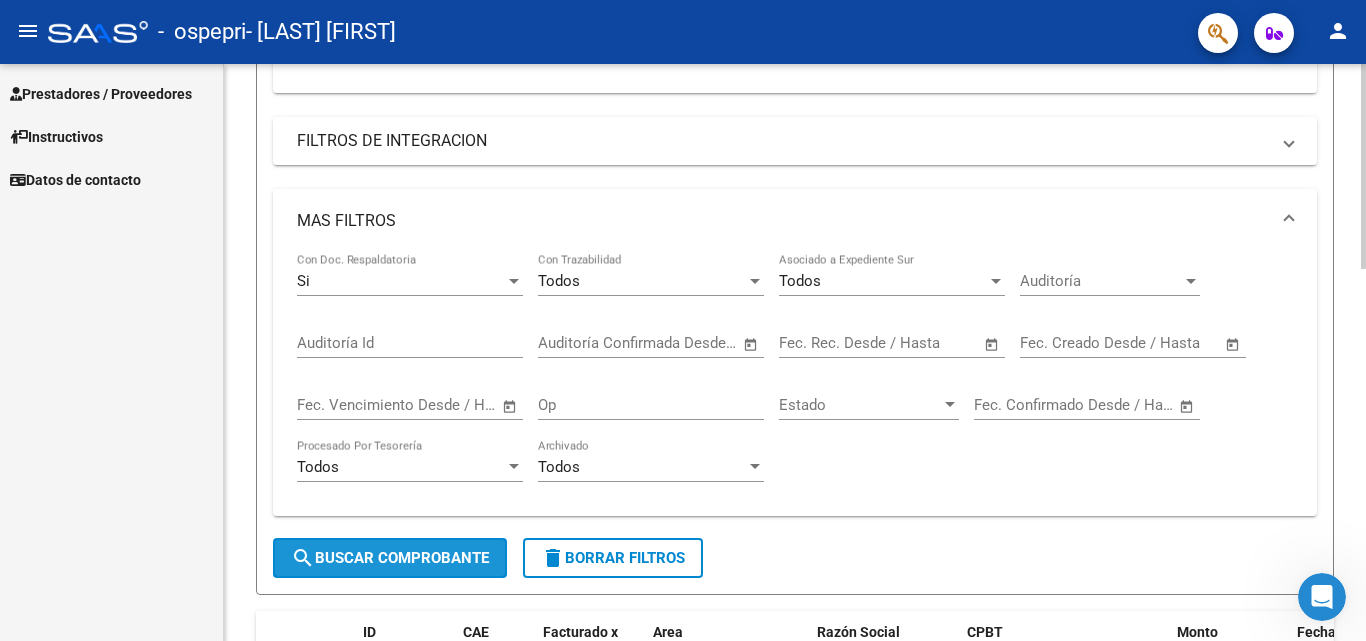 click on "search  Buscar Comprobante" 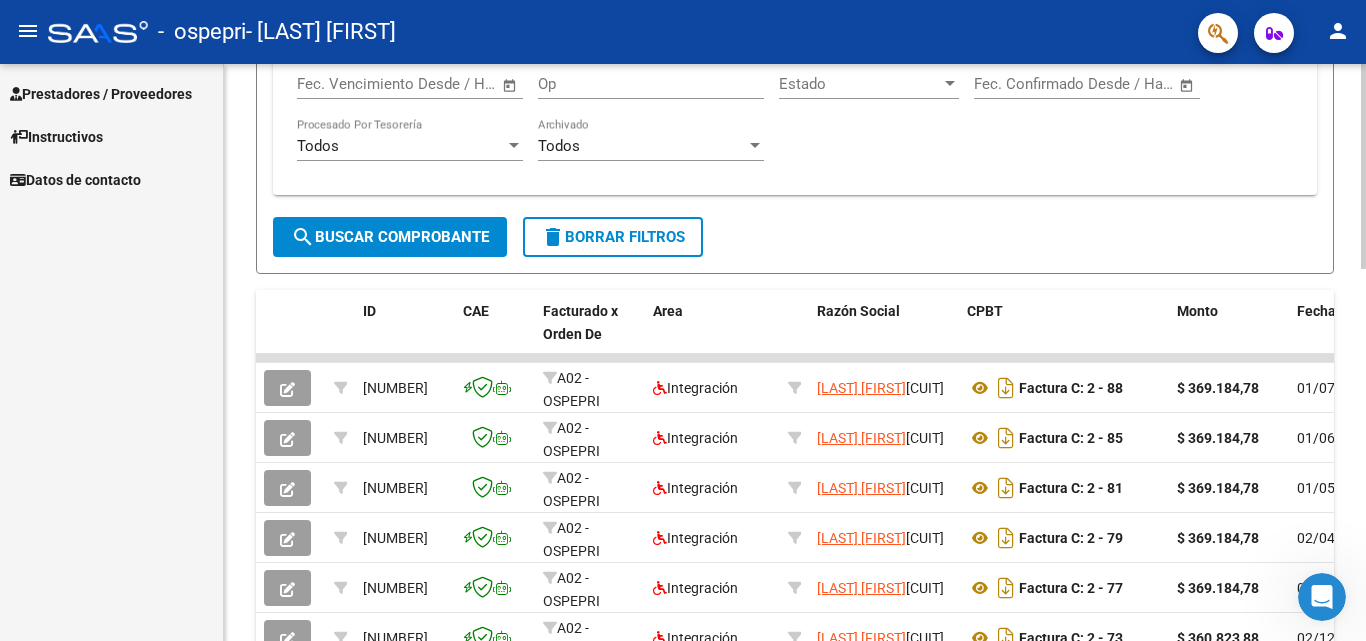 scroll, scrollTop: 893, scrollLeft: 0, axis: vertical 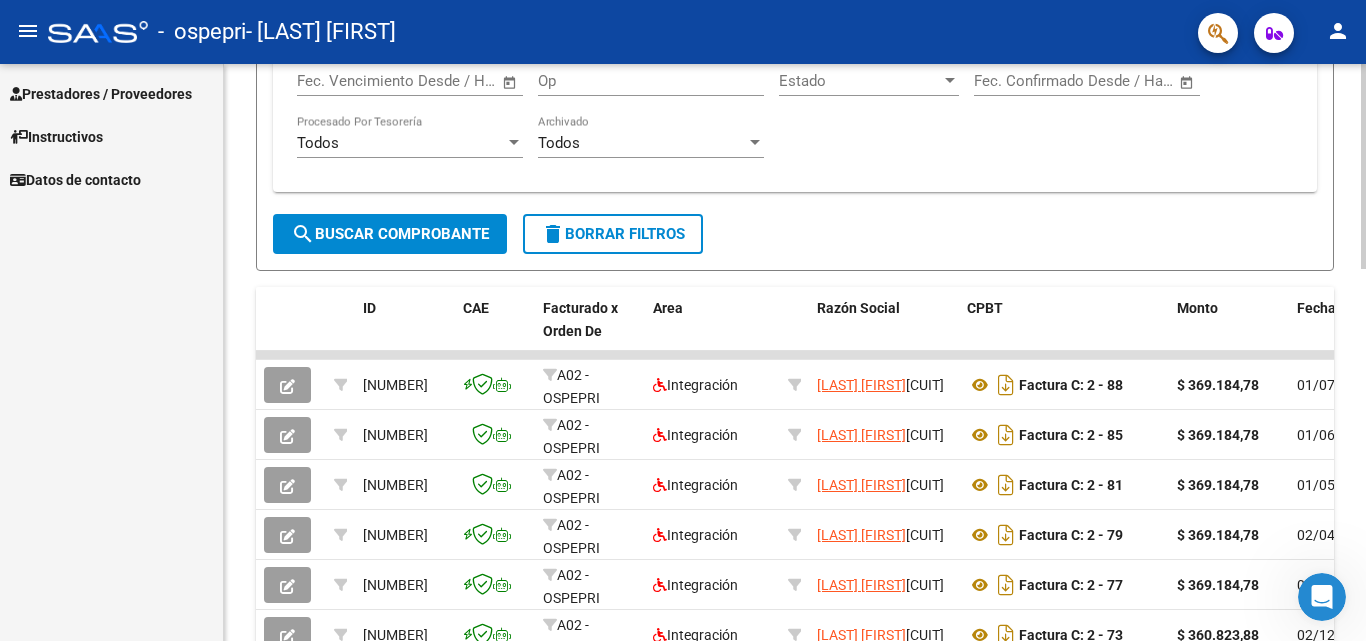 click on "Video tutorial   PRESTADORES -> Listado de CPBTs Emitidos por Prestadores / Proveedores (alt+q)   Cargar Comprobante
cloud_download  CSV  cloud_download  EXCEL  cloud_download  Estandar   Descarga Masiva
Filtros Id Area Area Todos Confirmado   Mostrar totalizadores   FILTROS DEL COMPROBANTE  Comprobante Tipo Comprobante Tipo Start date – End date Fec. Comprobante Desde / Hasta Días Emisión Desde(cant. días) Días Emisión Hasta(cant. días) [CUIT] CUIT / Razón Social Pto. Venta Nro. Comprobante Código SSS CAE Válido CAE Válido Todos Cargado Módulo Hosp. Todos Tiene facturacion Apócrifa Hospital Refes  FILTROS DE INTEGRACION  Período De Prestación Campos del Archivo de Rendición Devuelto x SSS (dr_envio) Todos Rendido x SSS (dr_envio) Tipo de Registro Tipo de Registro Período Presentación Período Presentación Campos del Legajo Asociado (preaprobación) Afiliado Legajo (cuil/nombre) Todos Solo facturas preaprobadas  MAS FILTROS  Si Con Doc. Respaldatoria Todos Con Trazabilidad Todos" 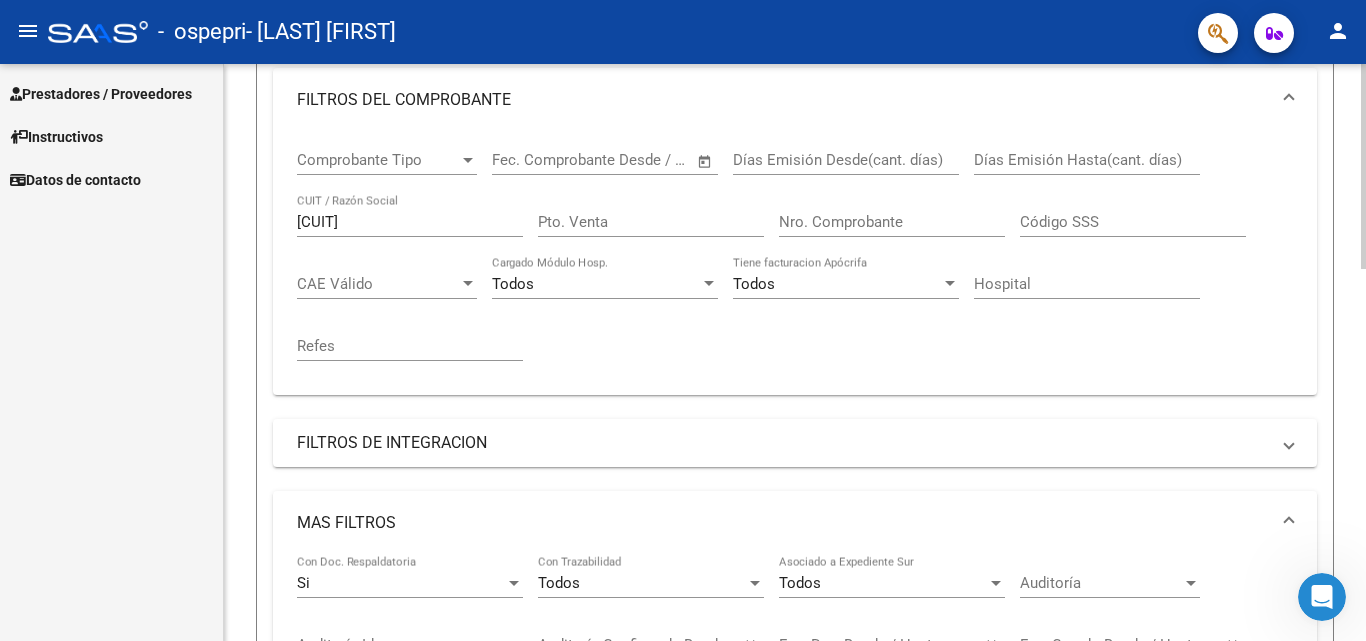 scroll, scrollTop: 259, scrollLeft: 0, axis: vertical 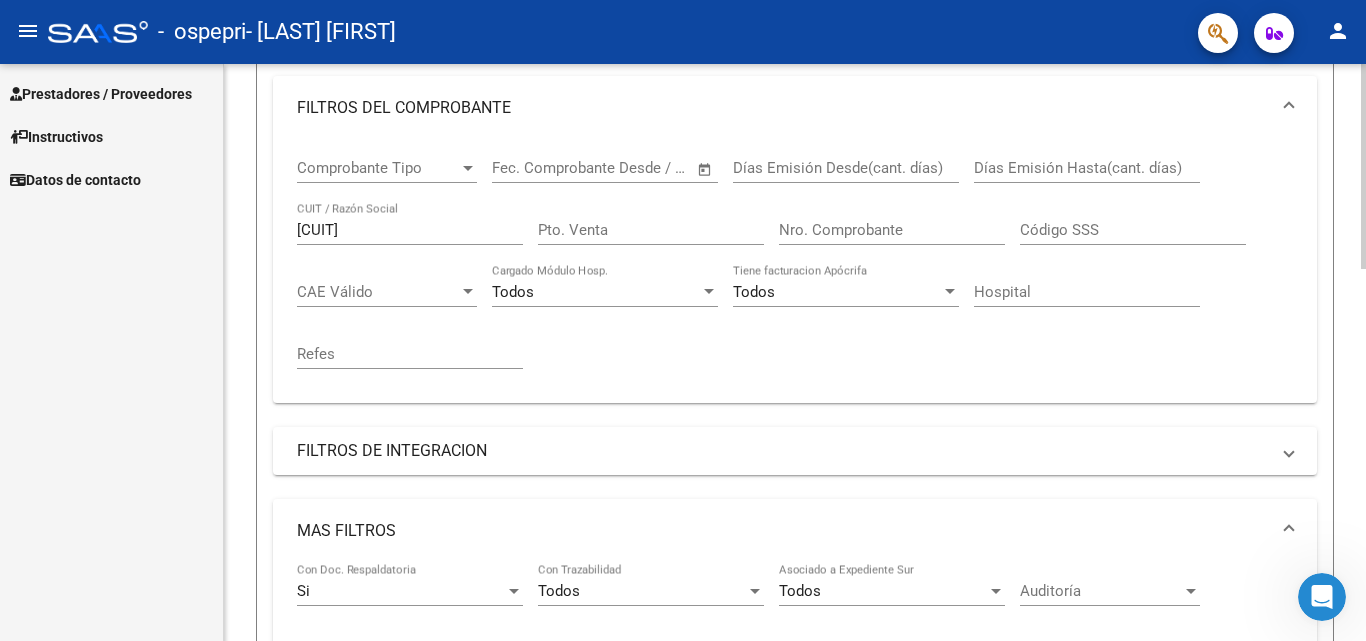 click on "Video tutorial   PRESTADORES -> Listado de CPBTs Emitidos por Prestadores / Proveedores (alt+q)   Cargar Comprobante
cloud_download  CSV  cloud_download  EXCEL  cloud_download  Estandar   Descarga Masiva
Filtros Id Area Area Todos Confirmado   Mostrar totalizadores   FILTROS DEL COMPROBANTE  Comprobante Tipo Comprobante Tipo Start date – End date Fec. Comprobante Desde / Hasta Días Emisión Desde(cant. días) Días Emisión Hasta(cant. días) [CUIT] CUIT / Razón Social Pto. Venta Nro. Comprobante Código SSS CAE Válido CAE Válido Todos Cargado Módulo Hosp. Todos Tiene facturacion Apócrifa Hospital Refes  FILTROS DE INTEGRACION  Período De Prestación Campos del Archivo de Rendición Devuelto x SSS (dr_envio) Todos Rendido x SSS (dr_envio) Tipo de Registro Tipo de Registro Período Presentación Período Presentación Campos del Legajo Asociado (preaprobación) Afiliado Legajo (cuil/nombre) Todos Solo facturas preaprobadas  MAS FILTROS  Si Con Doc. Respaldatoria Todos Con Trazabilidad Todos" 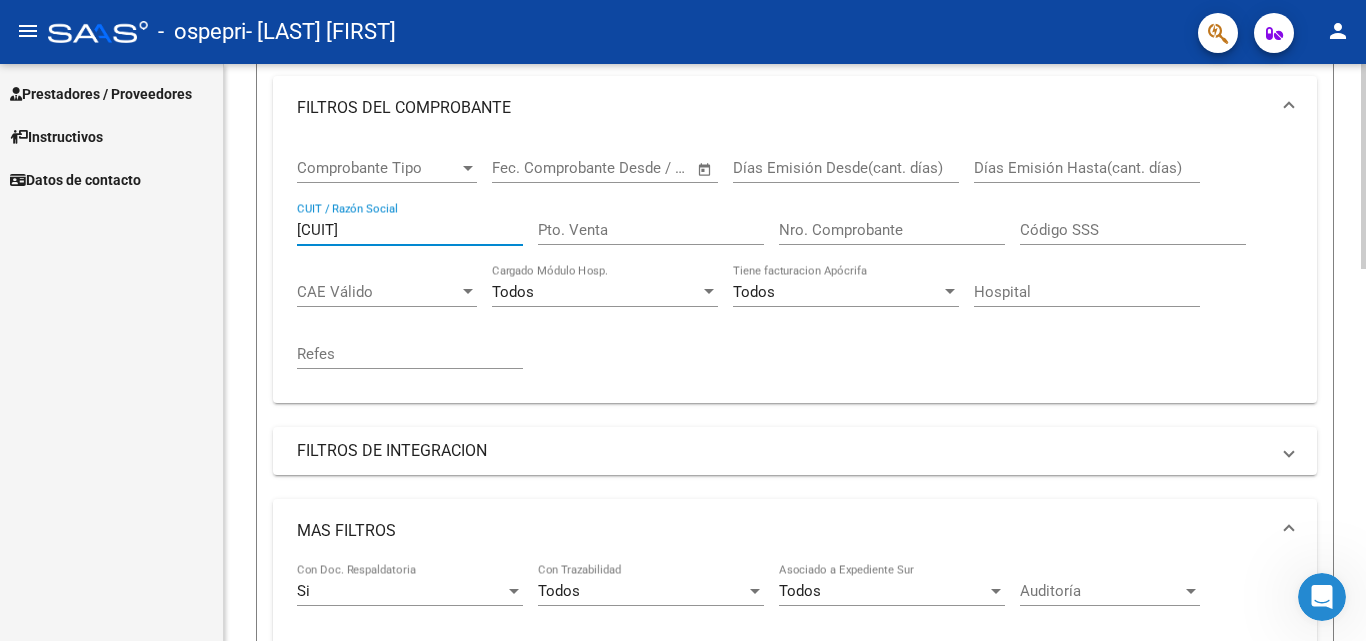 click on "[CUIT]" at bounding box center (410, 230) 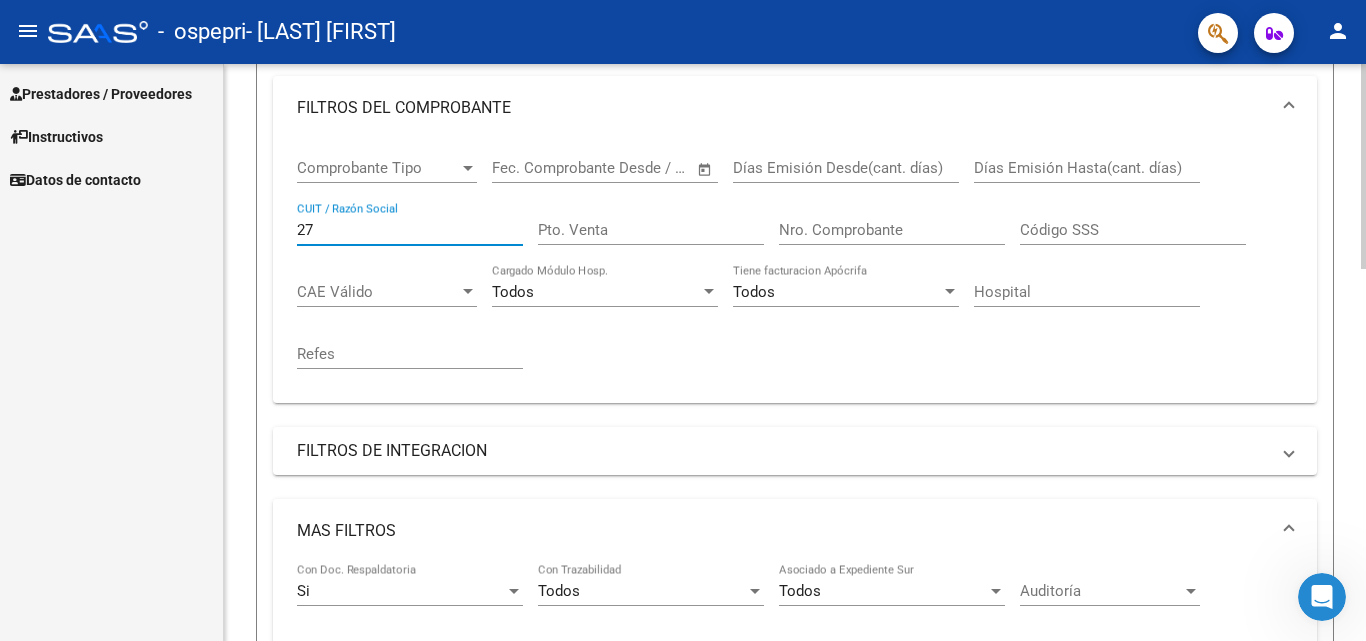 type on "2" 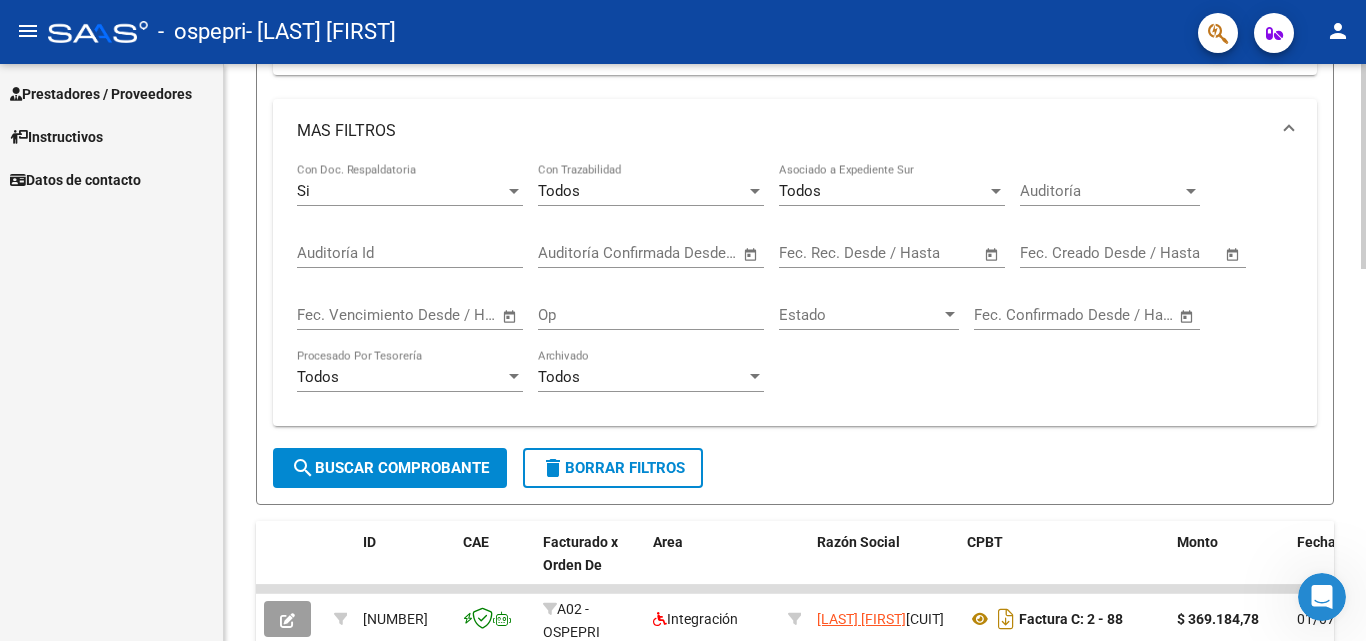 scroll, scrollTop: 679, scrollLeft: 0, axis: vertical 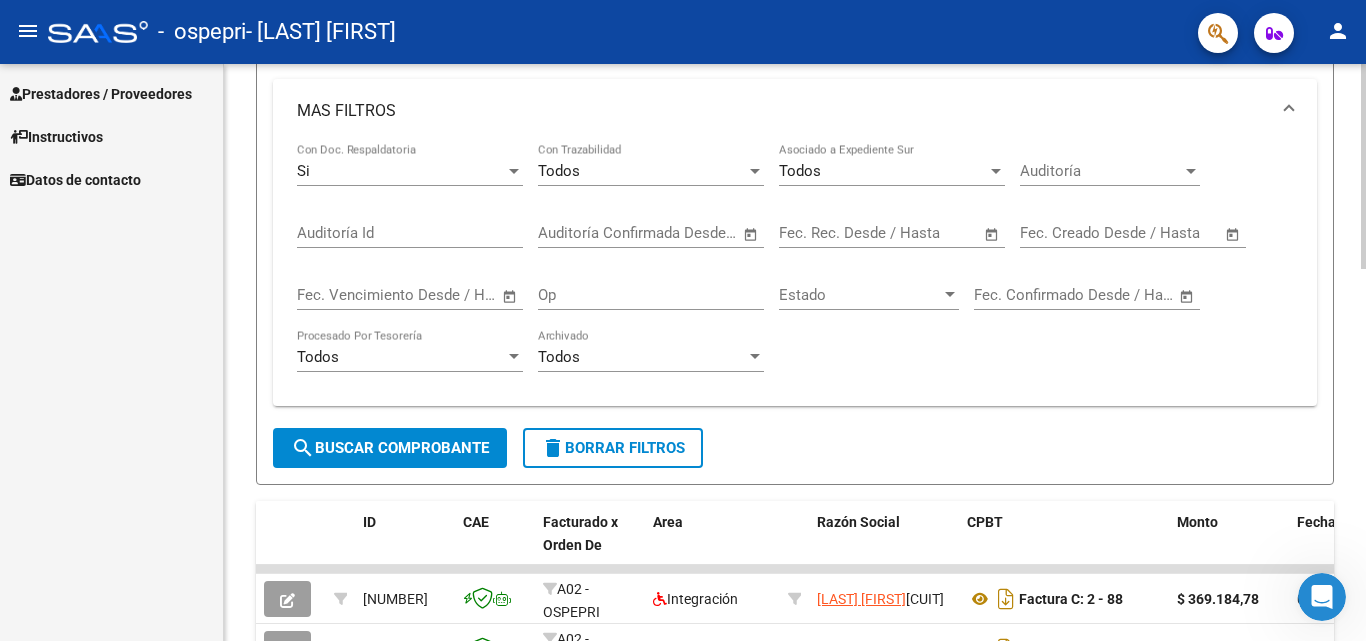 click 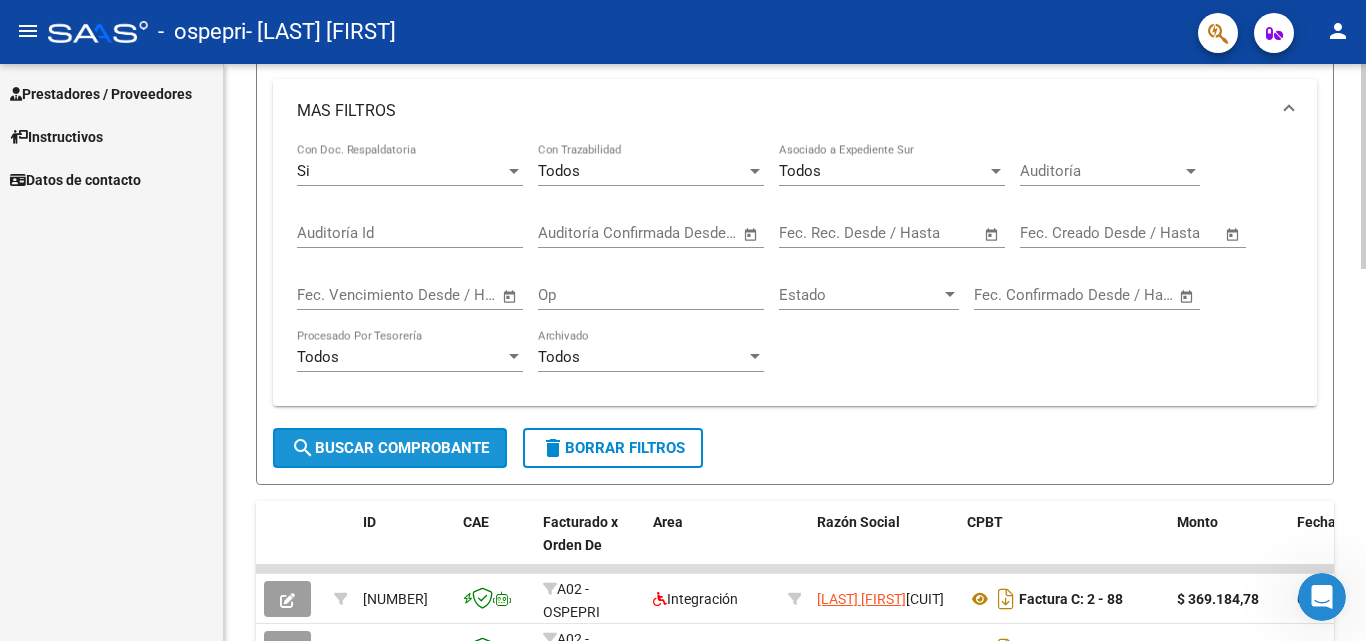 click on "search  Buscar Comprobante" 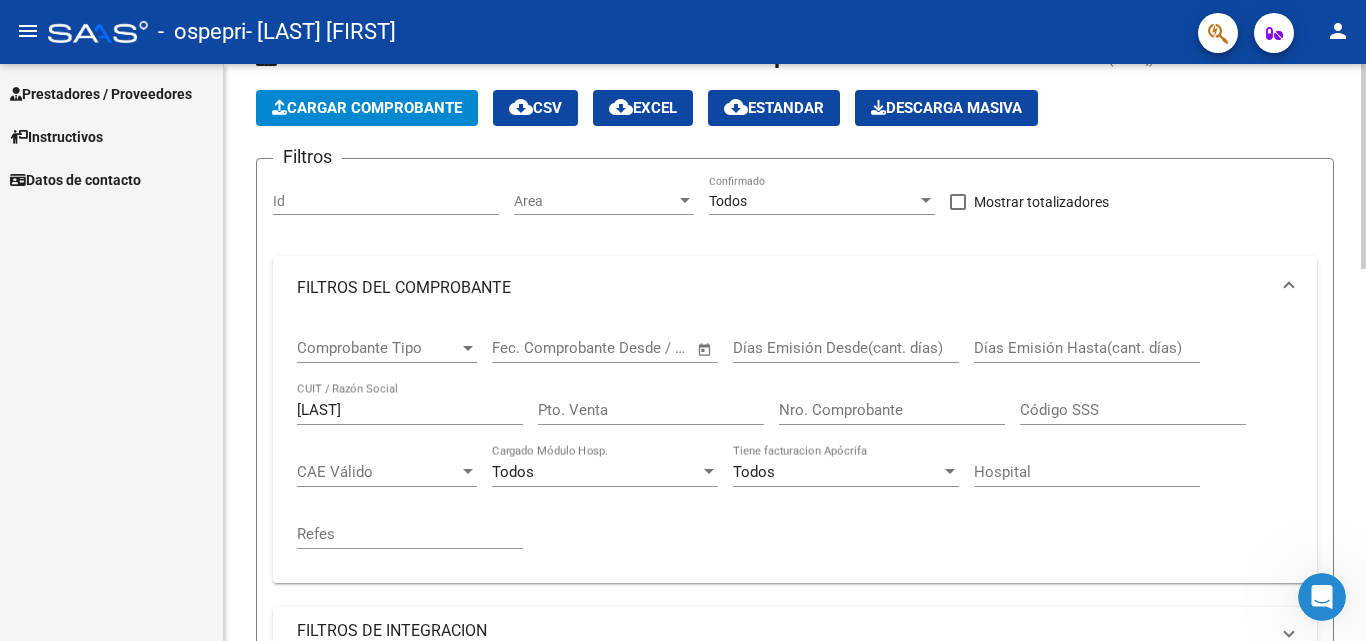 scroll, scrollTop: 0, scrollLeft: 0, axis: both 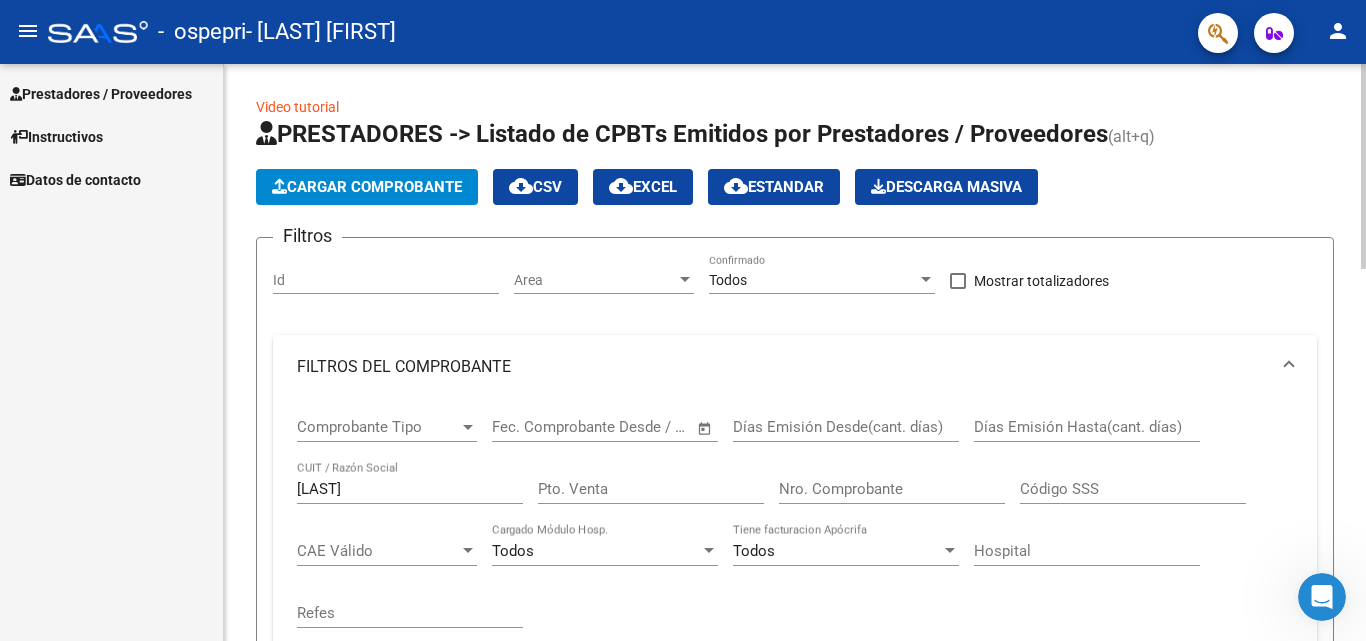 click on "Video tutorial   PRESTADORES -> Listado de CPBTs Emitidos por Prestadores / Proveedores (alt+q)   Cargar Comprobante
cloud_download  CSV  cloud_download  EXCEL  cloud_download  Estandar   Descarga Masiva
Filtros Id Area Area Todos Confirmado   Mostrar totalizadores   FILTROS DEL COMPROBANTE  Comprobante Tipo Comprobante Tipo Start date – End date Fec. Comprobante Desde / Hasta Días Emisión Desde(cant. días) Días Emisión Hasta(cant. días) [LAST] CUIT / Razón Social Pto. Venta Nro. Comprobante Código SSS CAE Válido CAE Válido Todos Cargado Módulo Hosp. Todos Tiene facturacion Apócrifa Hospital Refes  FILTROS DE INTEGRACION  Período De Prestación Campos del Archivo de Rendición Devuelto x SSS (dr_envio) Todos Rendido x SSS (dr_envio) Tipo de Registro Tipo de Registro Período Presentación Período Presentación Campos del Legajo Asociado (preaprobación) Afiliado Legajo (cuil/nombre) Todos Solo facturas preaprobadas  MAS FILTROS  Si Con Doc. Respaldatoria Todos Con Trazabilidad Todos –" 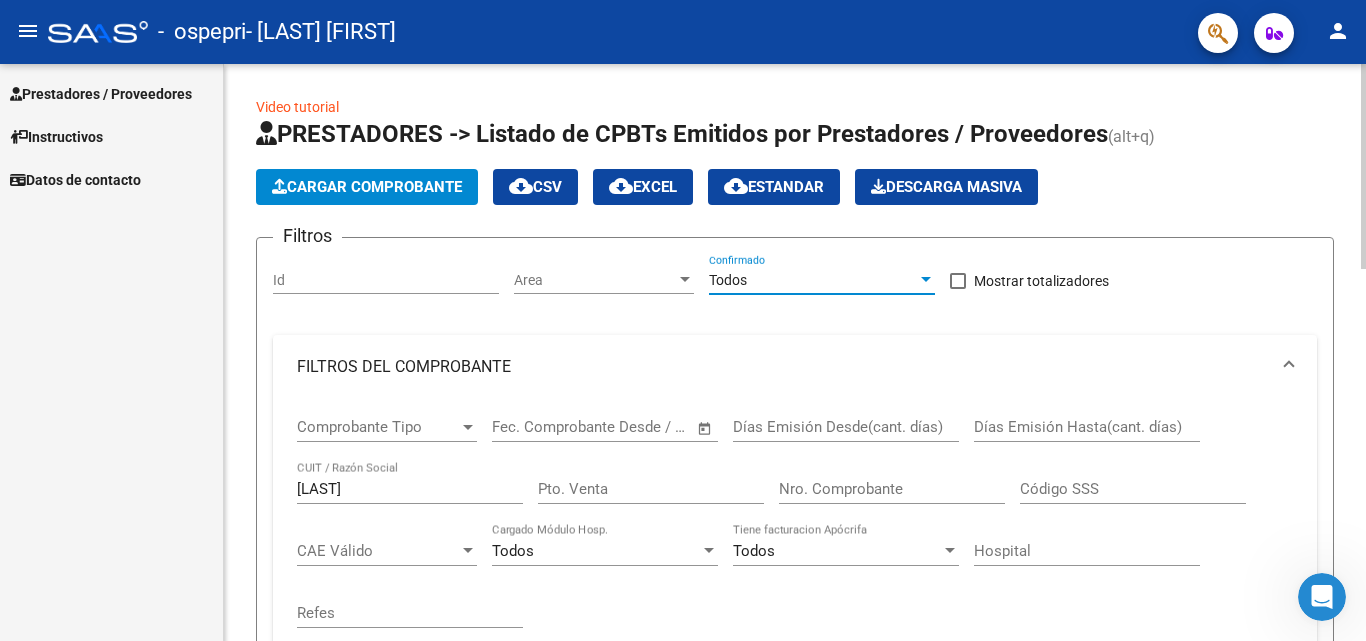 click at bounding box center (926, 279) 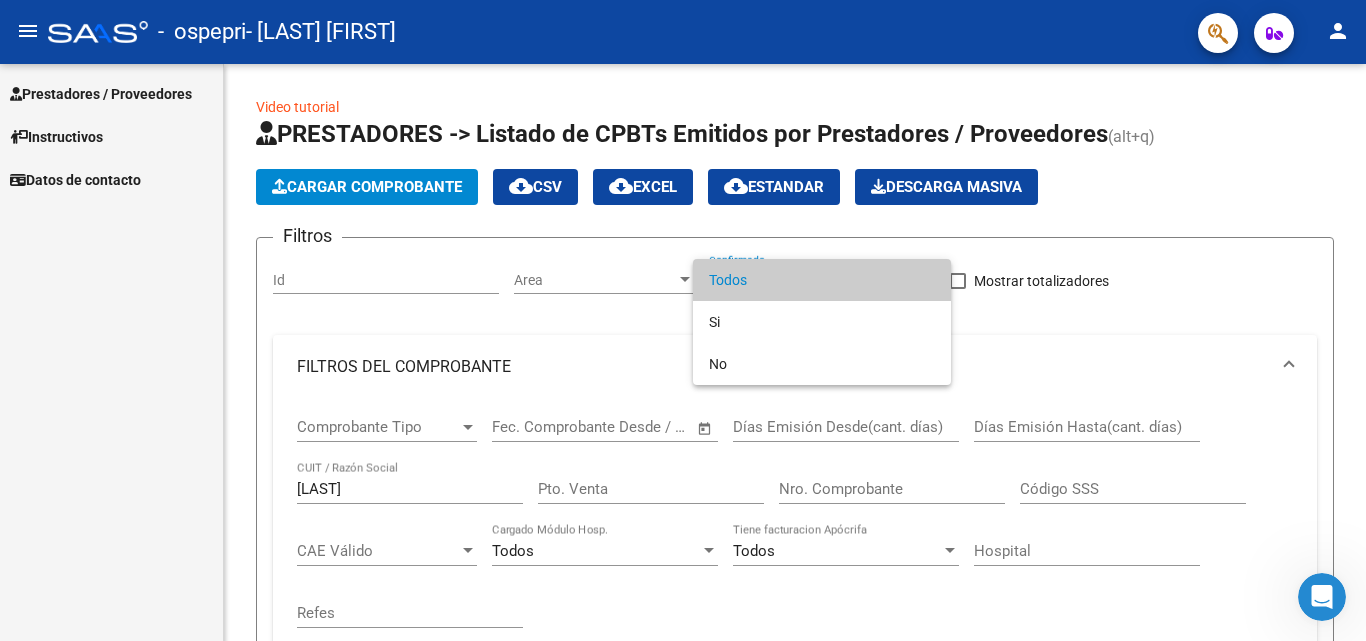 click at bounding box center [683, 320] 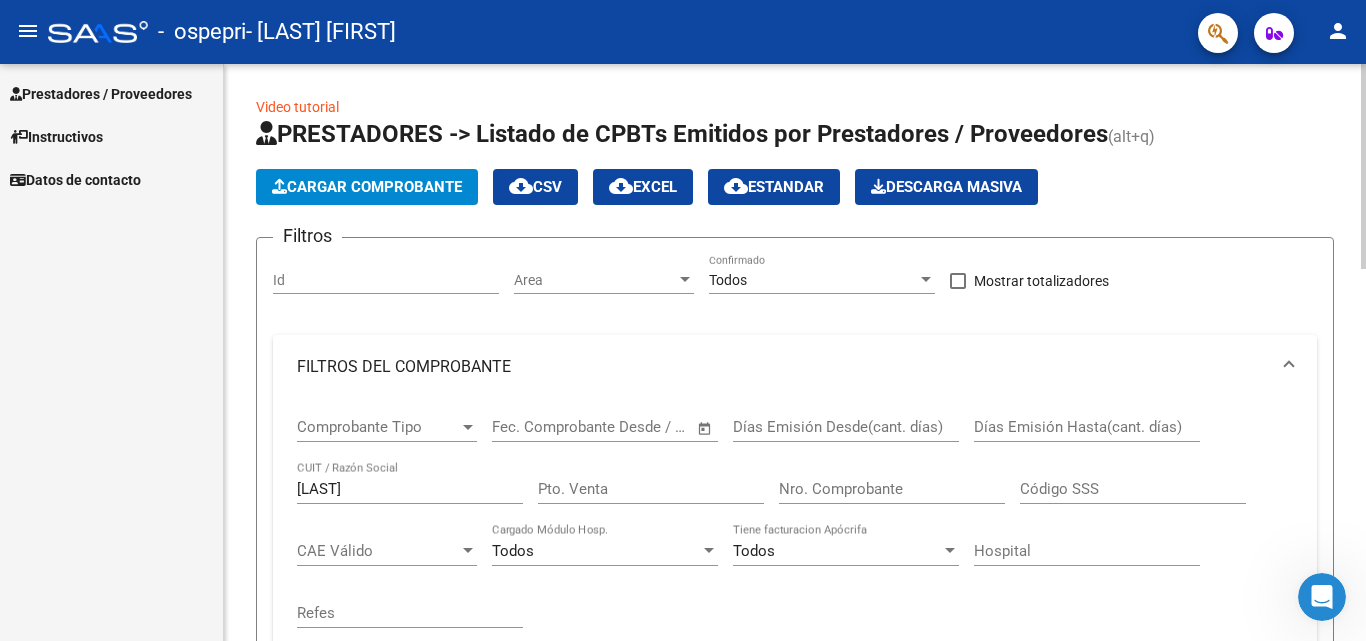 click at bounding box center [926, 279] 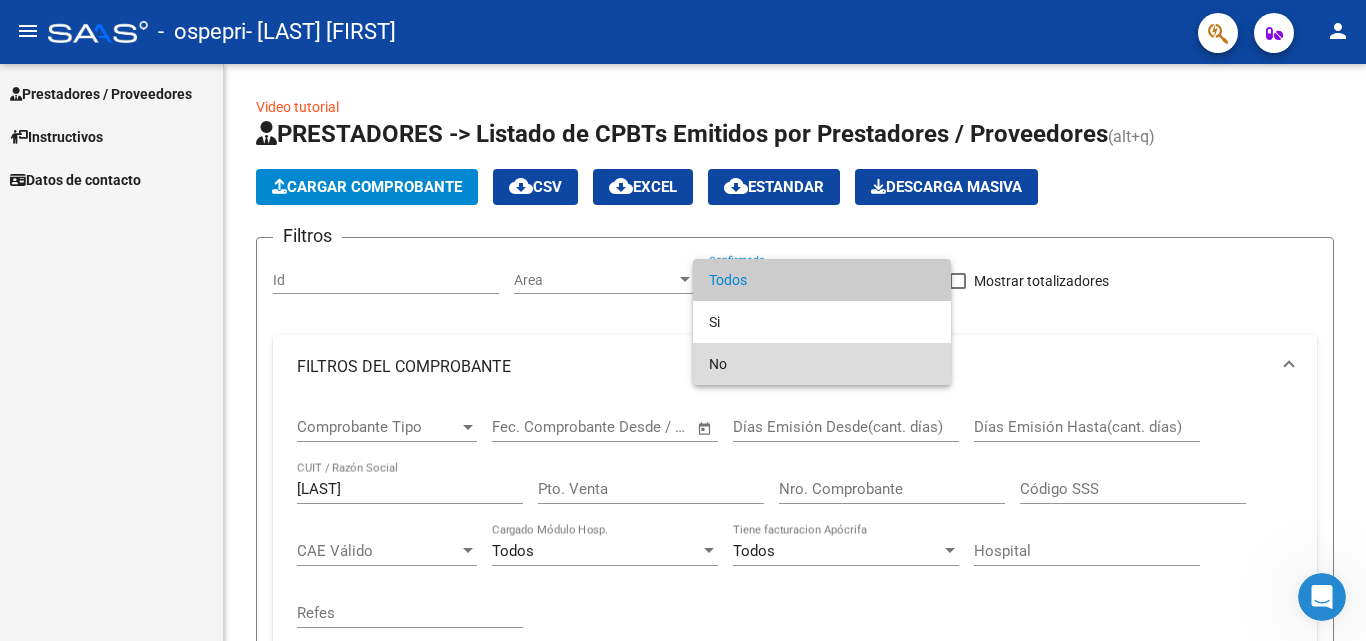 click on "No" at bounding box center [822, 364] 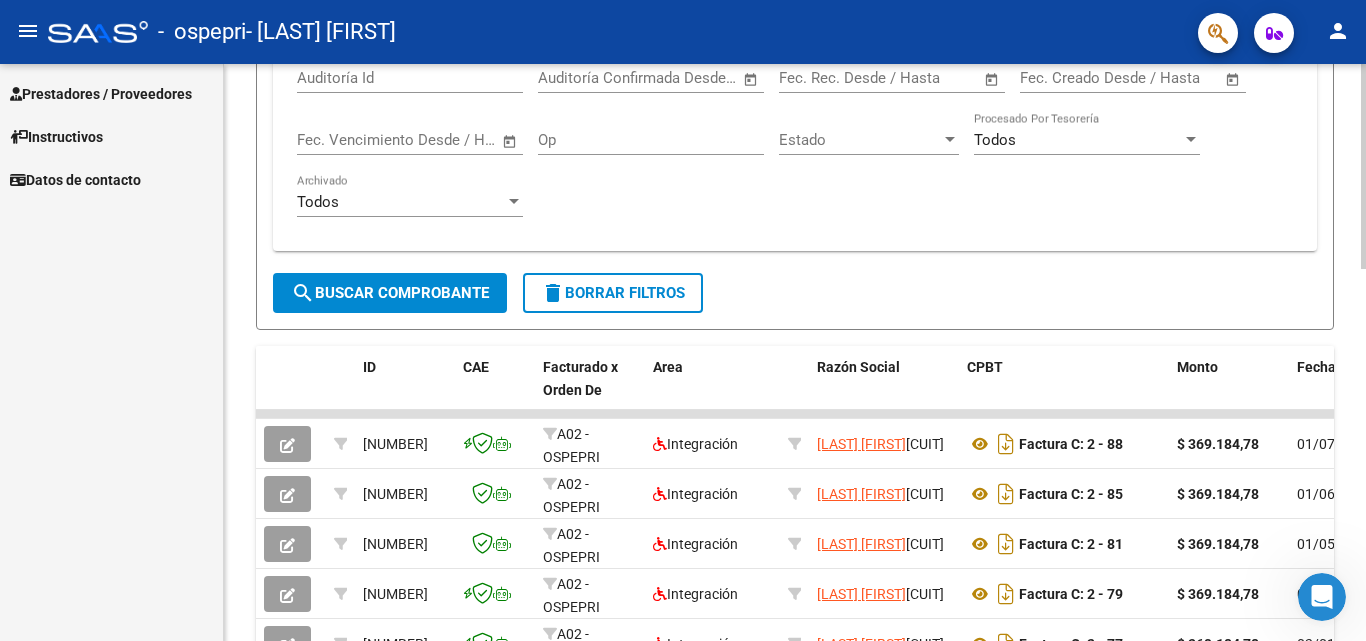 scroll, scrollTop: 843, scrollLeft: 0, axis: vertical 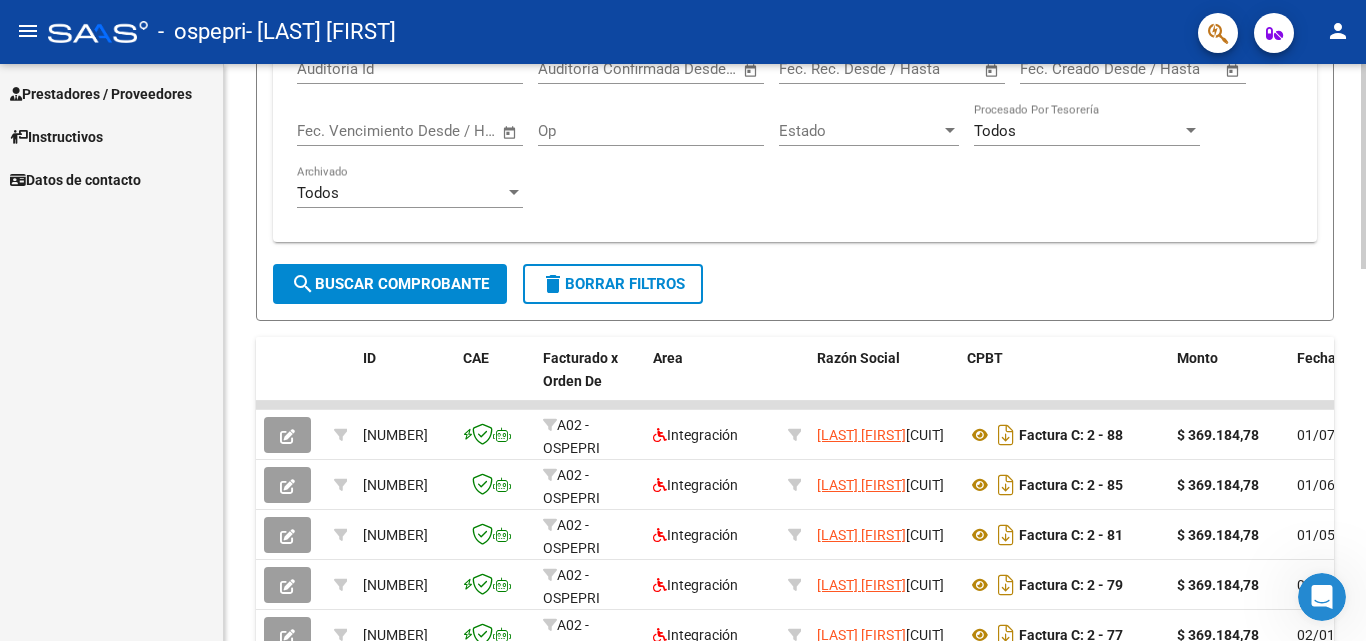 click 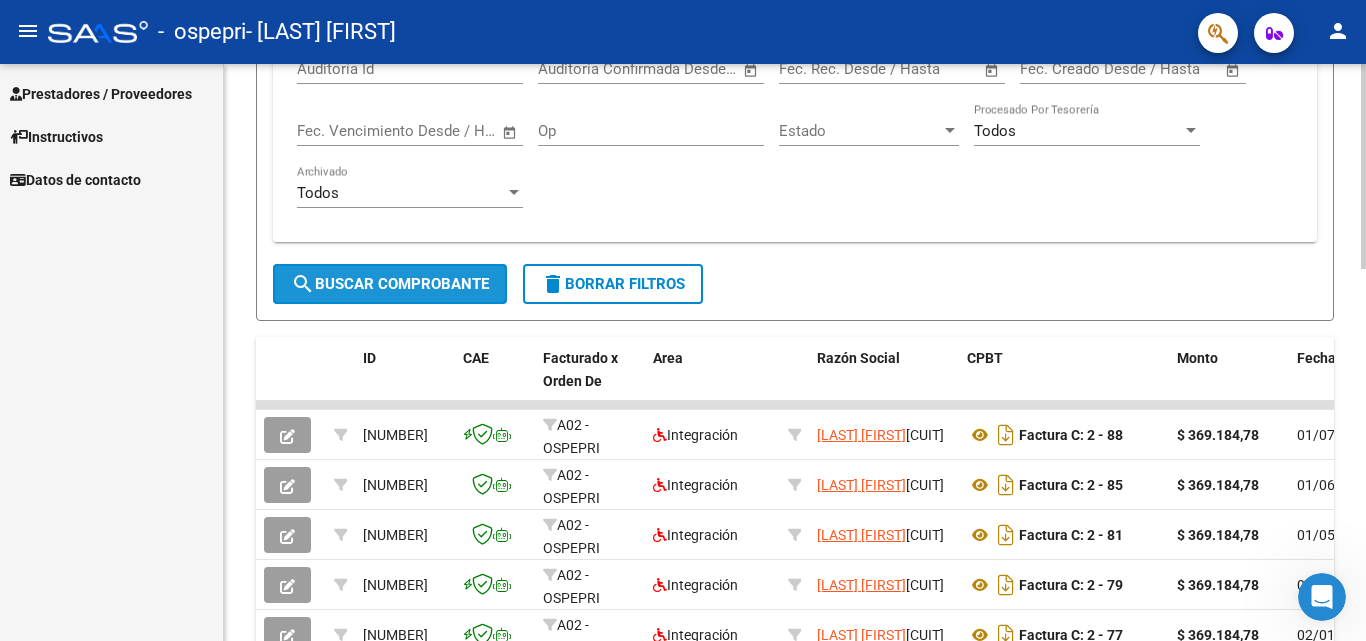 click on "search  Buscar Comprobante" 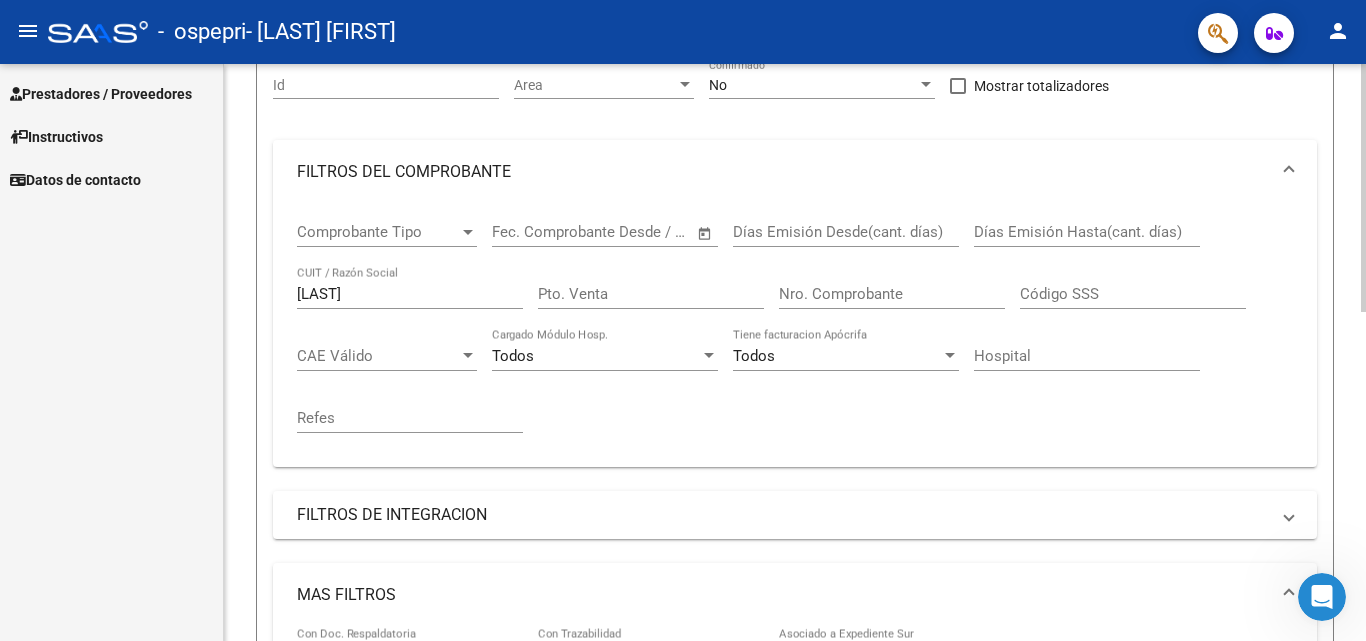scroll, scrollTop: 199, scrollLeft: 0, axis: vertical 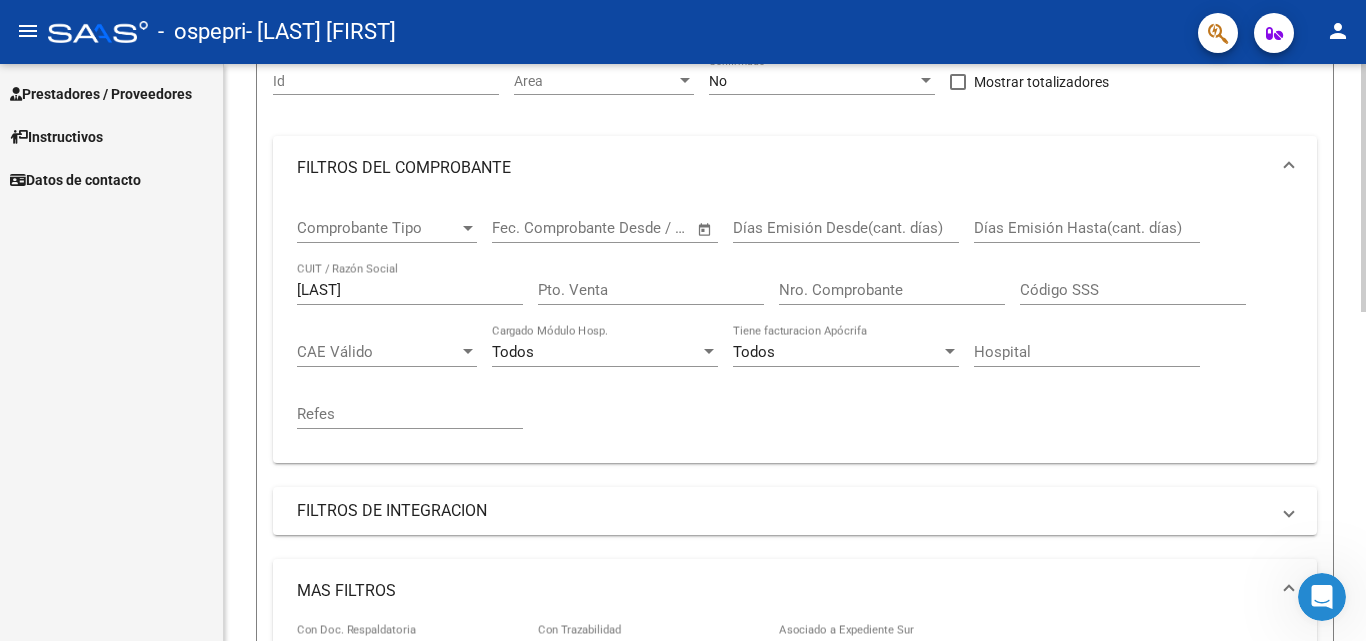 click on "Video tutorial   PRESTADORES -> Listado de CPBTs Emitidos por Prestadores / Proveedores (alt+q)   Cargar Comprobante
cloud_download  CSV  cloud_download  EXCEL  cloud_download  Estandar   Descarga Masiva
Filtros Id Area Area No Confirmado   Mostrar totalizadores   FILTROS DEL COMPROBANTE  Comprobante Tipo Comprobante Tipo Start date – End date Fec. Comprobante Desde / Hasta Días Emisión Desde(cant. días) Días Emisión Hasta(cant. días) [LAST] CUIT / Razón Social Pto. Venta Nro. Comprobante Código SSS CAE Válido CAE Válido Todos Cargado Módulo Hosp. Todos Tiene facturacion Apócrifa Hospital Refes  FILTROS DE INTEGRACION  Período De Prestación Campos del Archivo de Rendición Devuelto x SSS (dr_envio) Todos Rendido x SSS (dr_envio) Tipo de Registro Tipo de Registro Período Presentación Período Presentación Campos del Legajo Asociado (preaprobación) Afiliado Legajo (cuil/nombre) Todos Solo facturas preaprobadas  MAS FILTROS  Si Con Doc. Respaldatoria Todos Con Trazabilidad Todos – –" 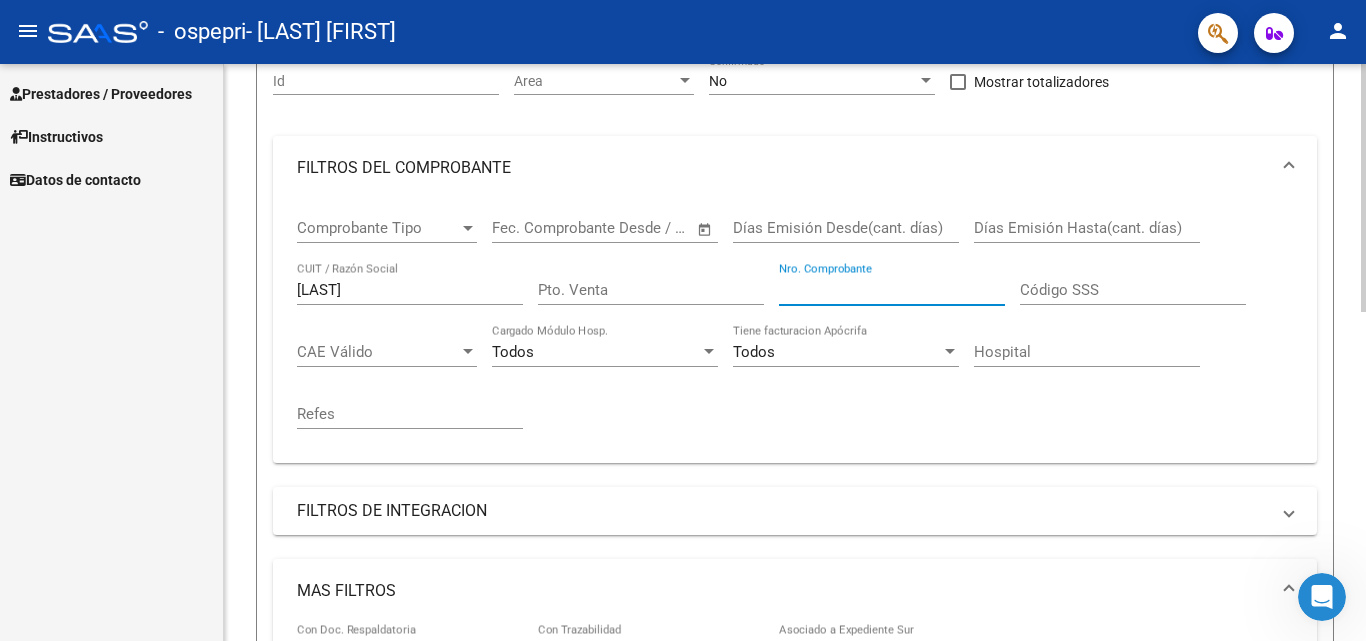 click on "Nro. Comprobante" at bounding box center (892, 290) 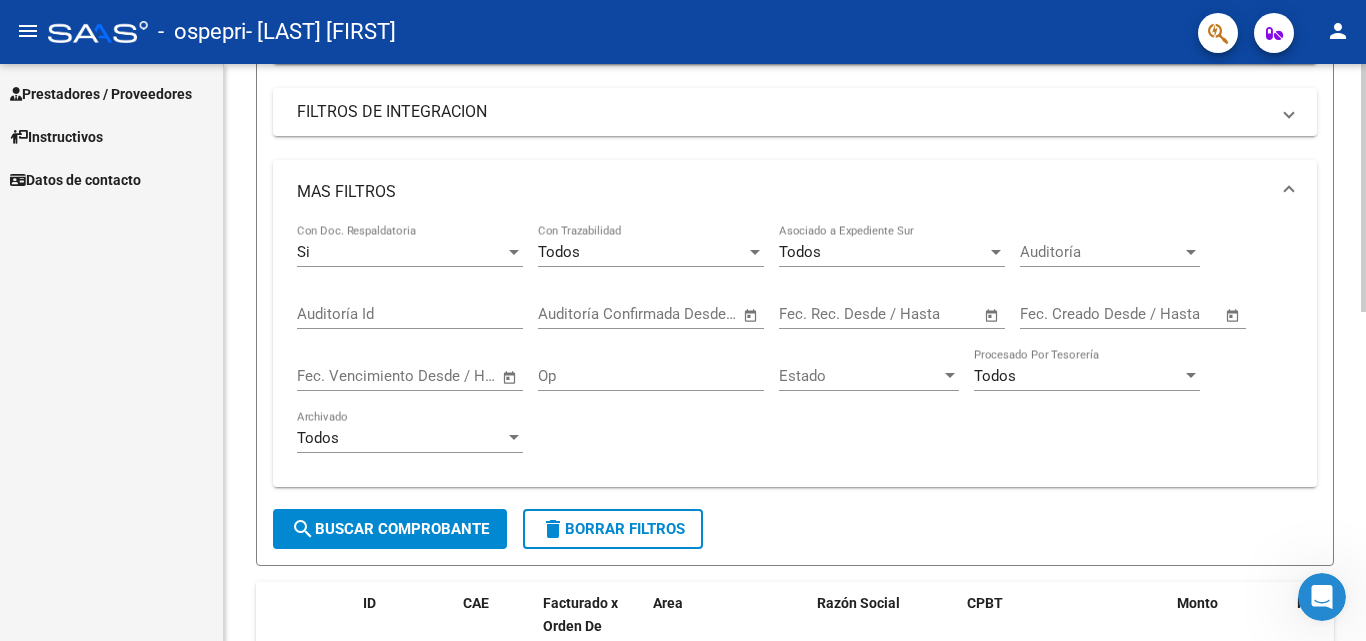 scroll, scrollTop: 677, scrollLeft: 0, axis: vertical 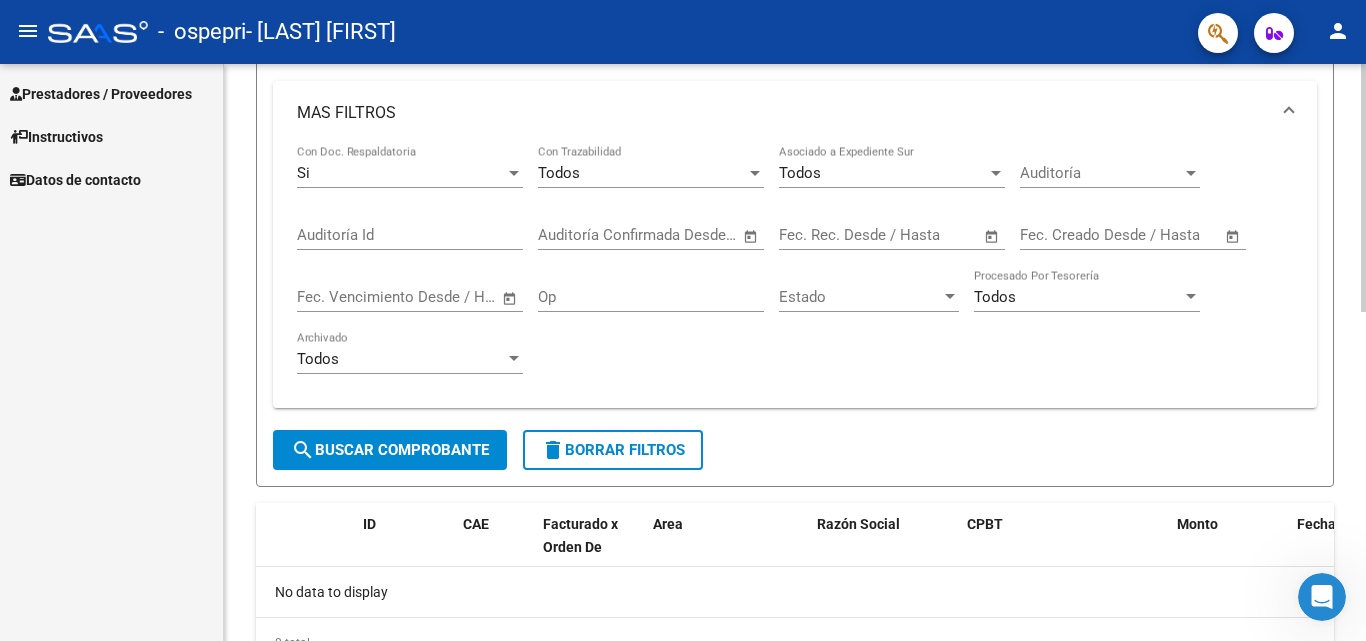 click 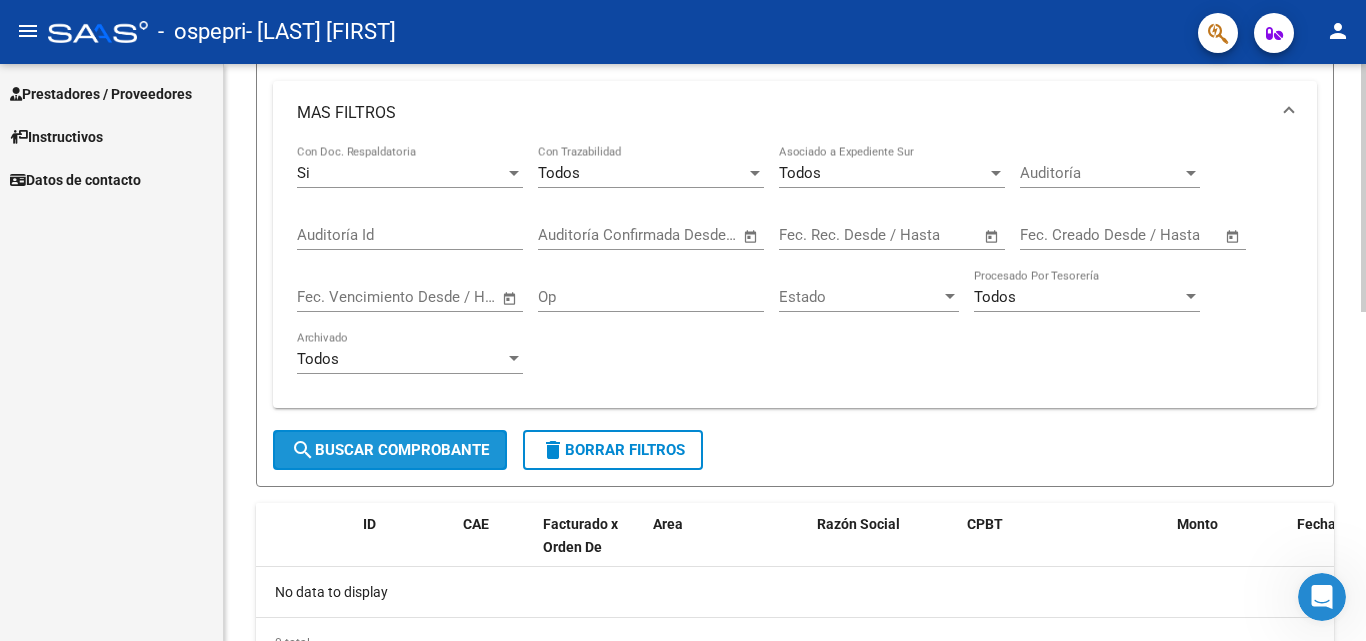 click on "search  Buscar Comprobante" 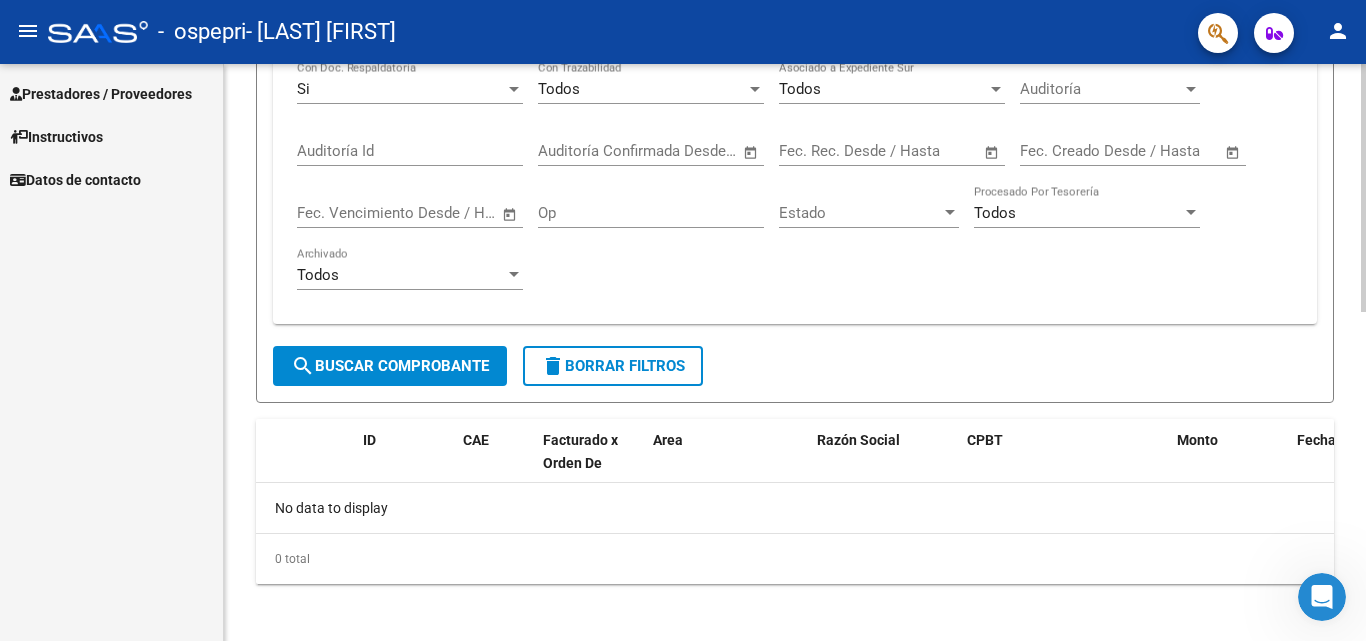 scroll, scrollTop: 768, scrollLeft: 0, axis: vertical 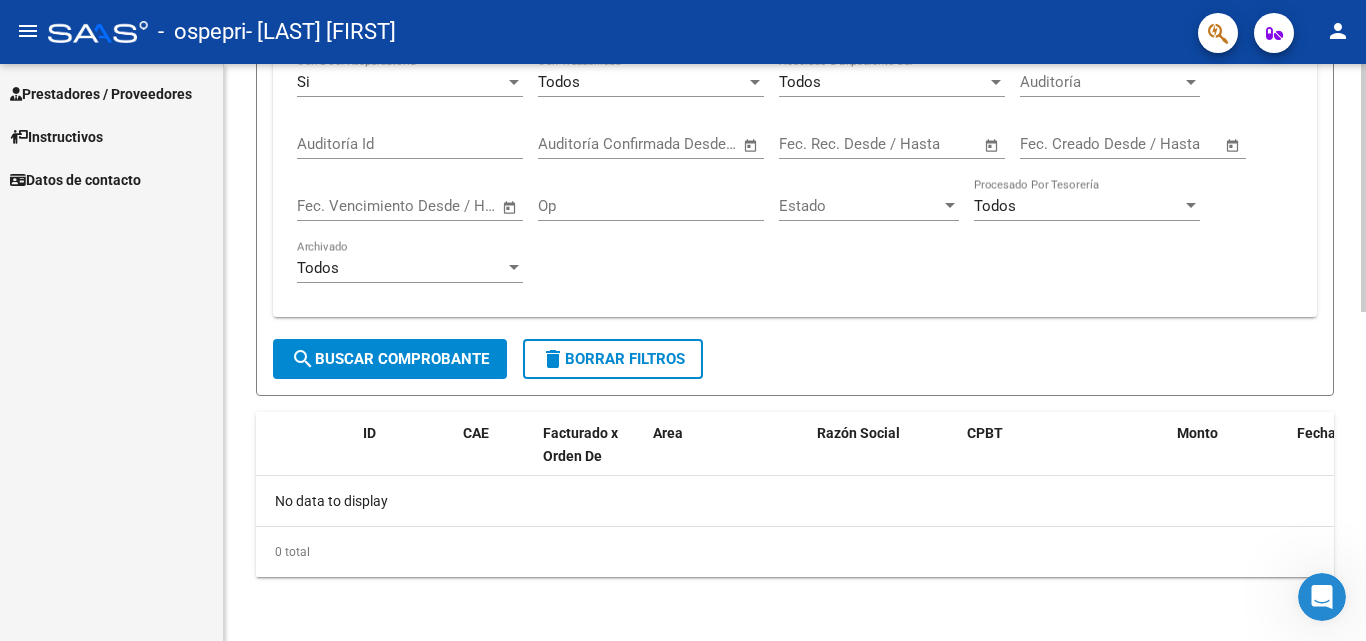 click 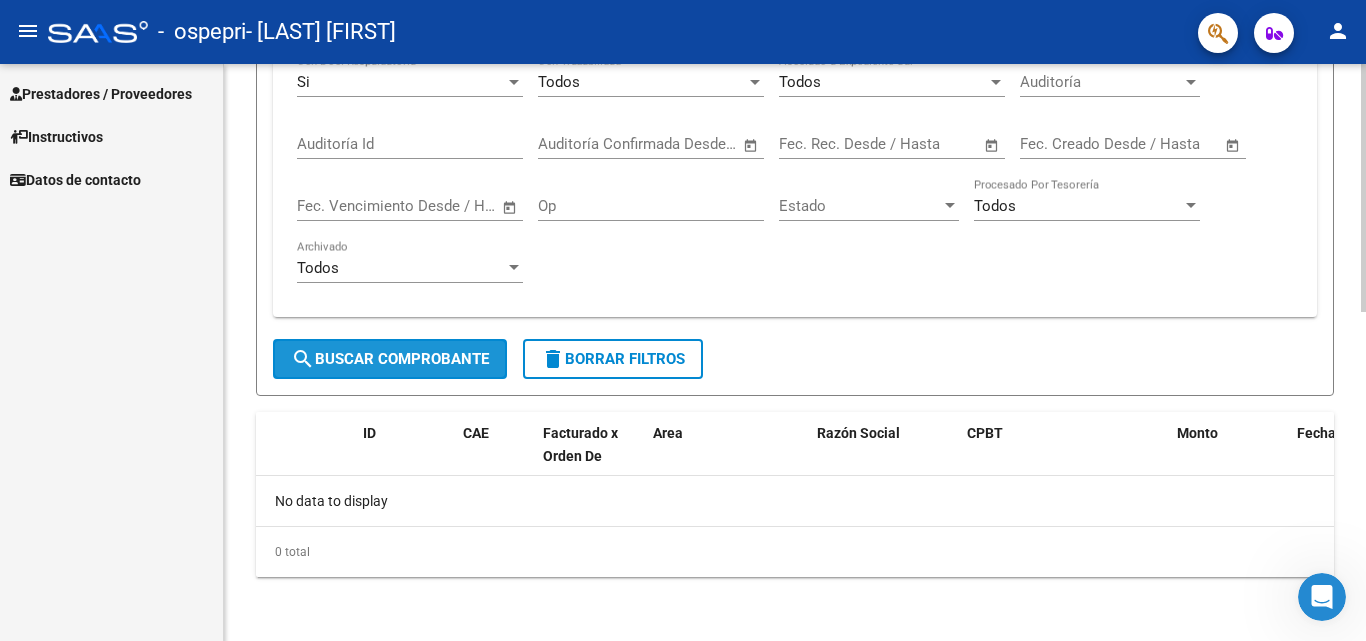 click on "search  Buscar Comprobante" 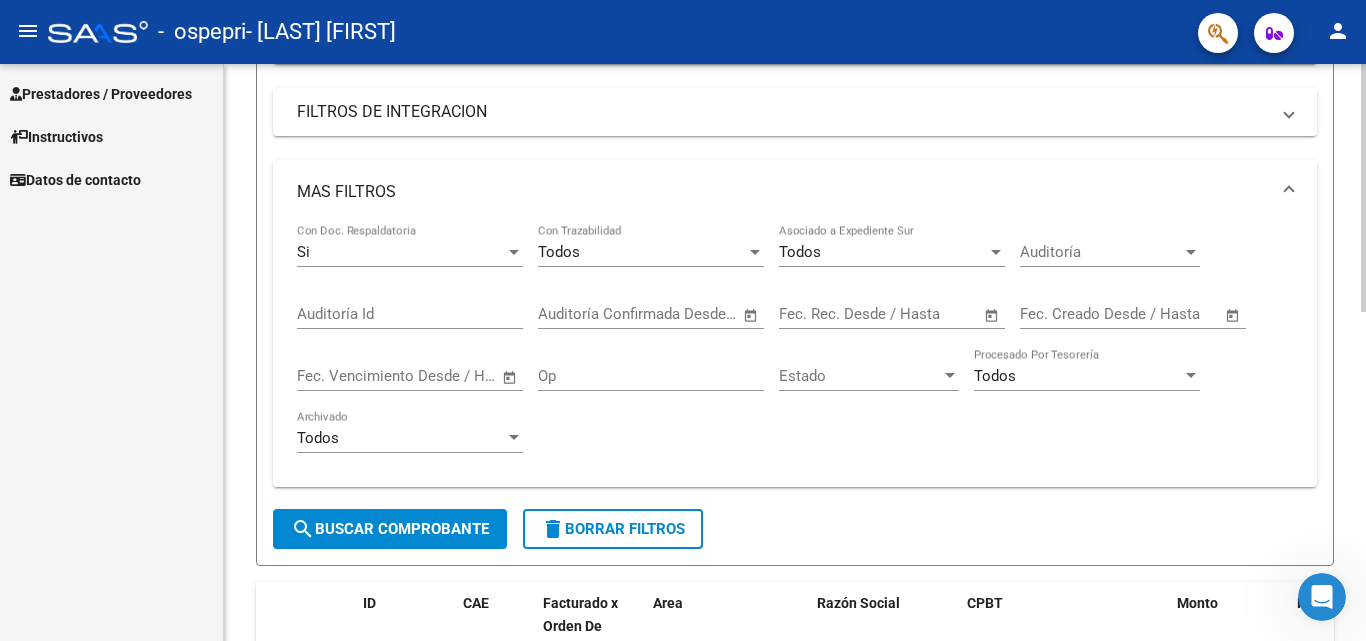 scroll, scrollTop: 602, scrollLeft: 0, axis: vertical 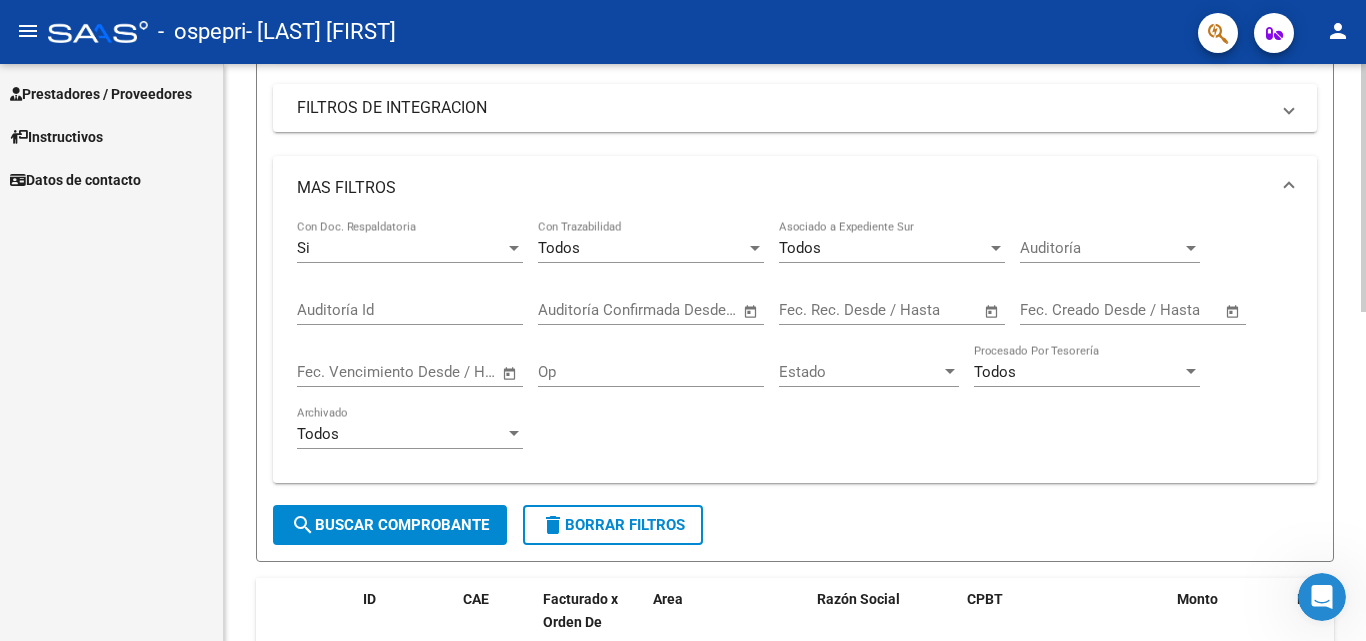 click on "Video tutorial   PRESTADORES -> Listado de CPBTs Emitidos por Prestadores / Proveedores (alt+q)   Cargar Comprobante
cloud_download  CSV  cloud_download  EXCEL  cloud_download  Estandar   Descarga Masiva
Filtros Id Area Area No Confirmado   Mostrar totalizadores   FILTROS DEL COMPROBANTE  Comprobante Tipo Comprobante Tipo Start date – End date Fec. Comprobante Desde / Hasta Días Emisión Desde(cant. días) Días Emisión Hasta(cant. días) [LAST] CUIT / Razón Social Pto. Venta 92 Nro. Comprobante Código SSS CAE Válido CAE Válido Todos Cargado Módulo Hosp. Todos Tiene facturacion Apócrifa Hospital Refes  FILTROS DE INTEGRACION  Período De Prestación Campos del Archivo de Rendición Devuelto x SSS (dr_envio) Todos Rendido x SSS (dr_envio) Tipo de Registro Tipo de Registro Período Presentación Período Presentación Campos del Legajo Asociado (preaprobación) Afiliado Legajo (cuil/nombre) Todos Solo facturas preaprobadas  MAS FILTROS  Si Con Doc. Respaldatoria Todos Con Trazabilidad Todos –" 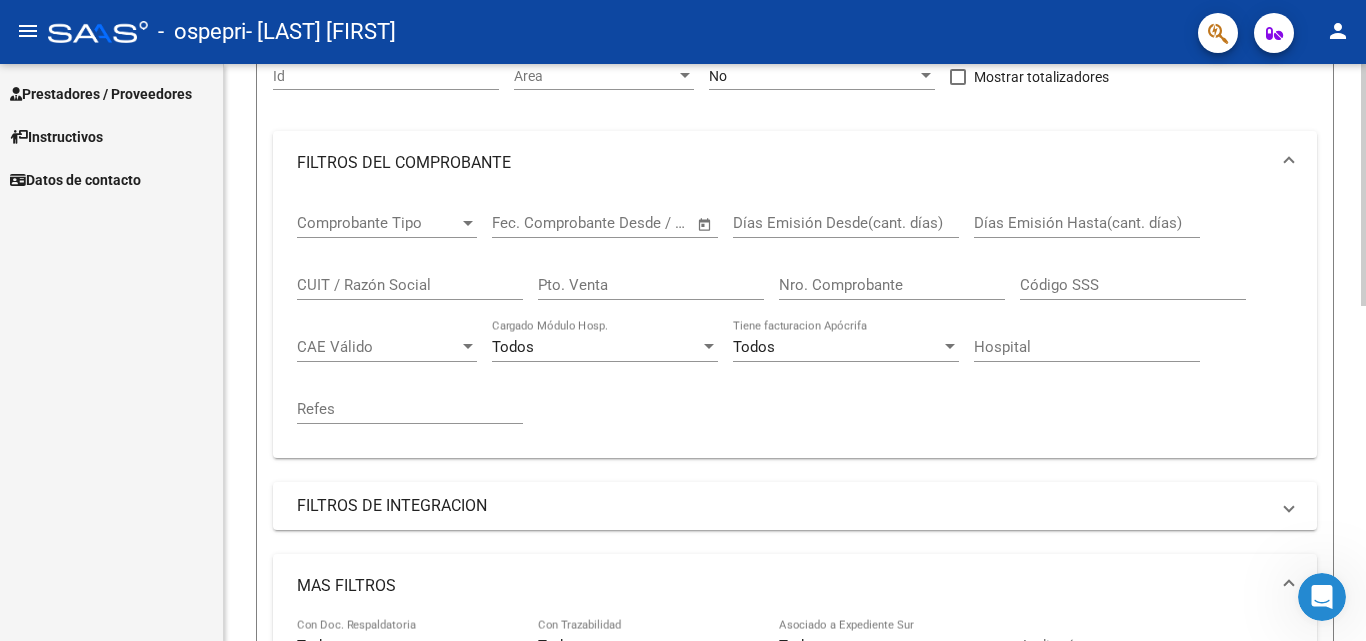 scroll, scrollTop: 209, scrollLeft: 0, axis: vertical 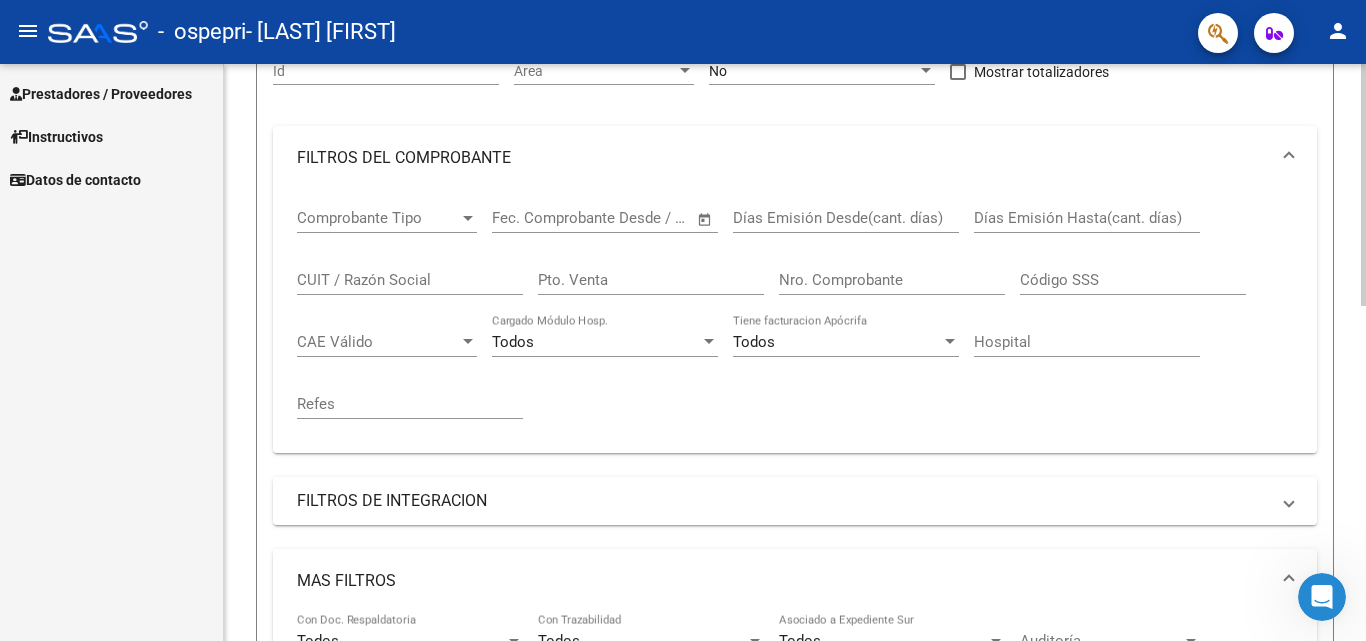 click 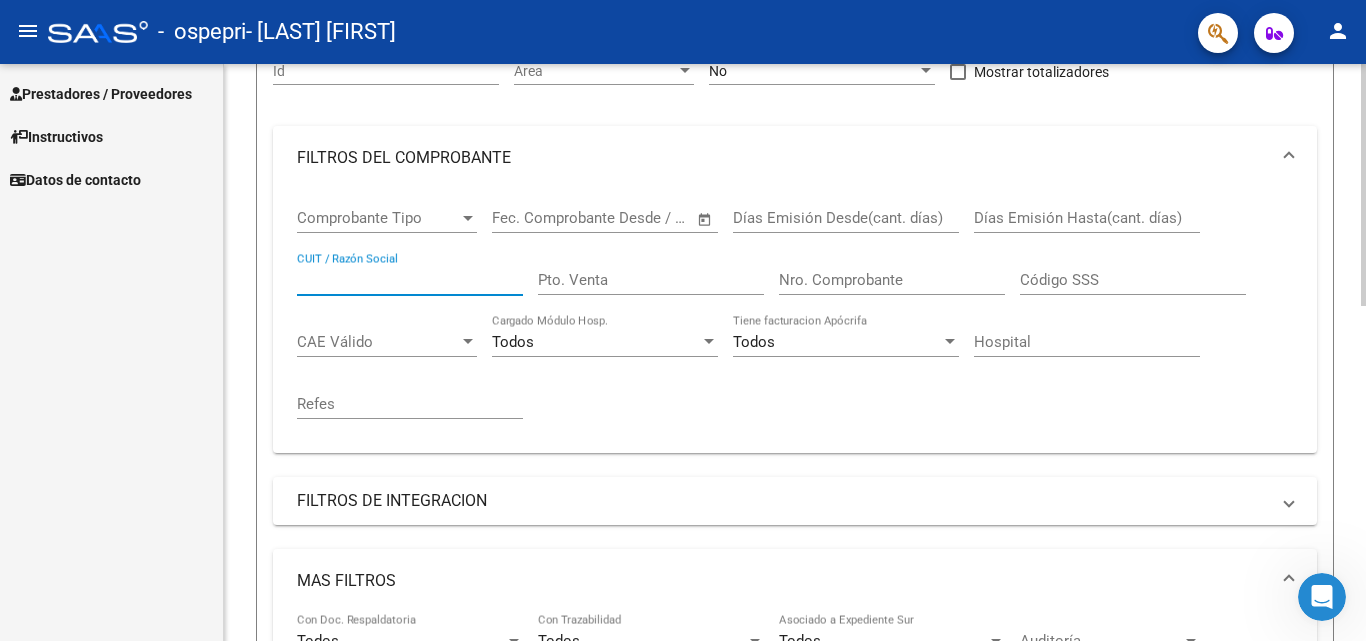 click on "CUIT / Razón Social" at bounding box center [410, 280] 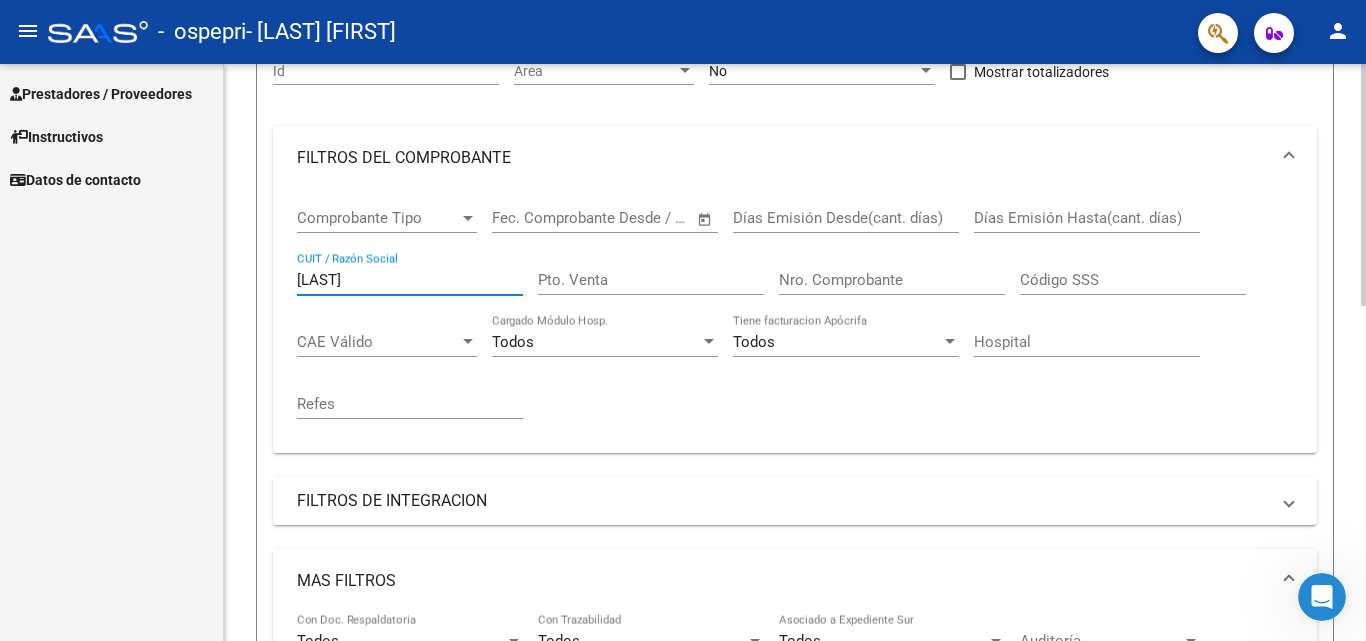 type on "[LAST]" 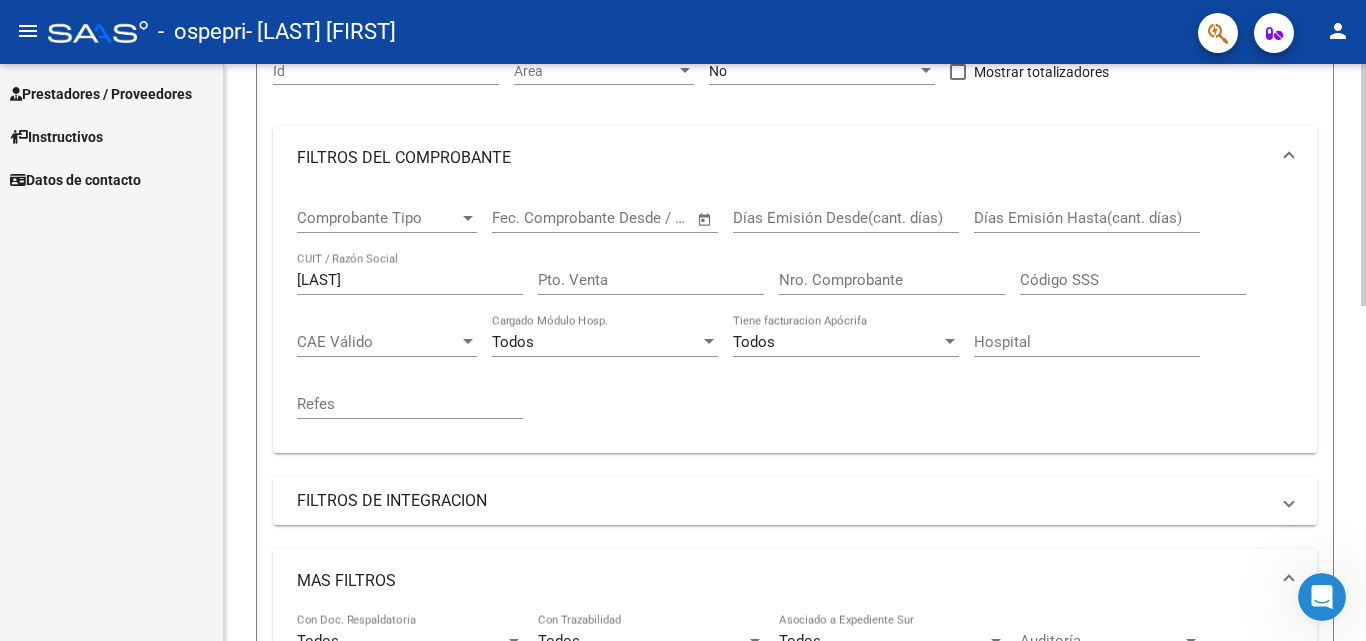 drag, startPoint x: 1358, startPoint y: 324, endPoint x: 1363, endPoint y: 462, distance: 138.09055 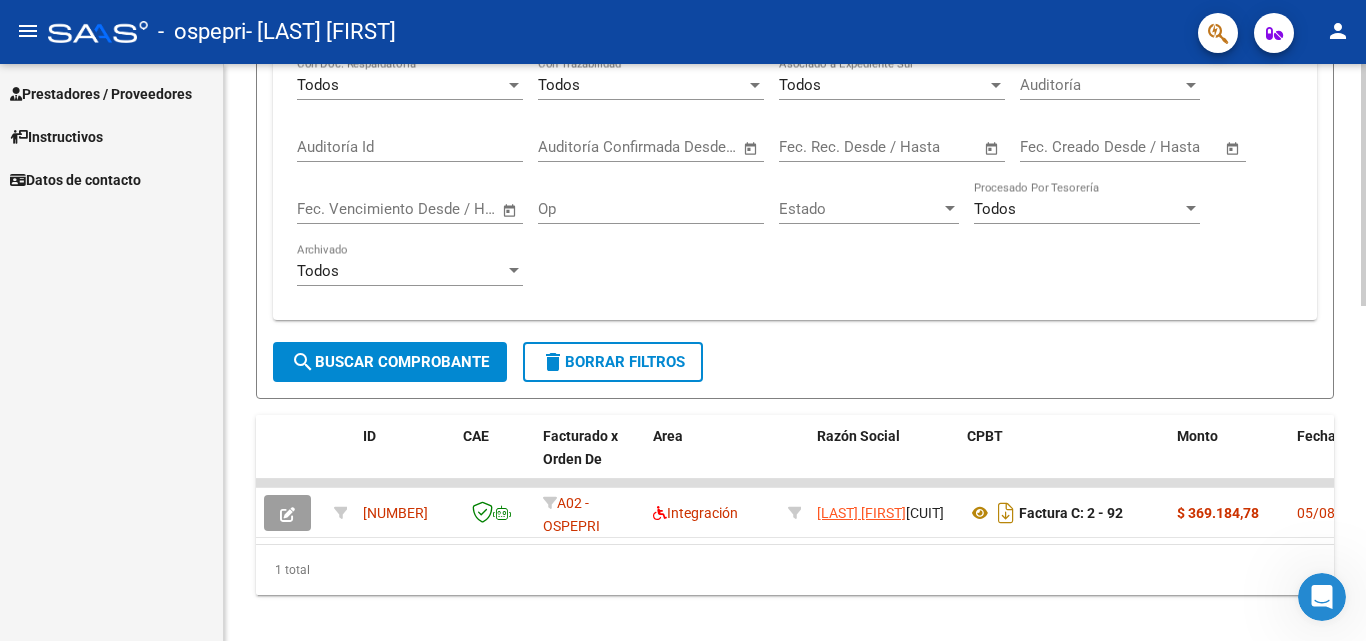 scroll, scrollTop: 799, scrollLeft: 0, axis: vertical 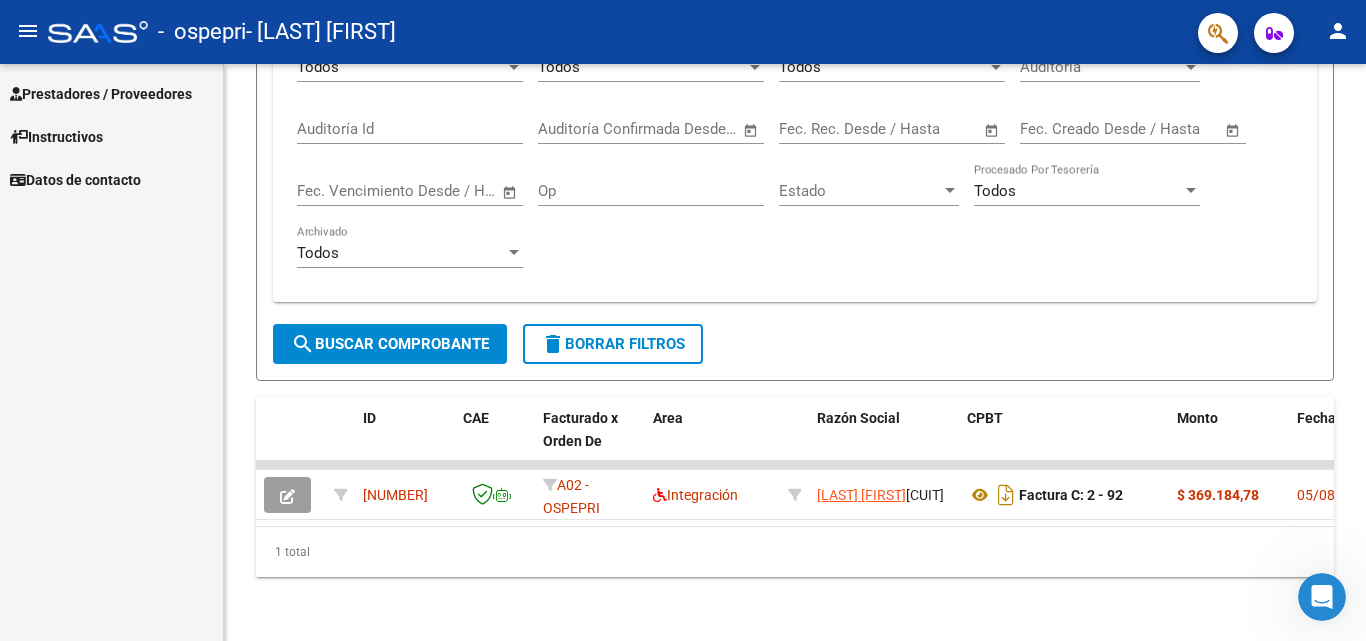 drag, startPoint x: 1259, startPoint y: 475, endPoint x: 1246, endPoint y: 680, distance: 205.41179 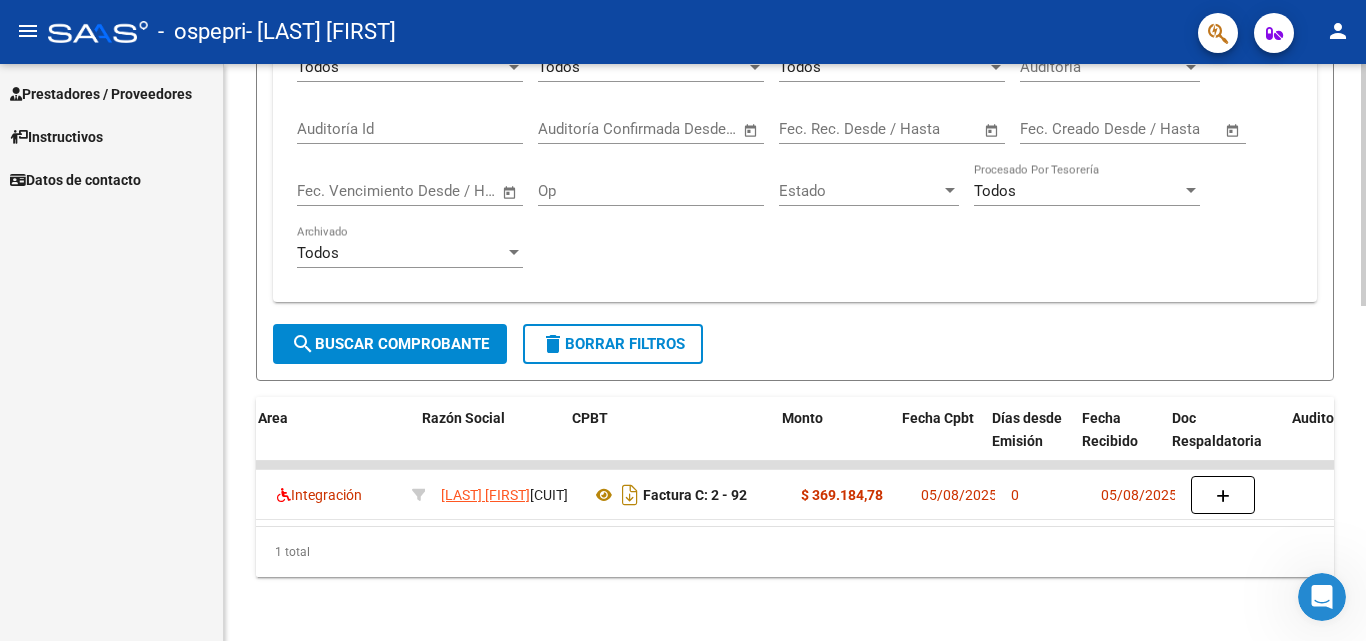 scroll, scrollTop: 0, scrollLeft: 413, axis: horizontal 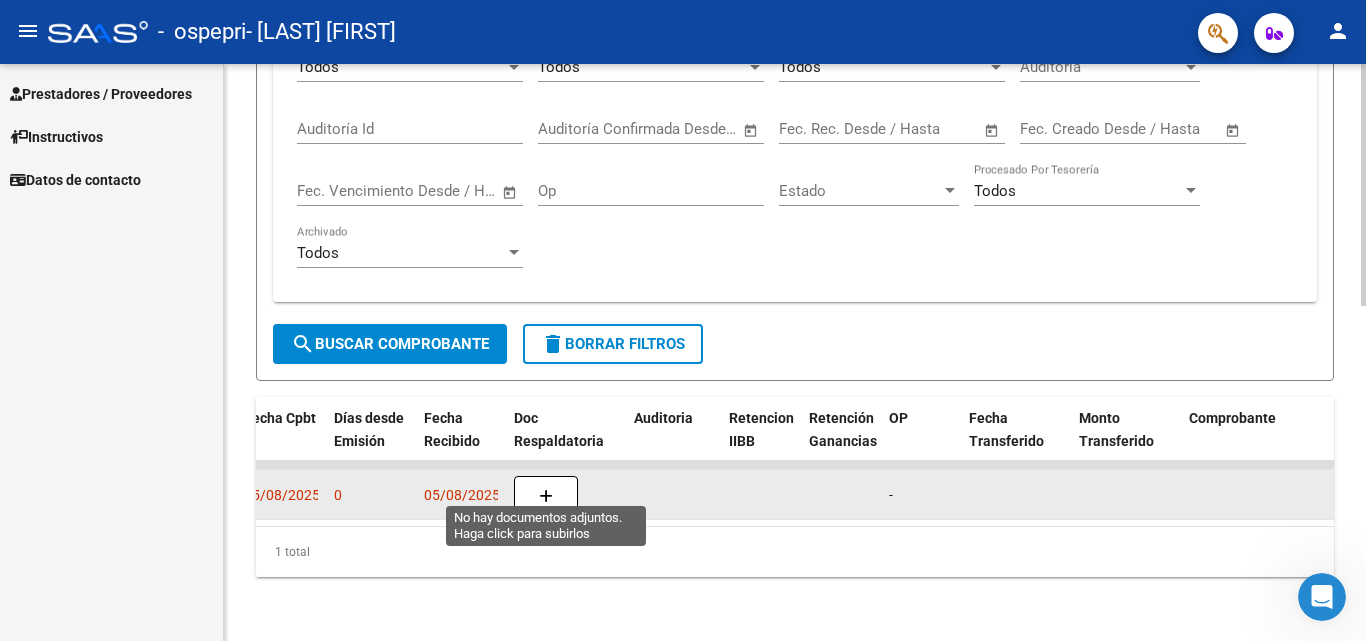 click 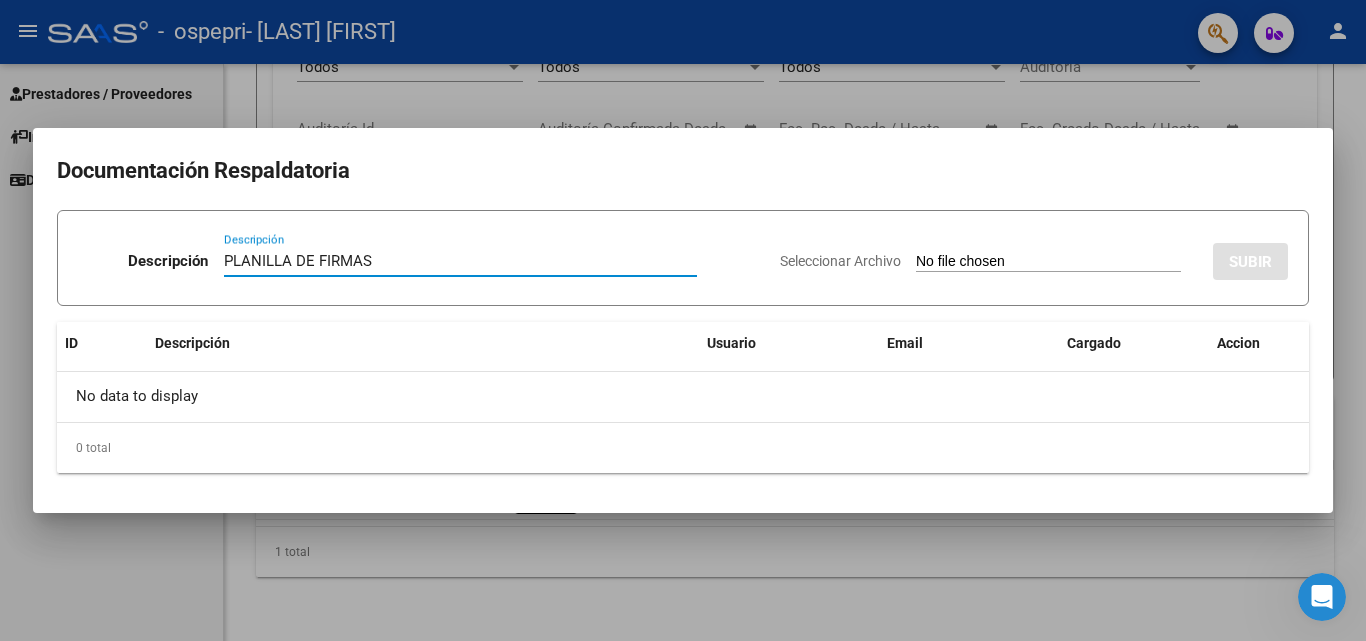 type on "PLANILLA DE FIRMAS" 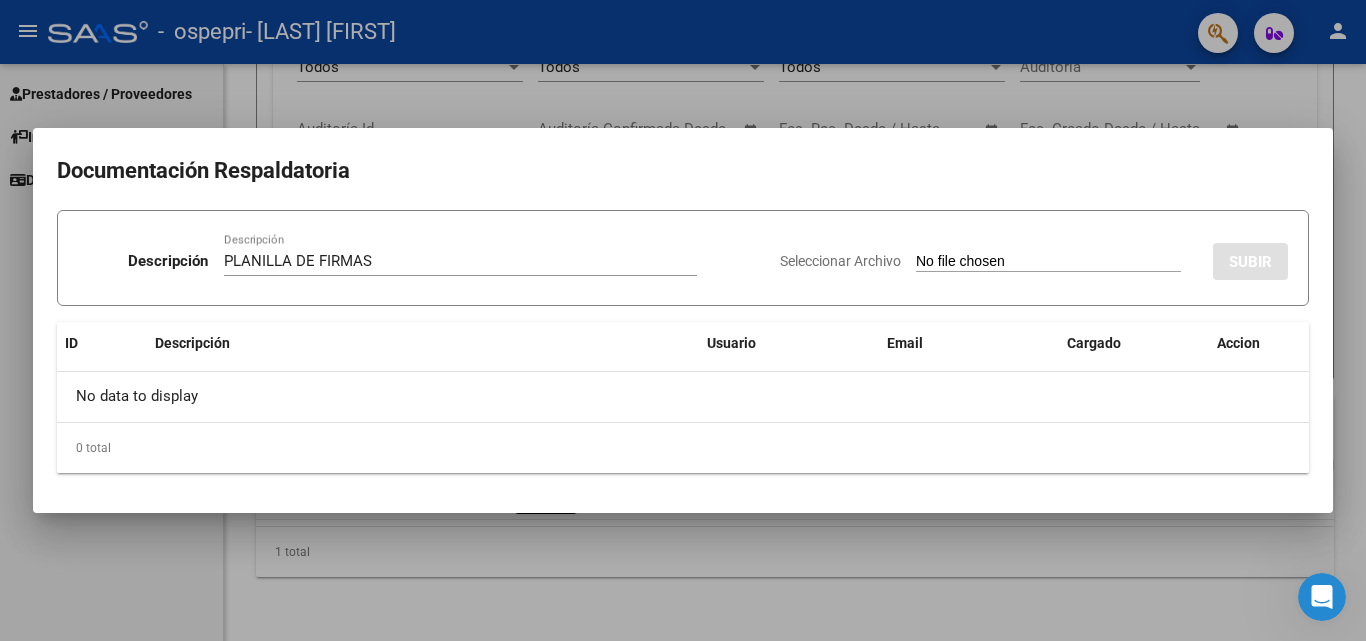 click on "Seleccionar Archivo" at bounding box center [1048, 262] 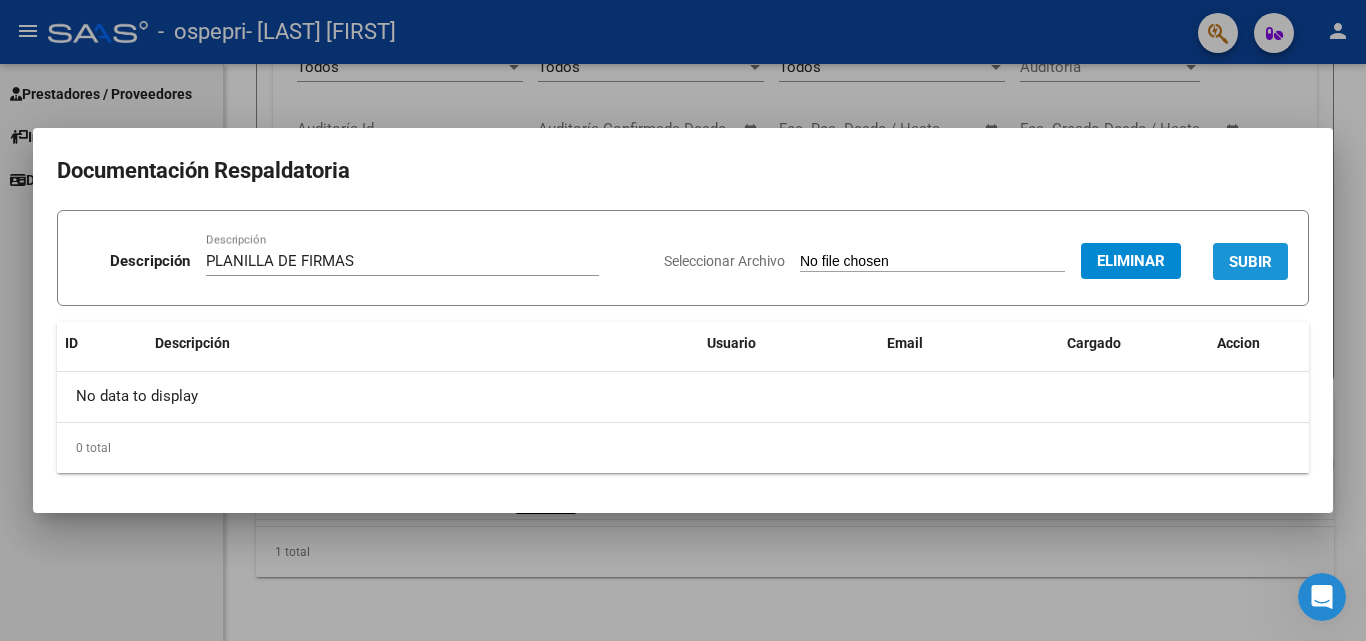 click on "SUBIR" at bounding box center [1250, 262] 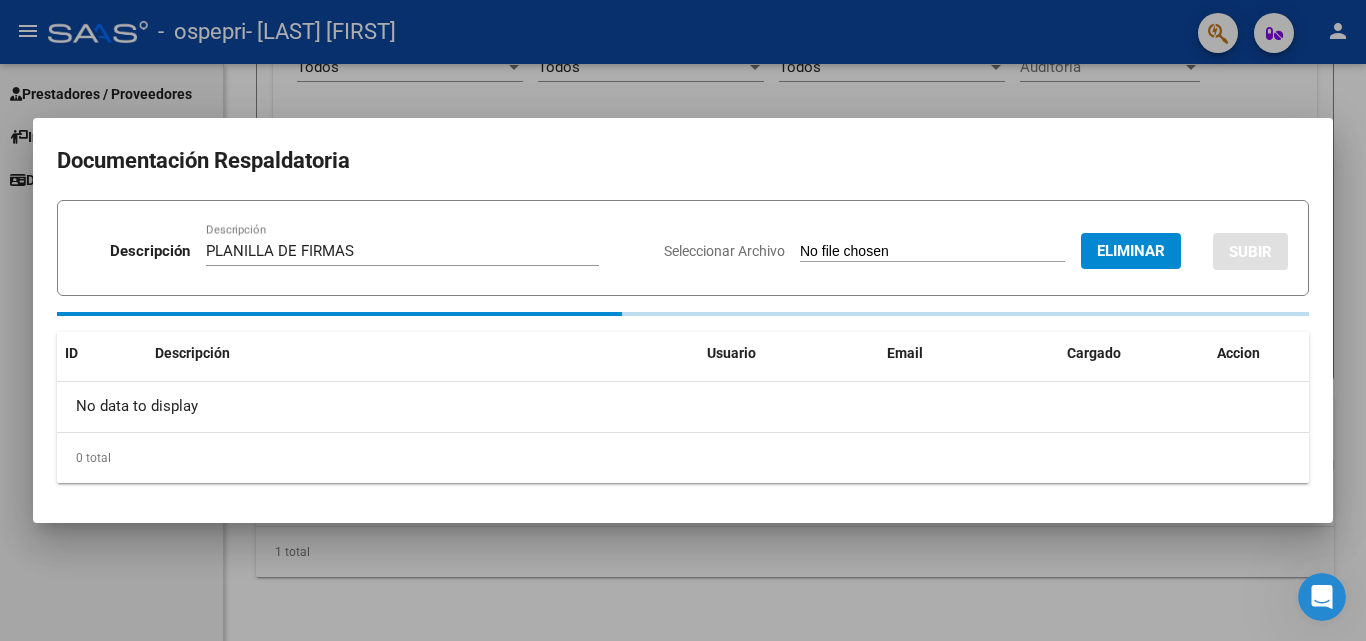 type 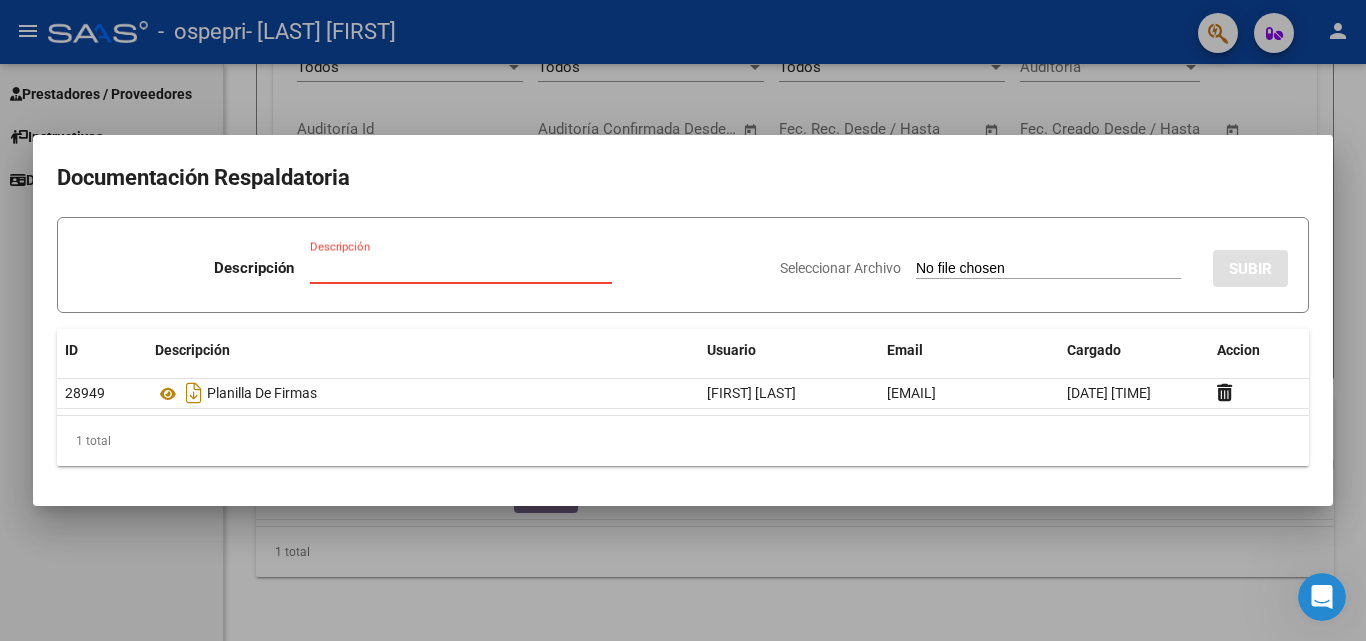 click on "Descripción" at bounding box center (461, 268) 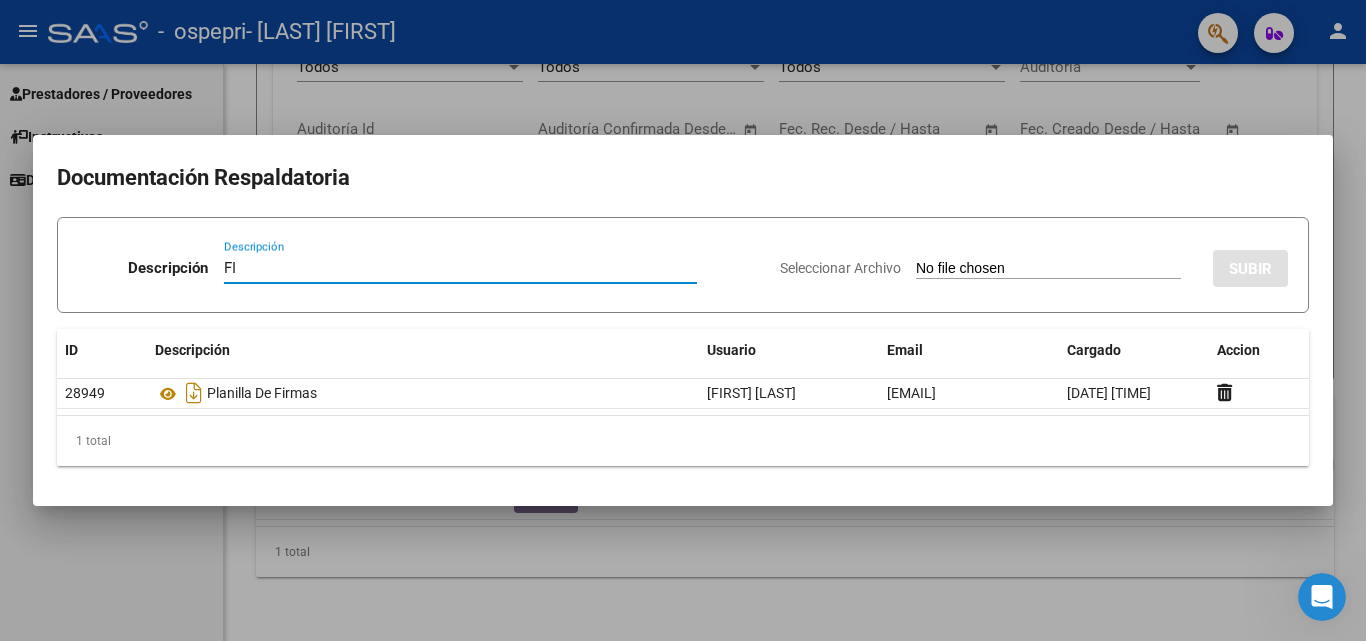 type on "F" 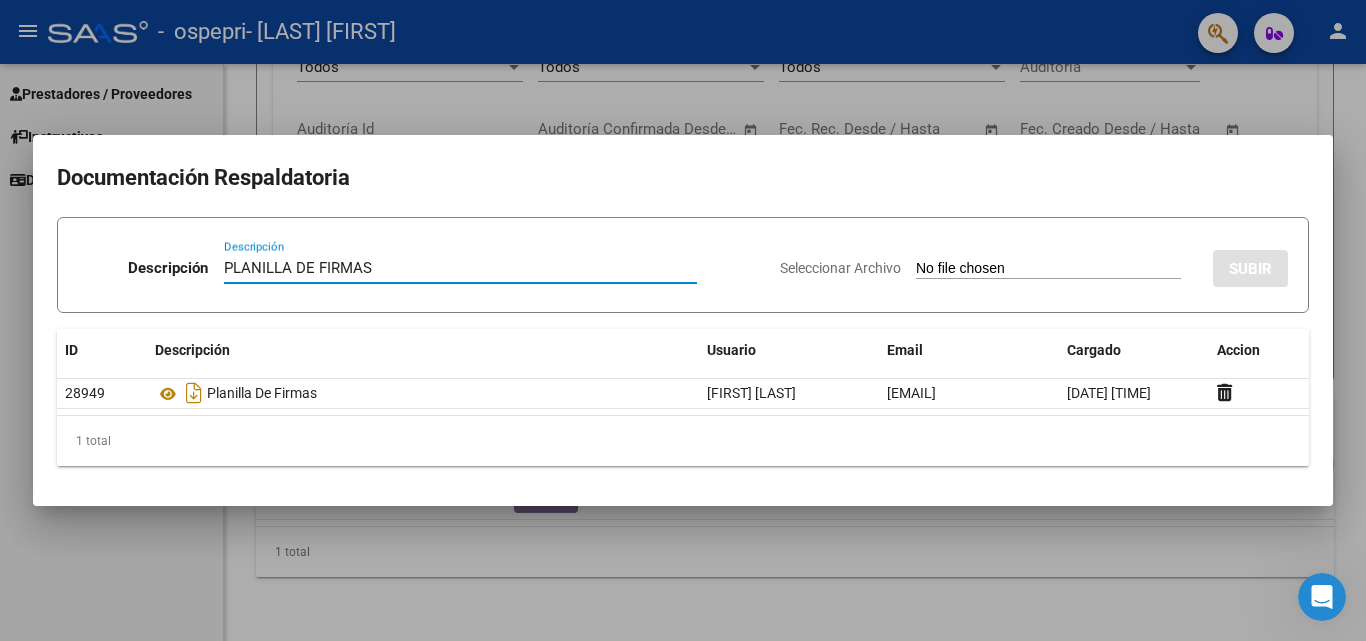 type on "PLANILLA DE FIRMAS" 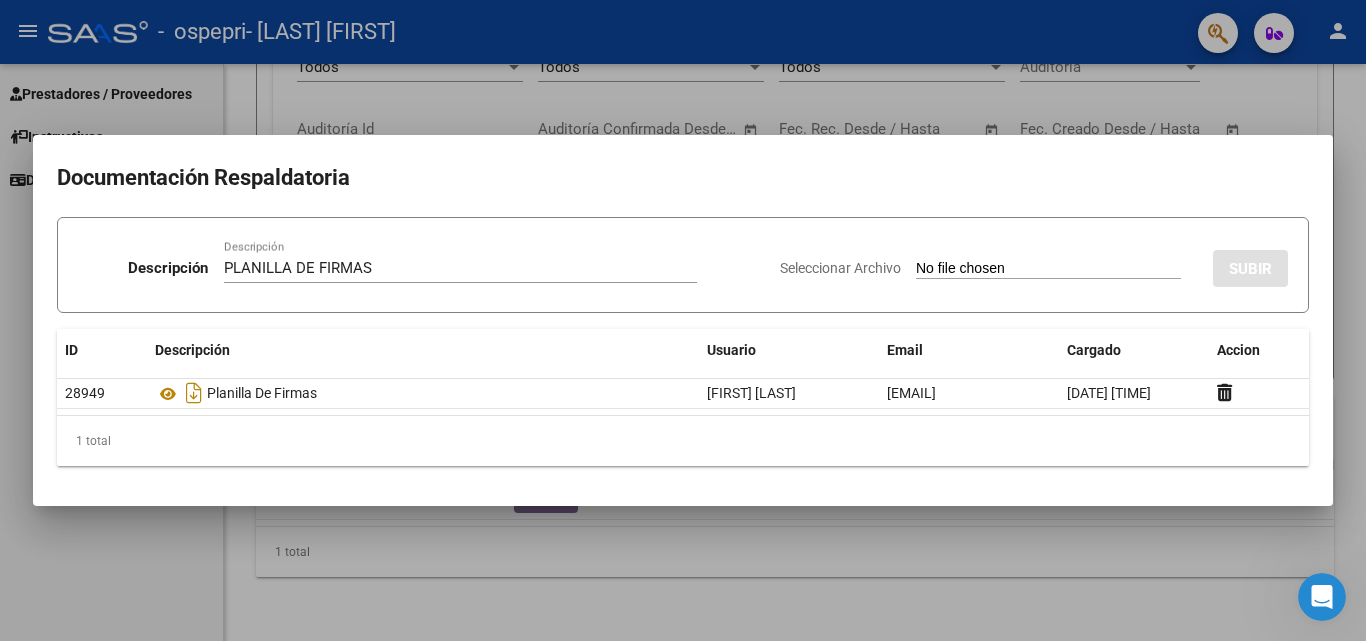 drag, startPoint x: 1363, startPoint y: 350, endPoint x: 1363, endPoint y: 436, distance: 86 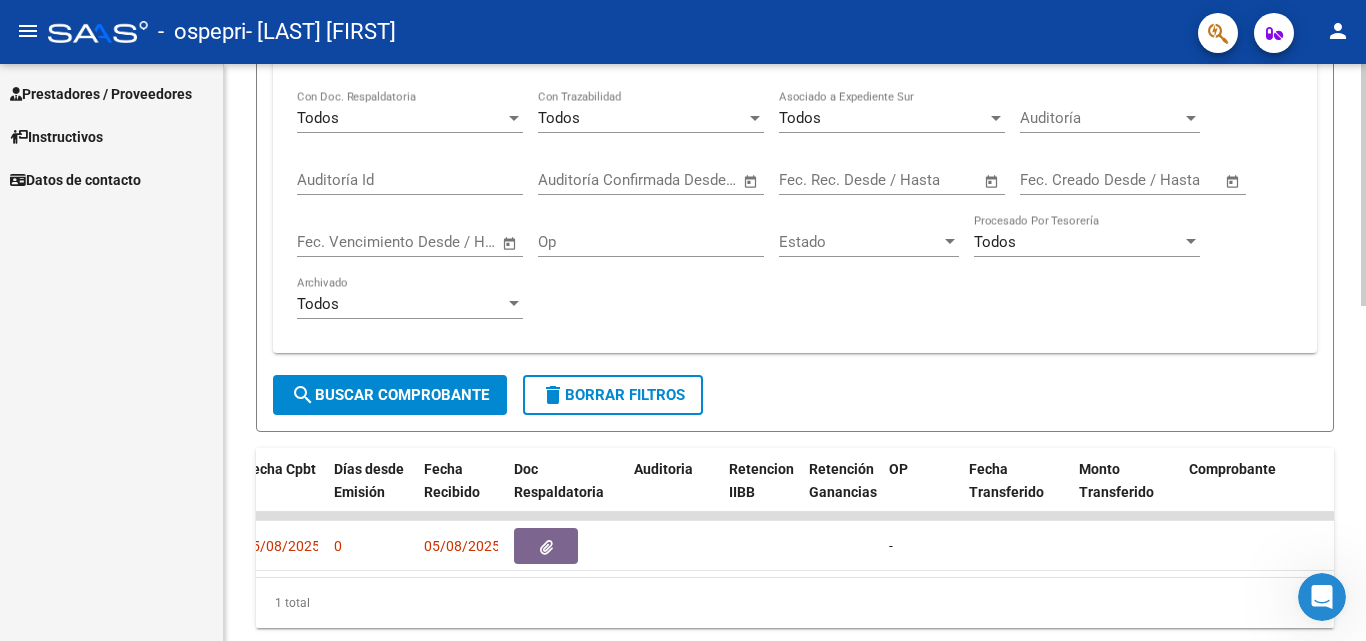 scroll, scrollTop: 799, scrollLeft: 0, axis: vertical 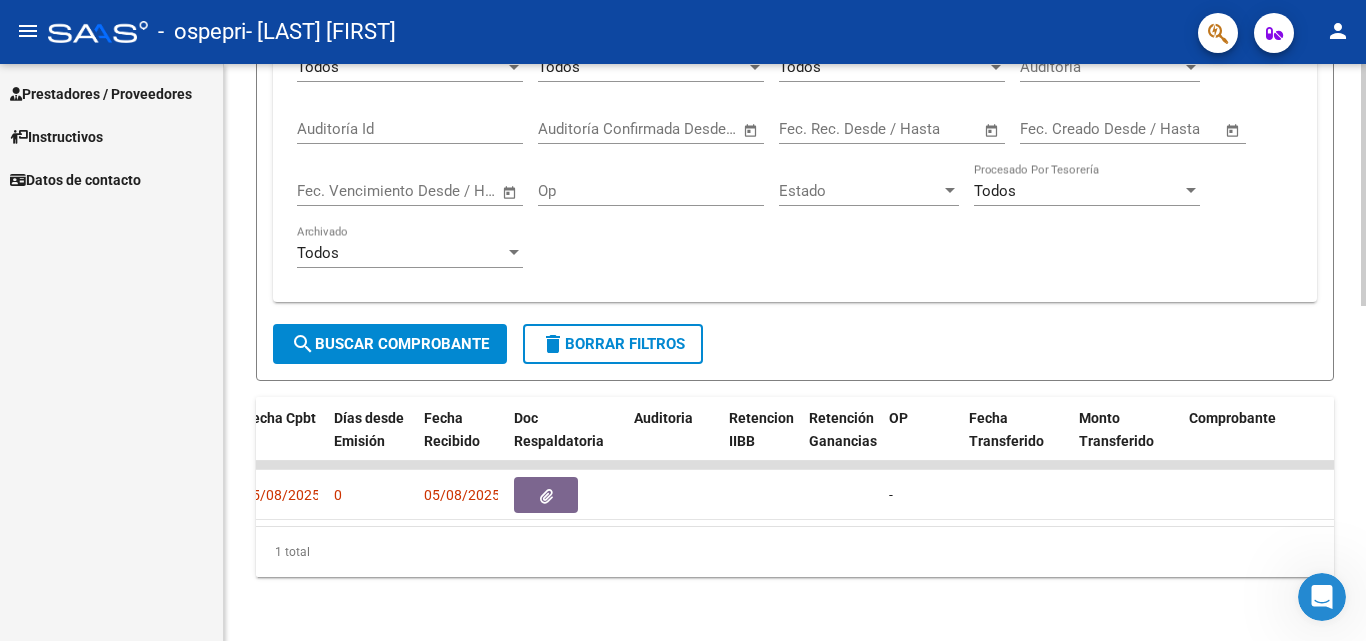 click 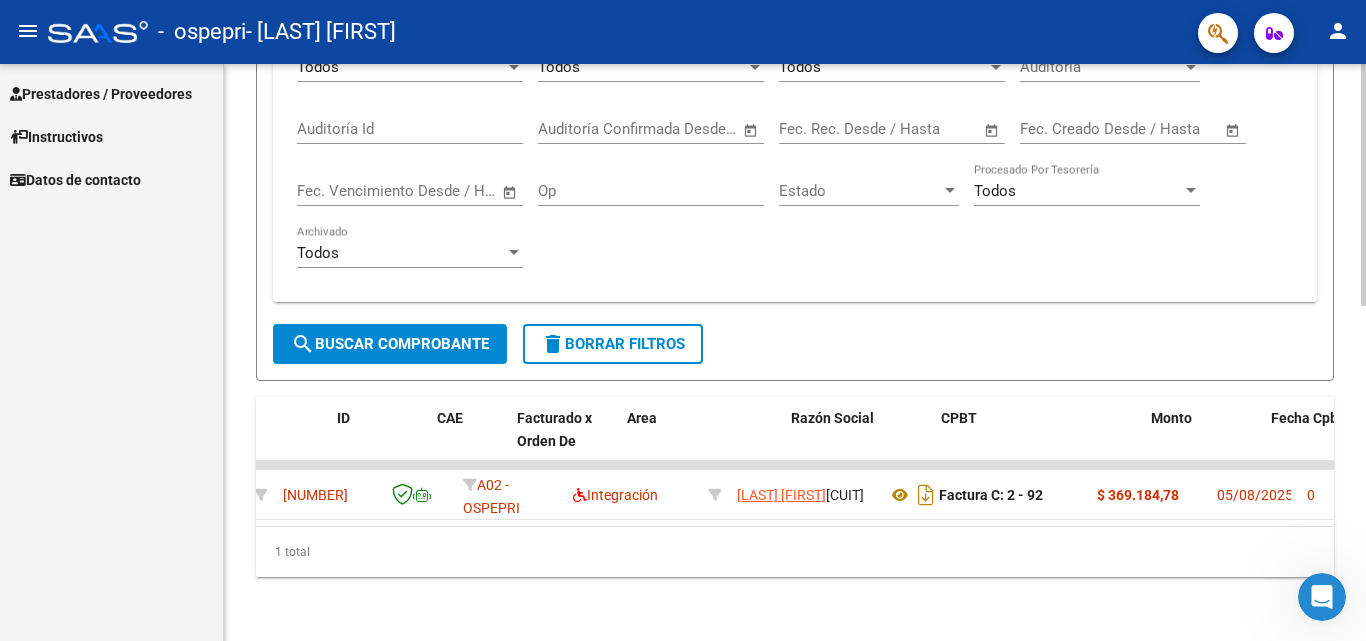 scroll, scrollTop: 0, scrollLeft: 0, axis: both 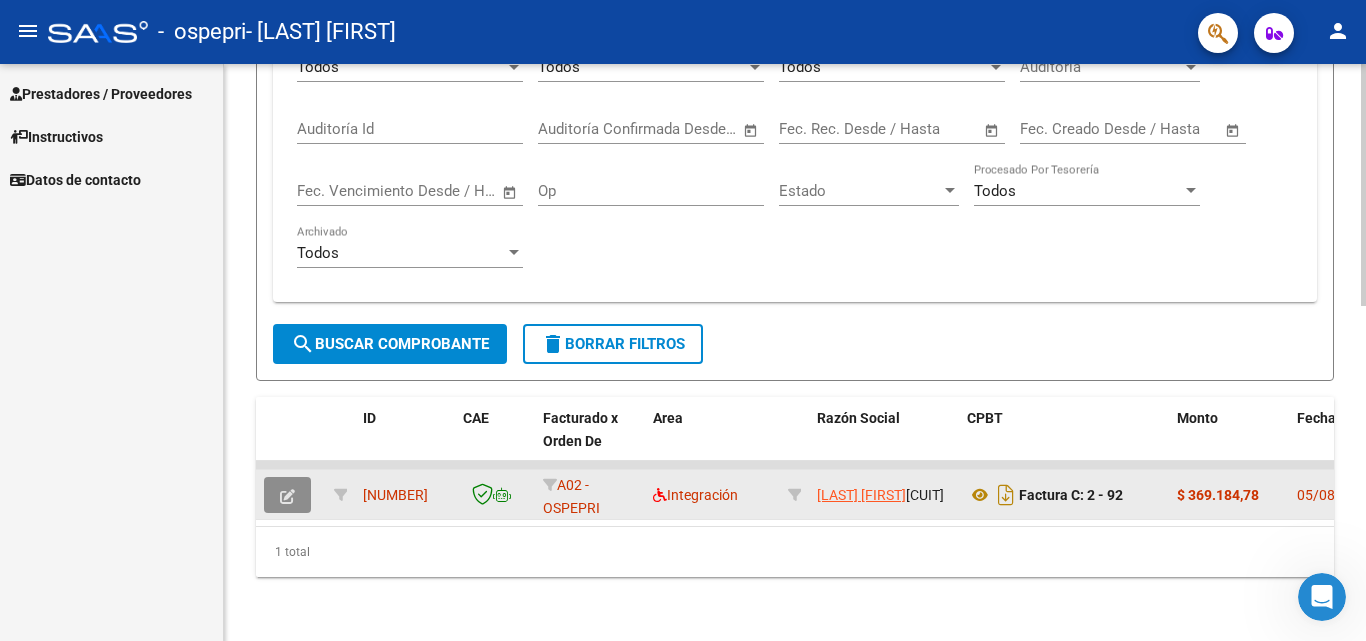 click 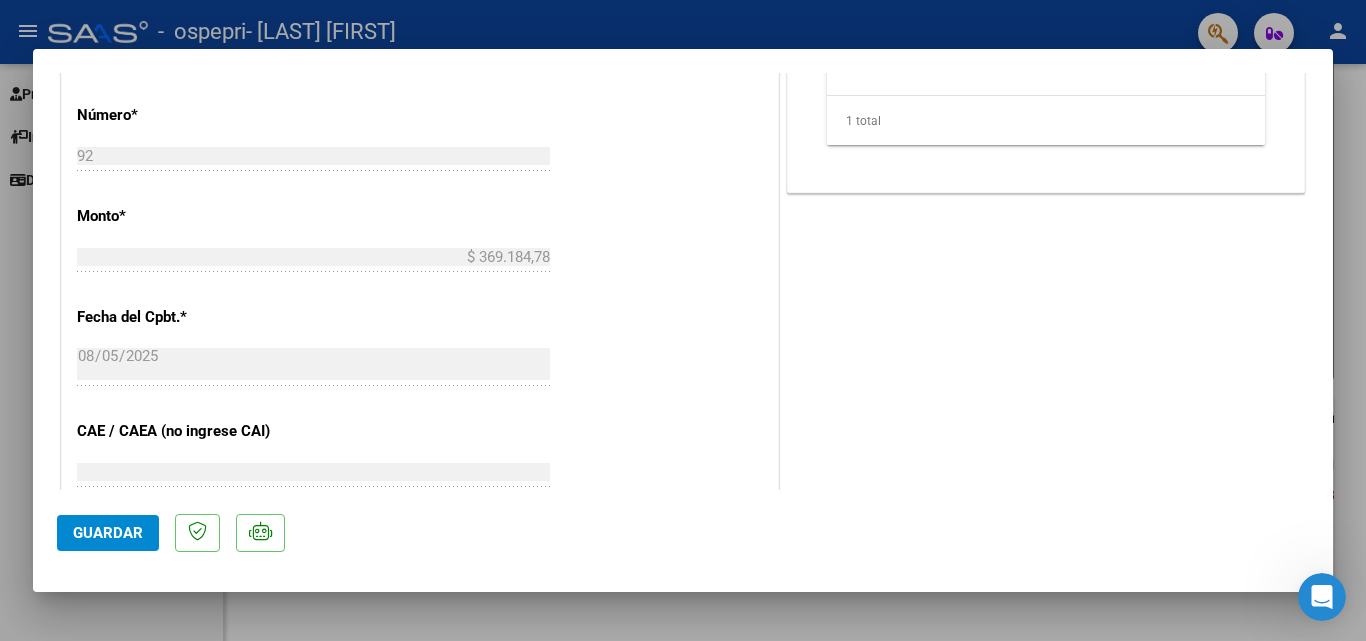 scroll, scrollTop: 911, scrollLeft: 0, axis: vertical 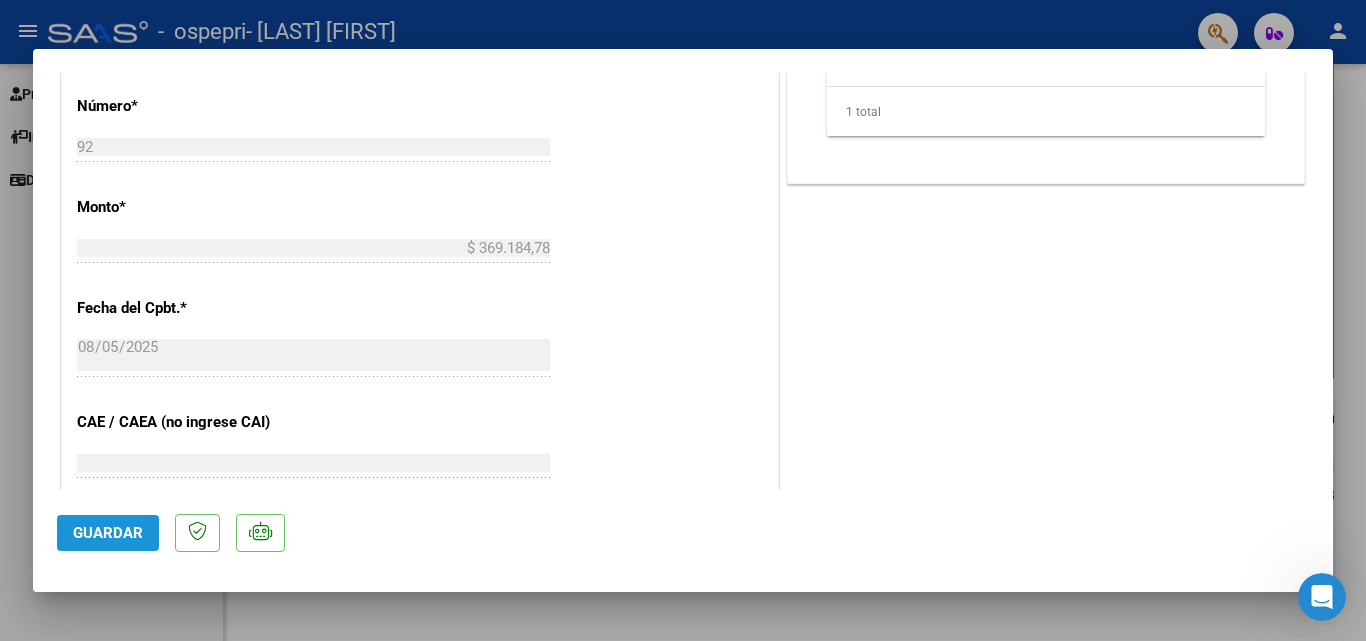 click on "Guardar" 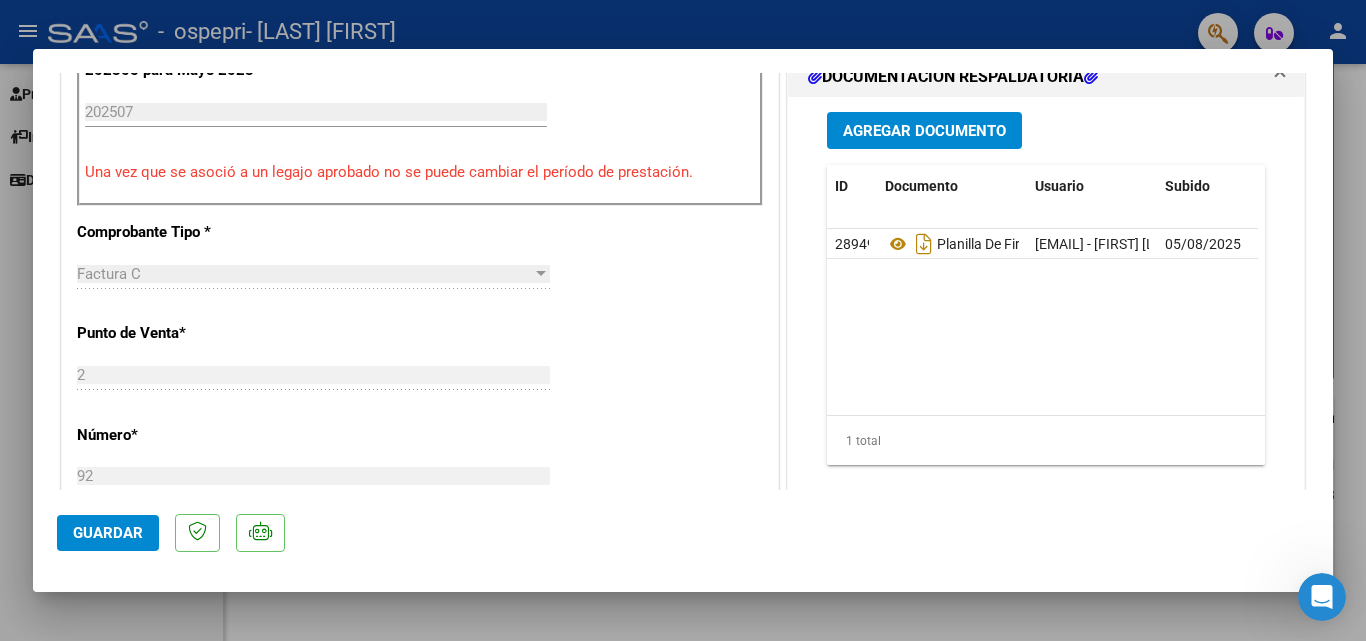 scroll, scrollTop: 568, scrollLeft: 0, axis: vertical 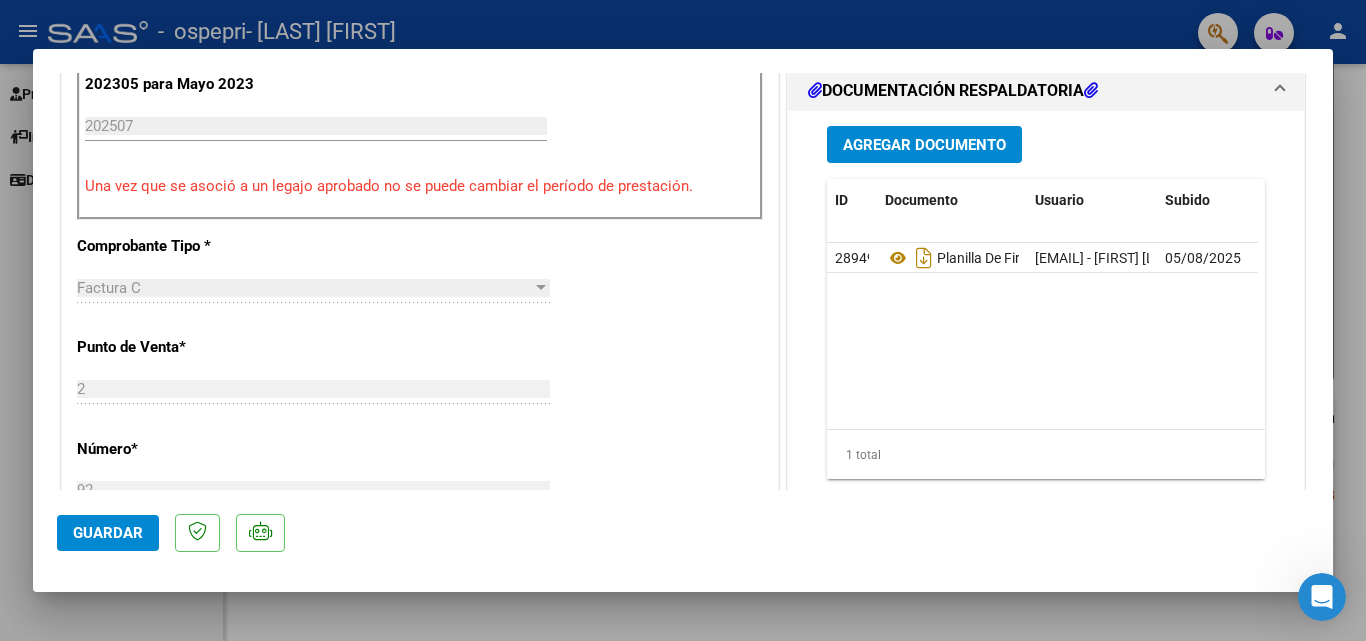type 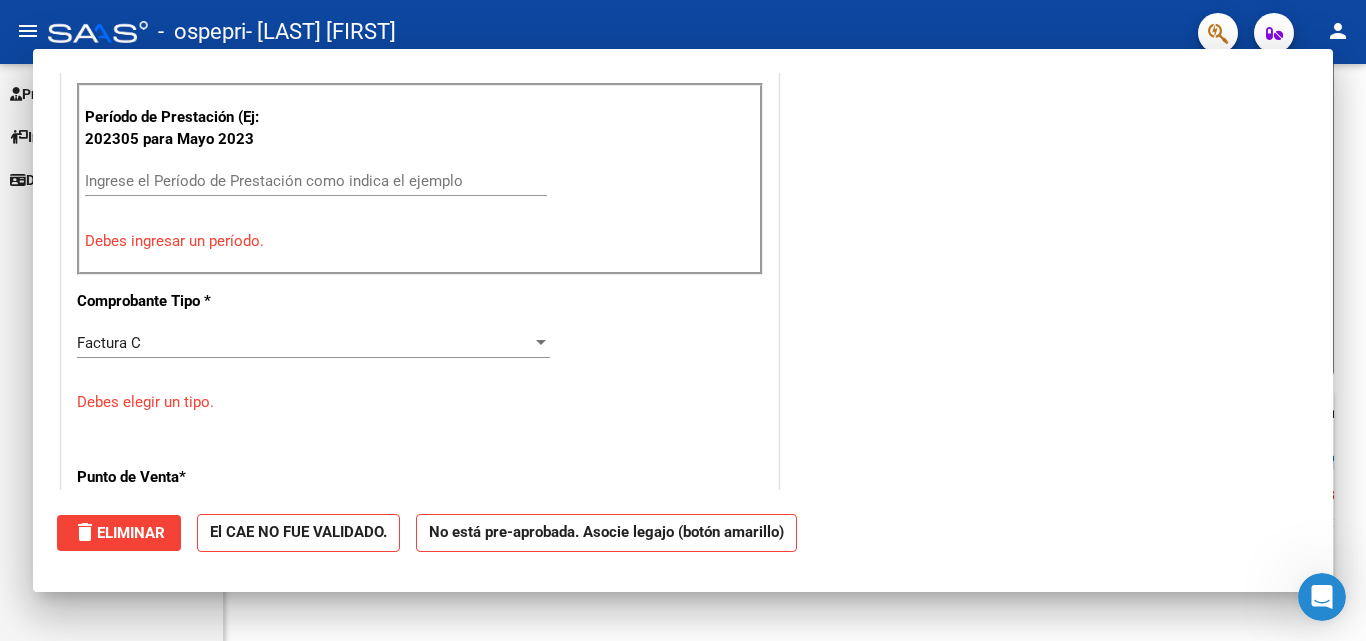 scroll, scrollTop: 623, scrollLeft: 0, axis: vertical 